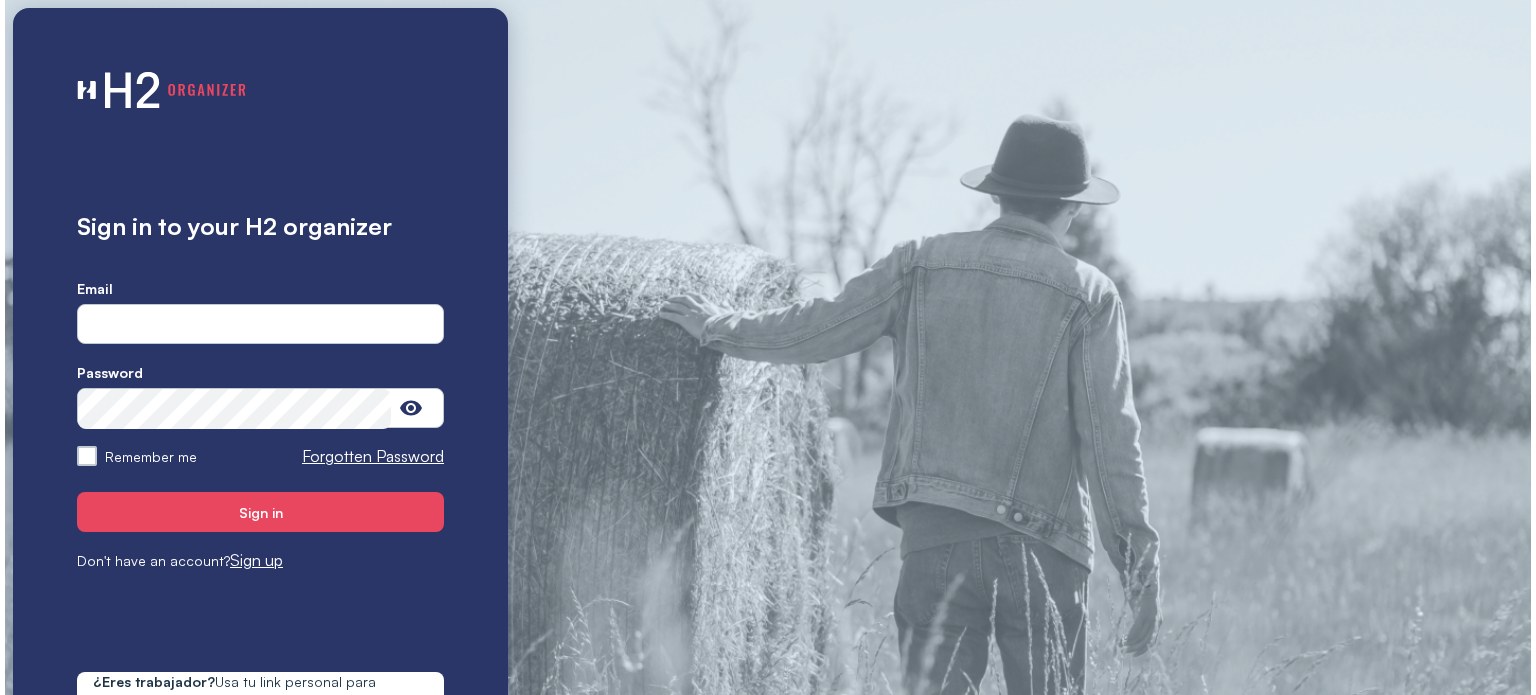 scroll, scrollTop: 0, scrollLeft: 0, axis: both 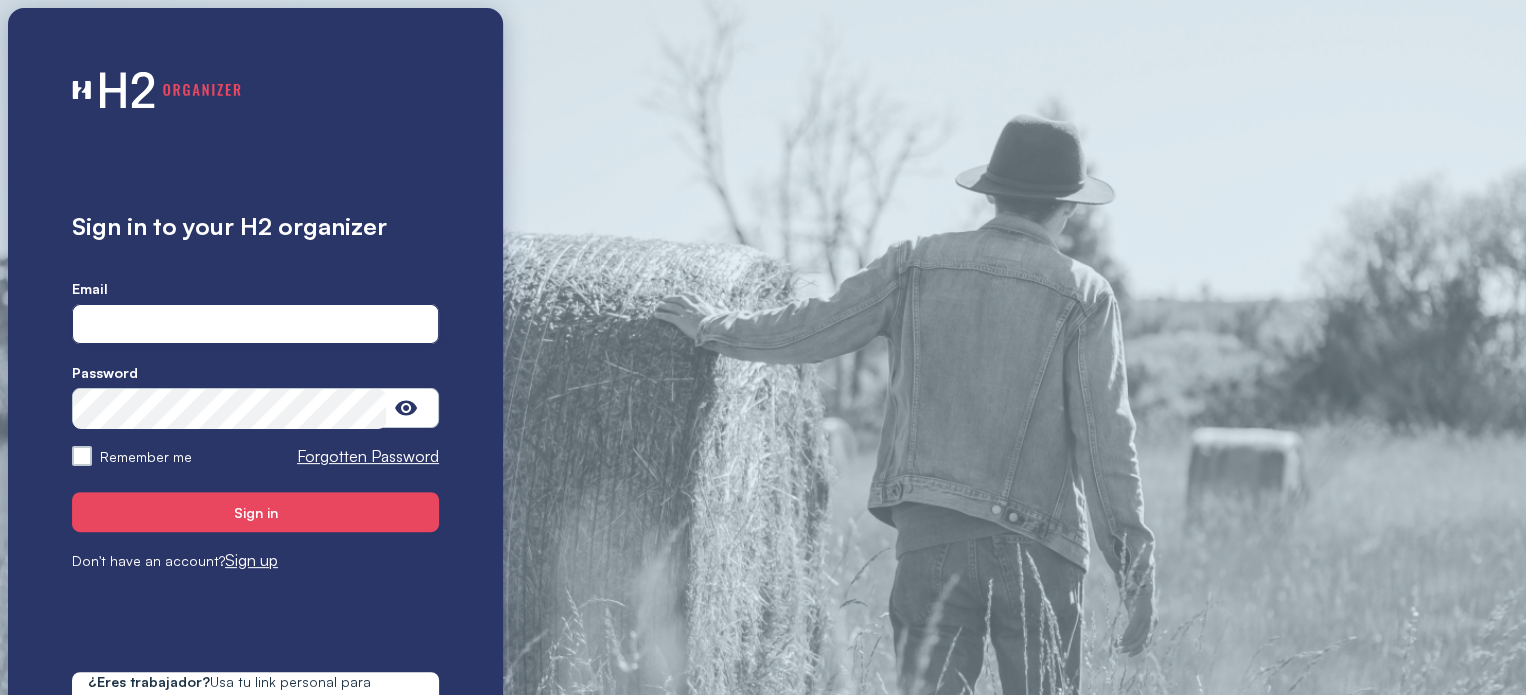 type on "**********" 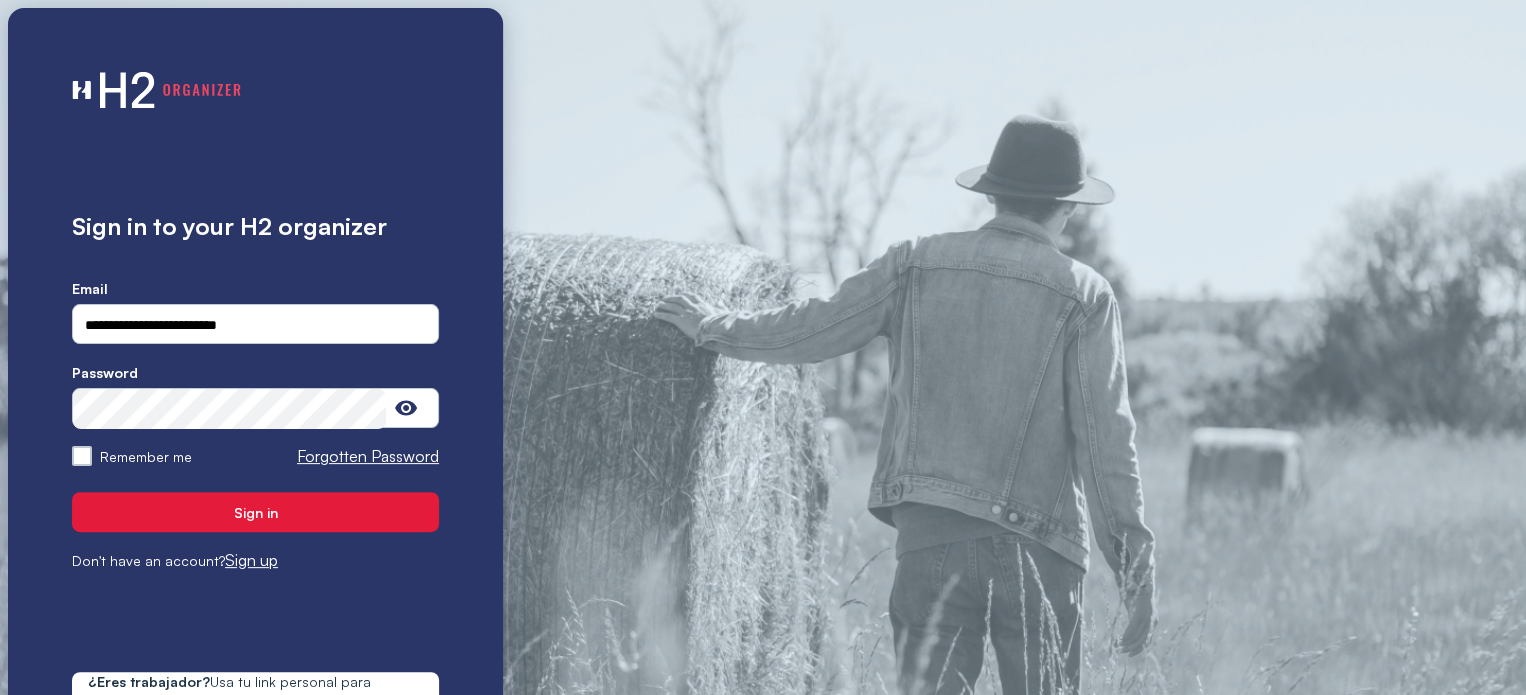 click on "Sign in" at bounding box center (256, 512) 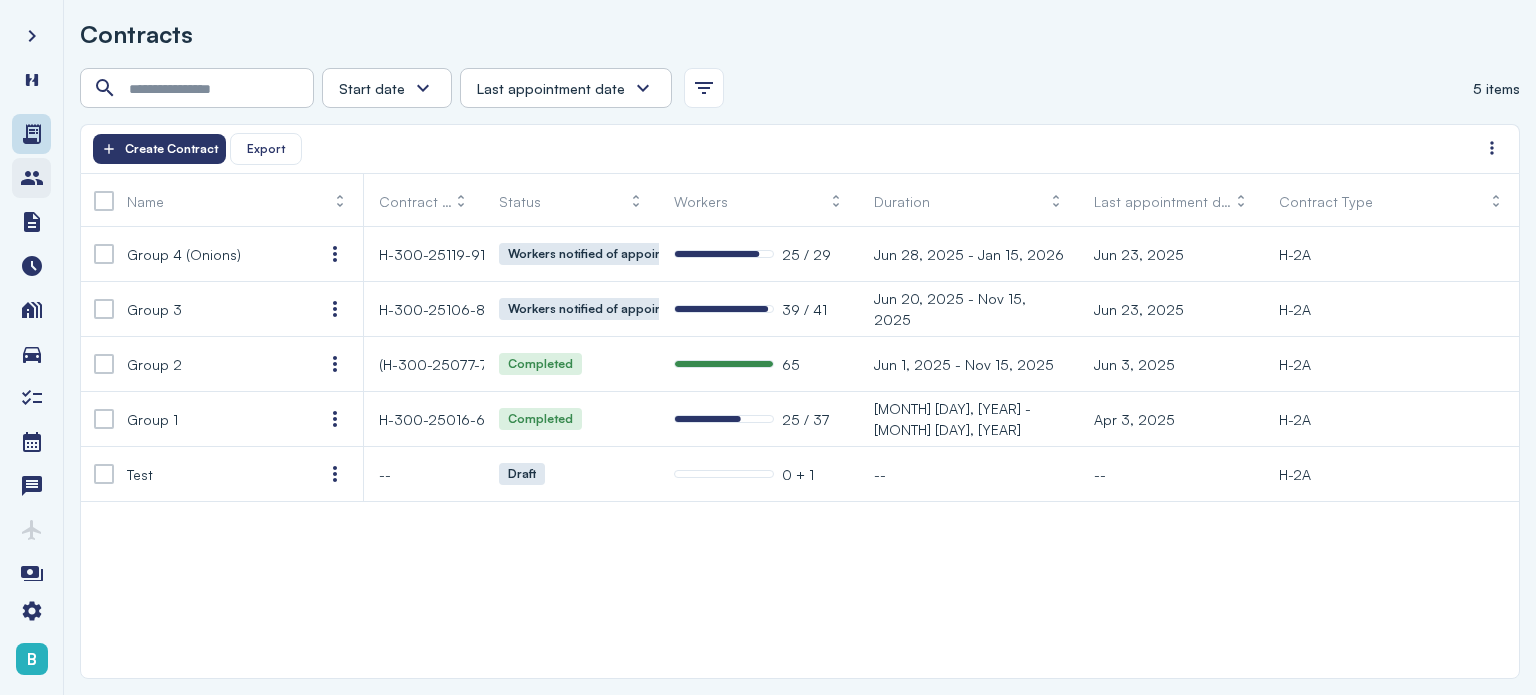 click at bounding box center (31, 178) 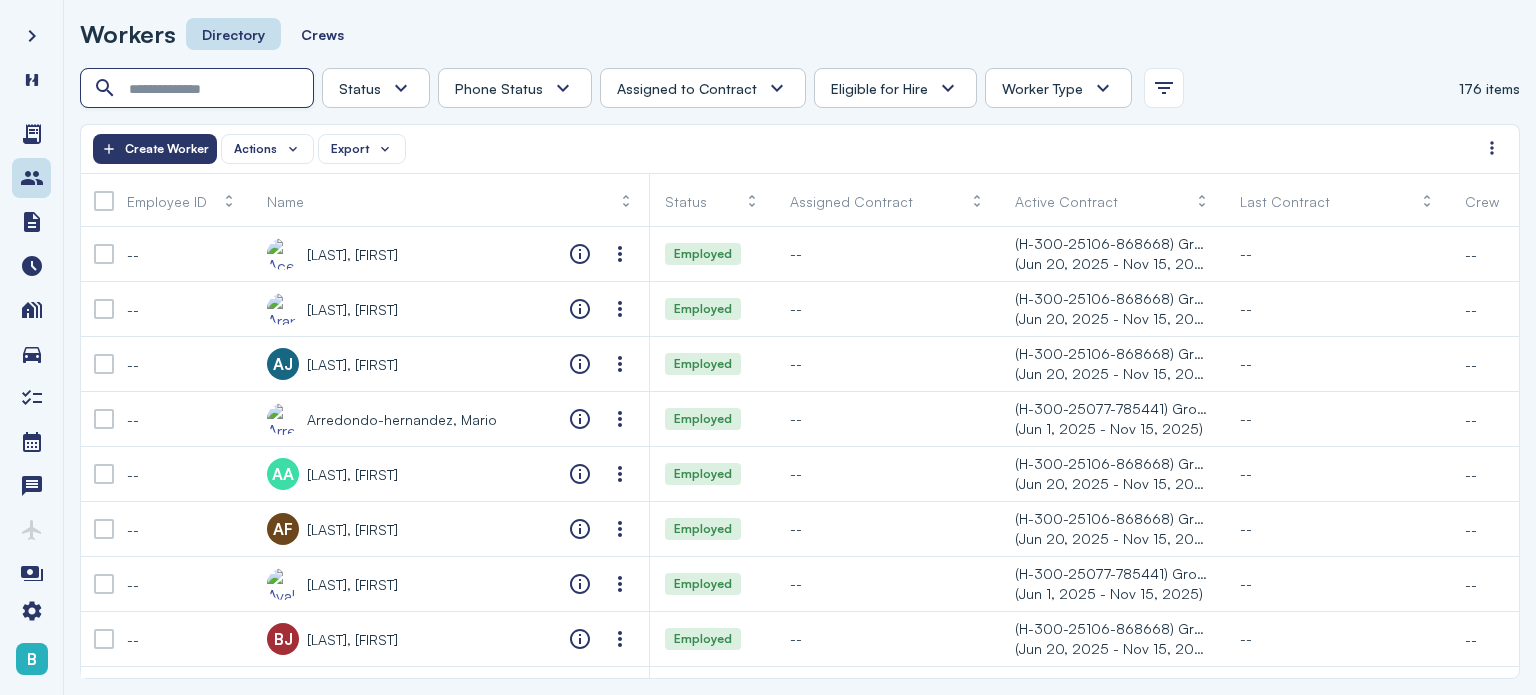click at bounding box center [199, 89] 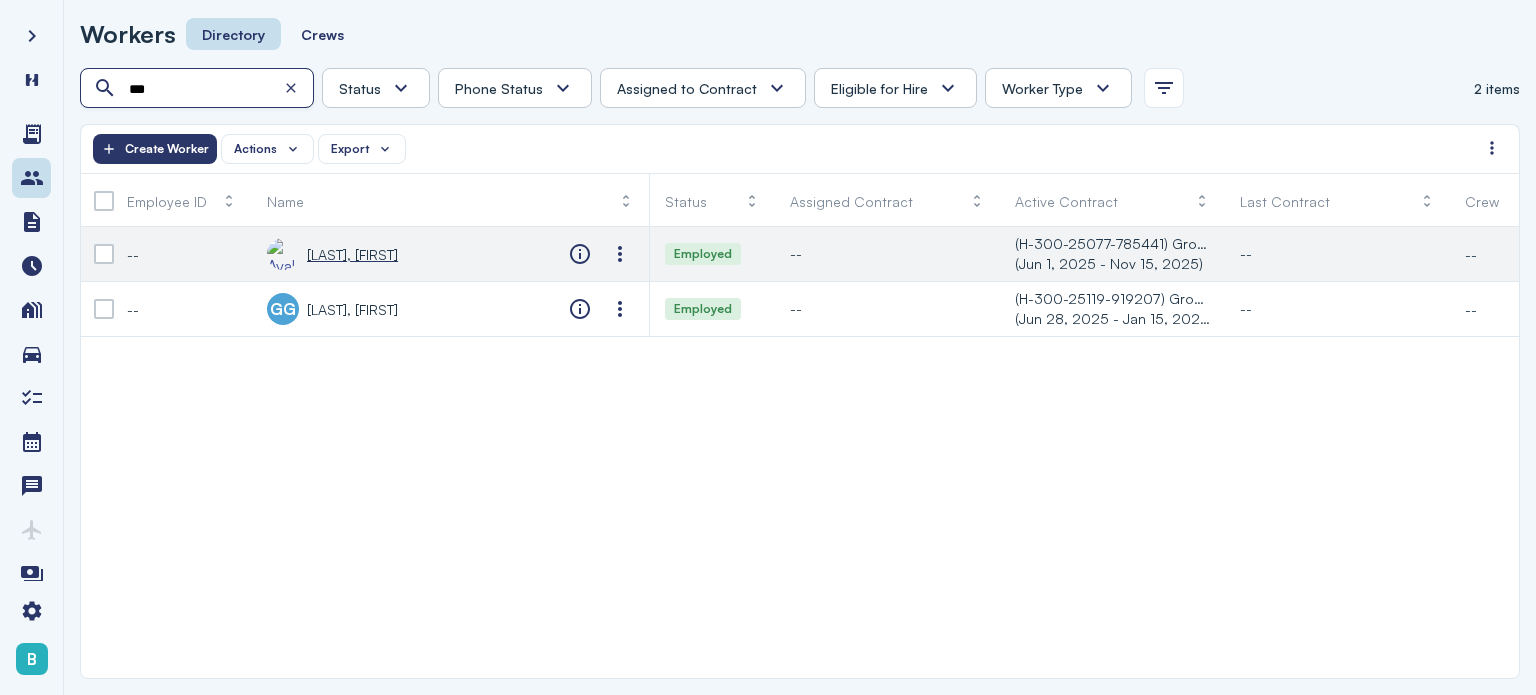 type on "***" 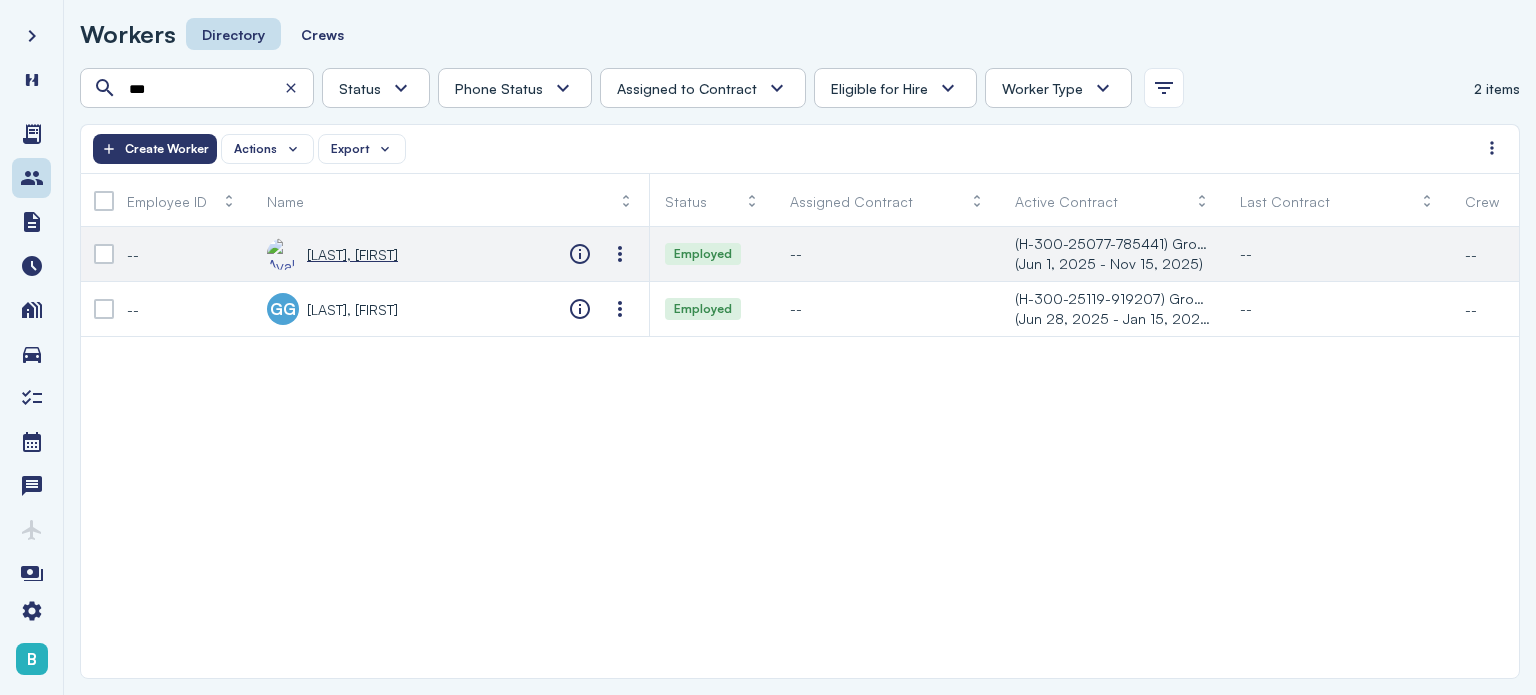click on "[LAST], [FIRST]" at bounding box center (352, 254) 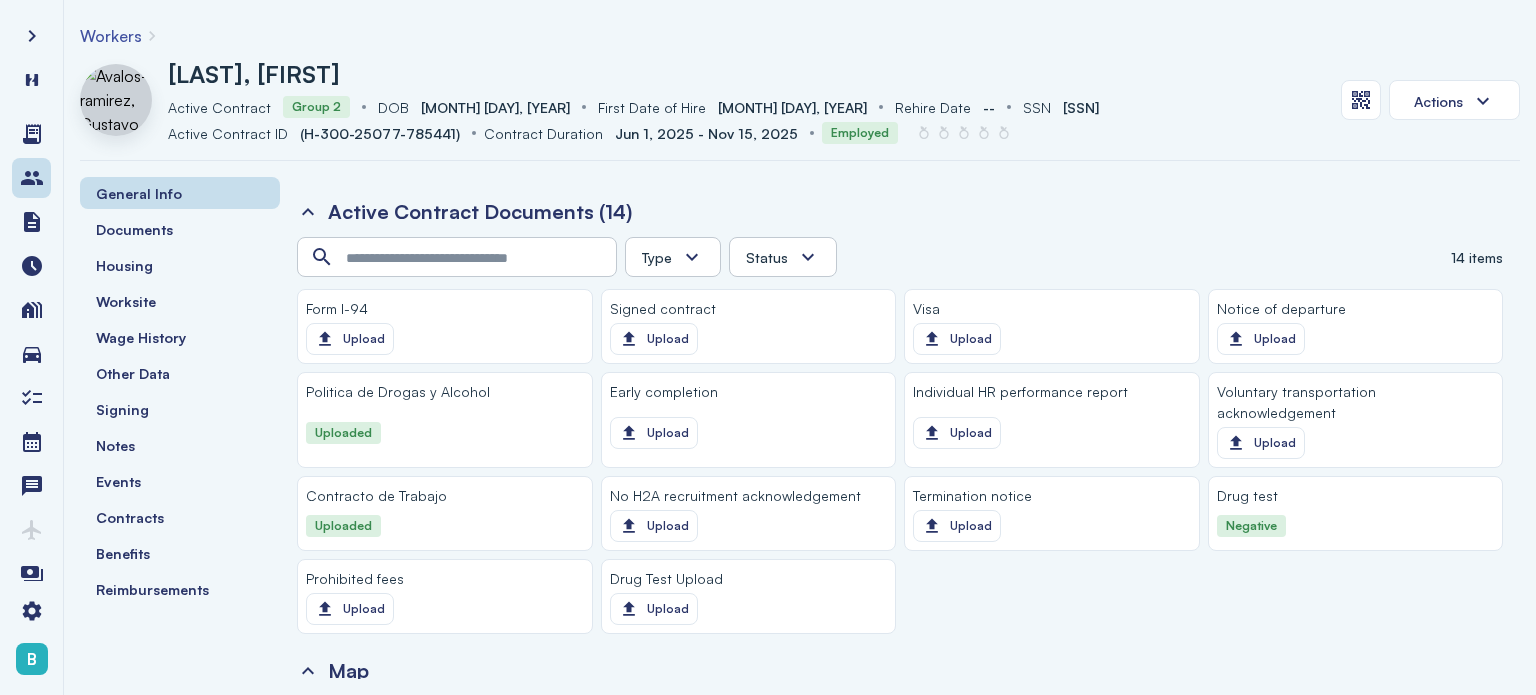 scroll, scrollTop: 2575, scrollLeft: 0, axis: vertical 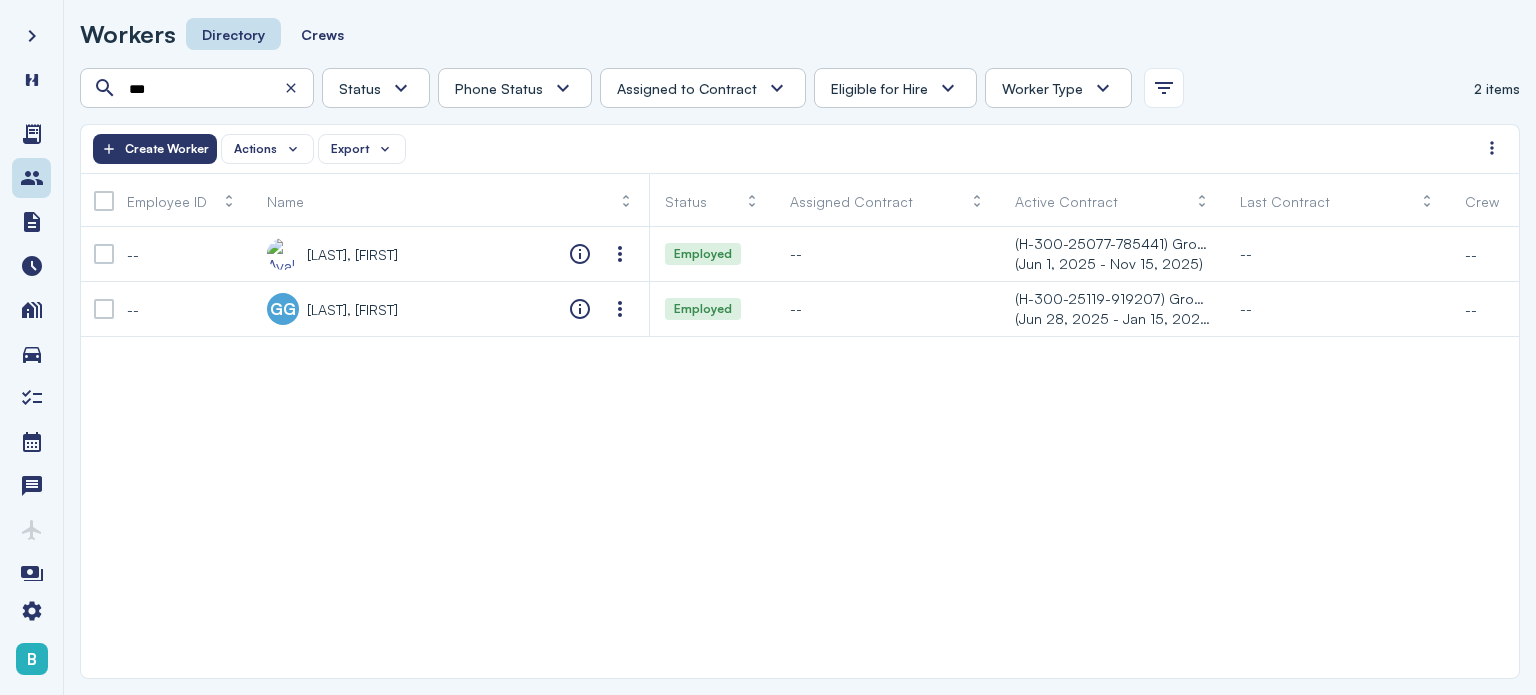 type 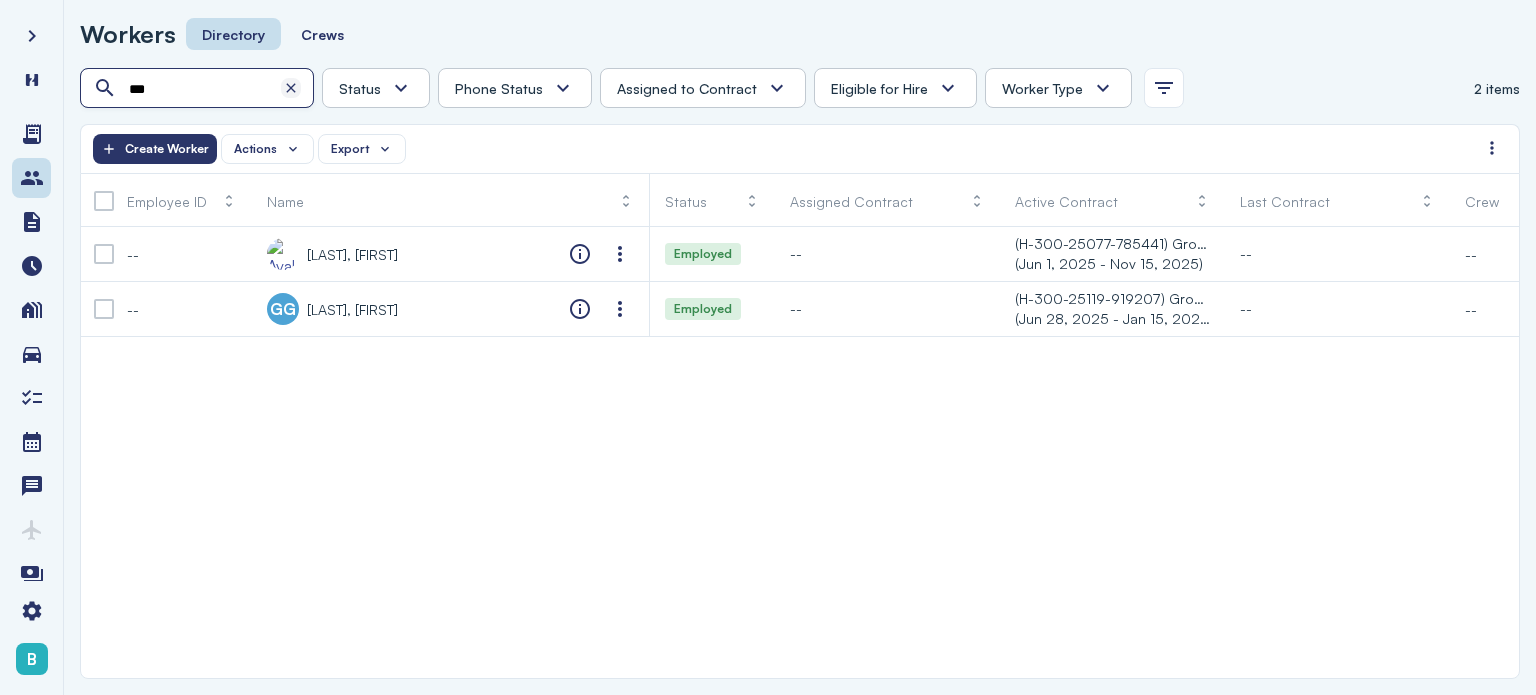 click at bounding box center (291, 88) 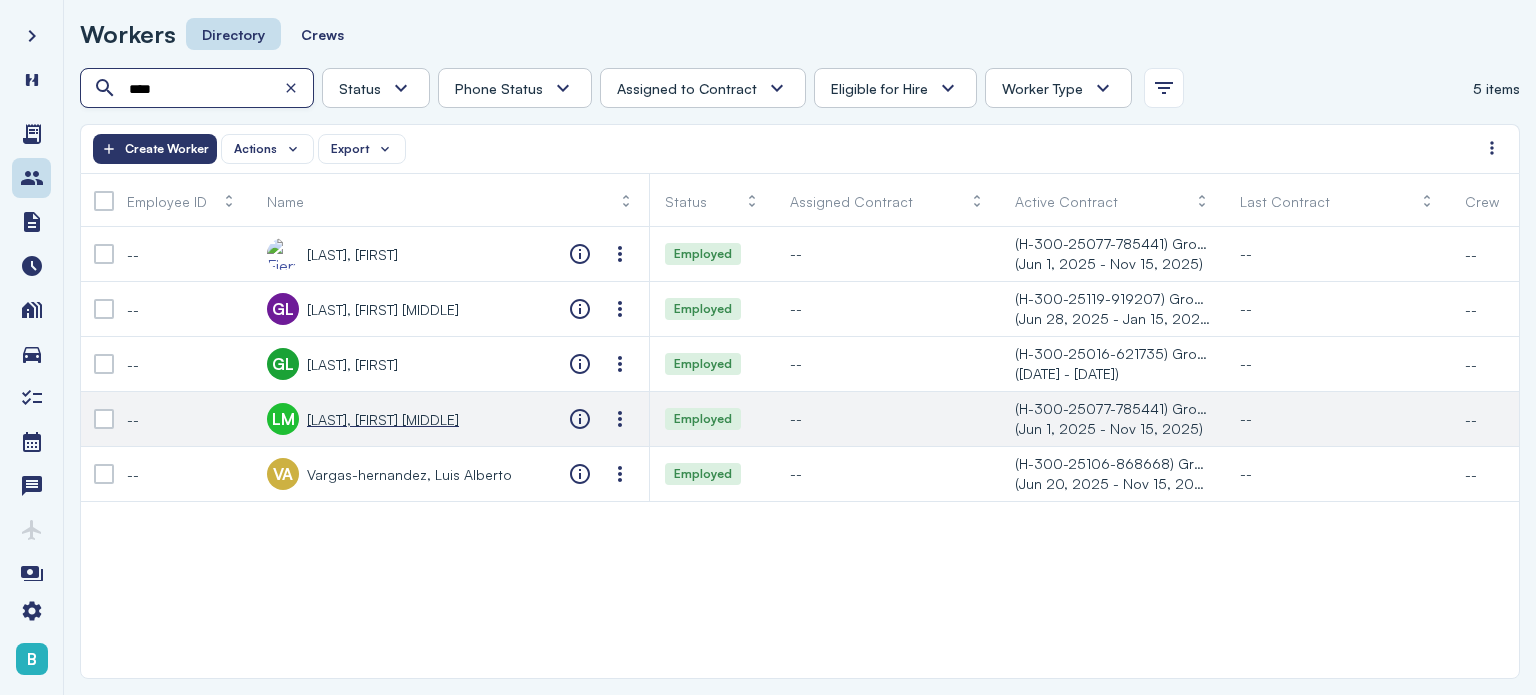 type on "****" 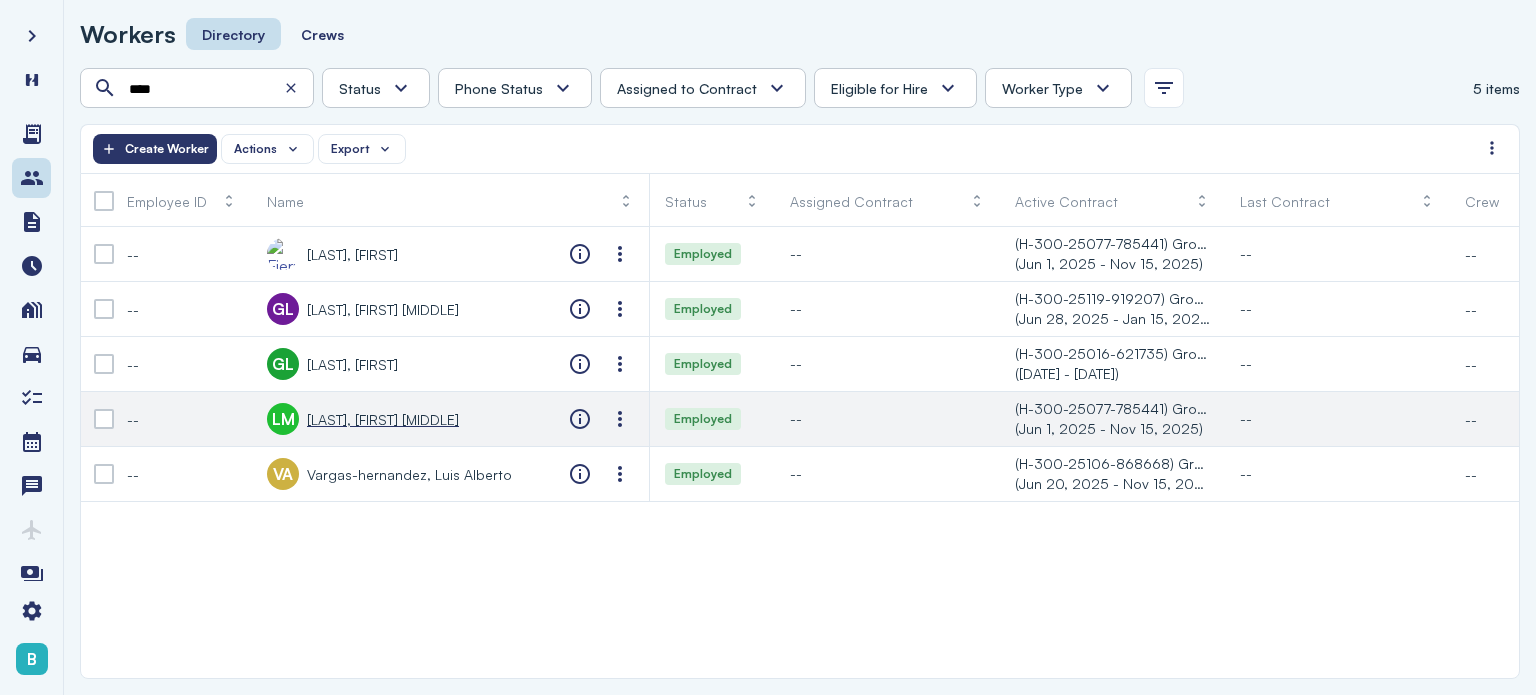 click on "[LAST], [FIRST] [MIDDLE]" at bounding box center [383, 419] 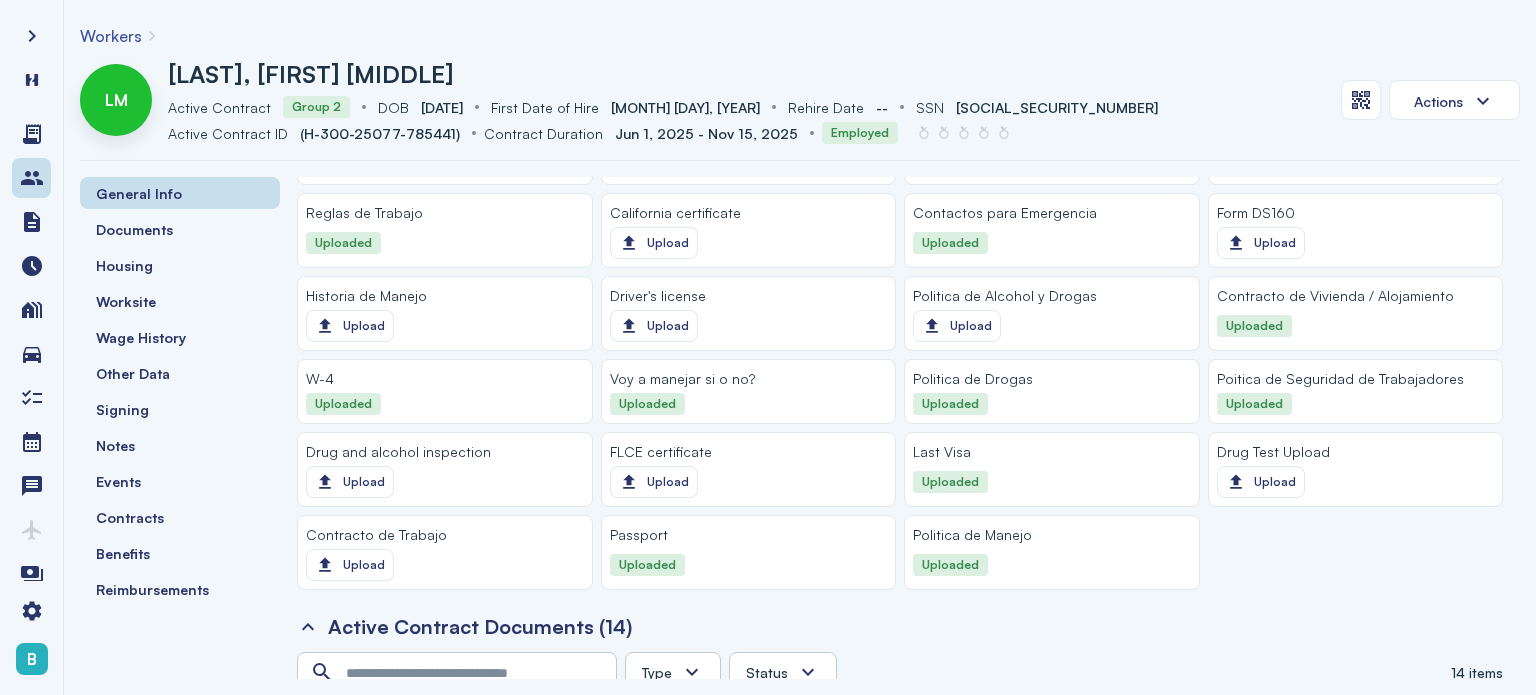 scroll, scrollTop: 2196, scrollLeft: 0, axis: vertical 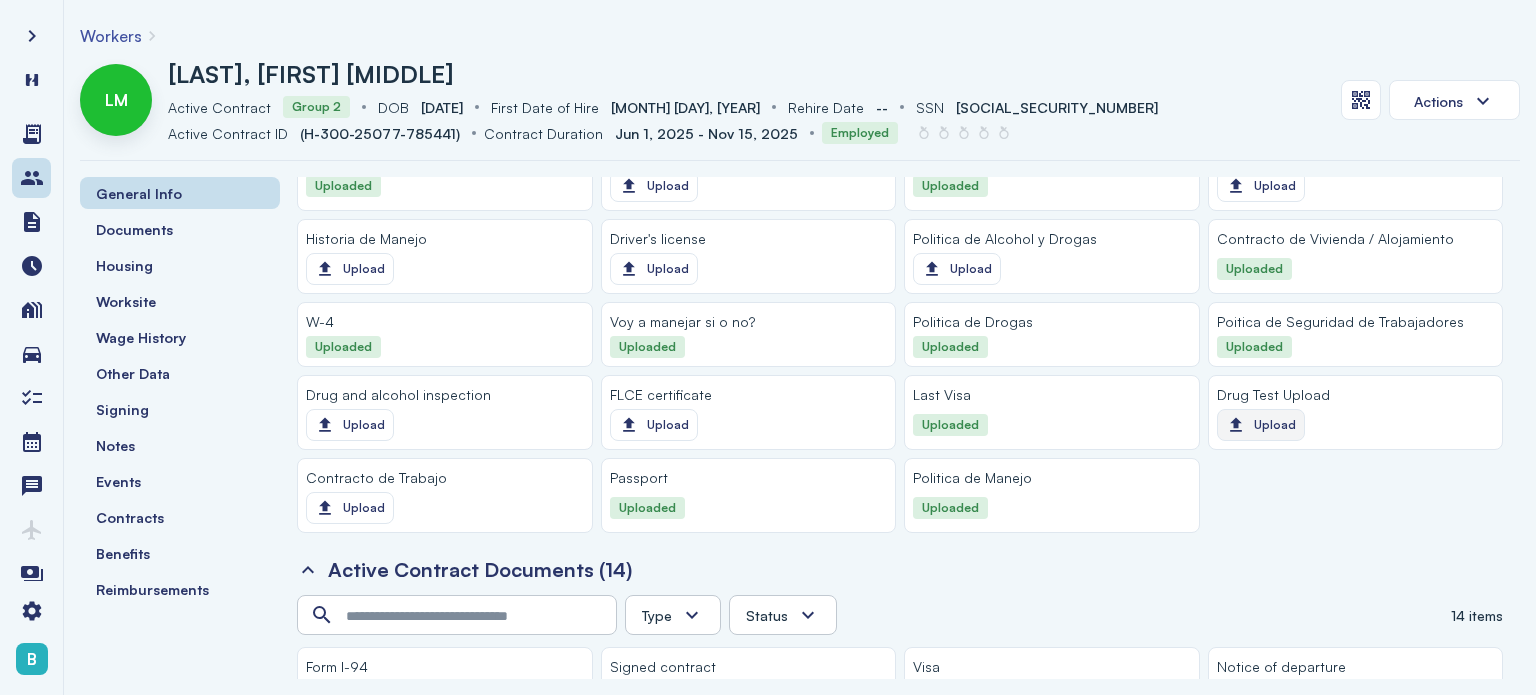 click on "Upload" 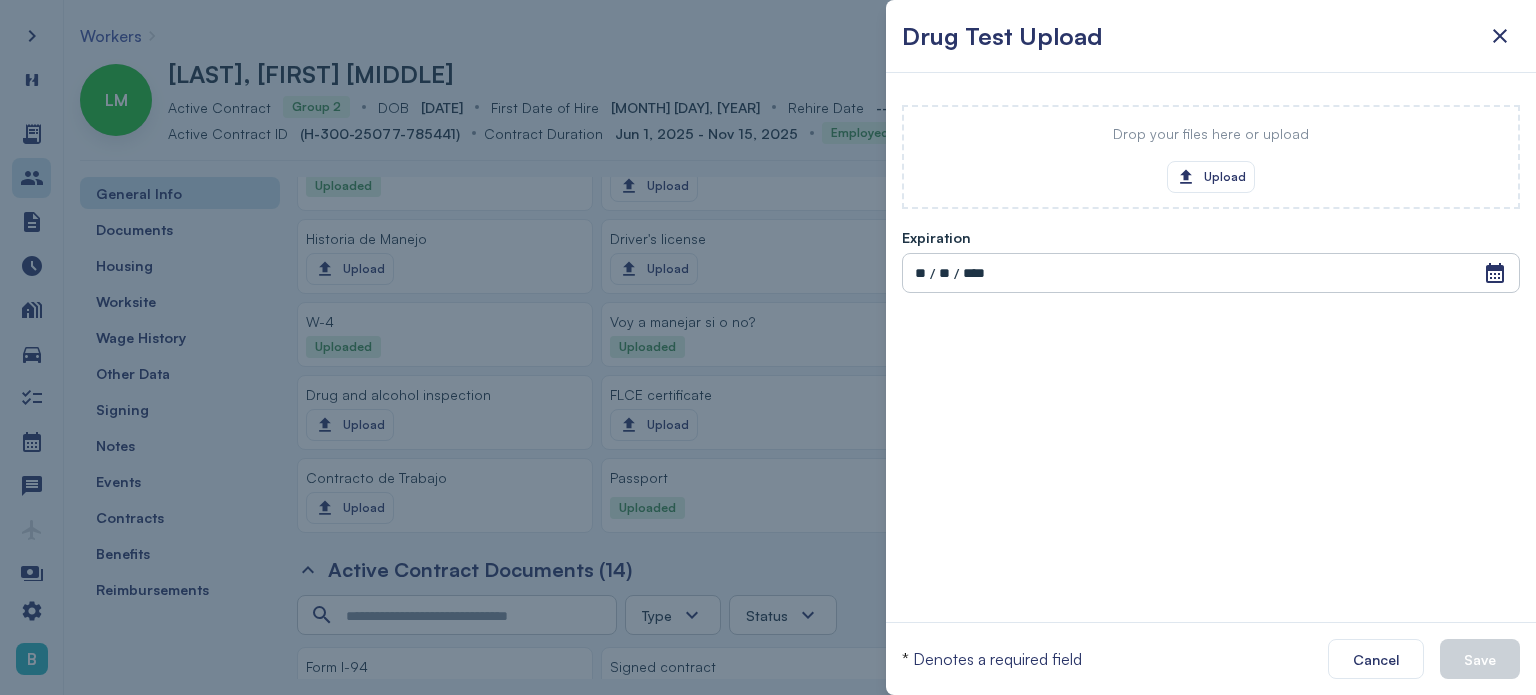 click on "Drug Test Upload" at bounding box center (1211, 36) 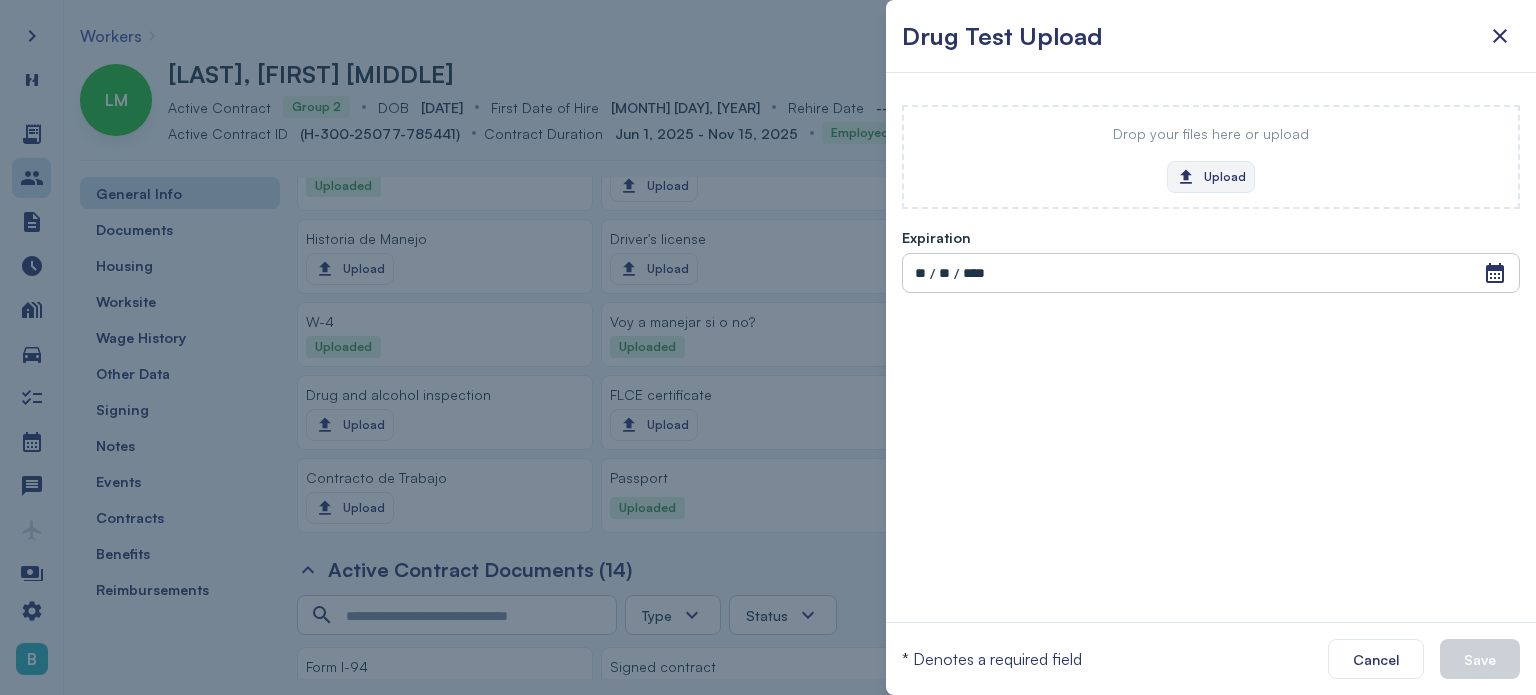 click on "Upload" 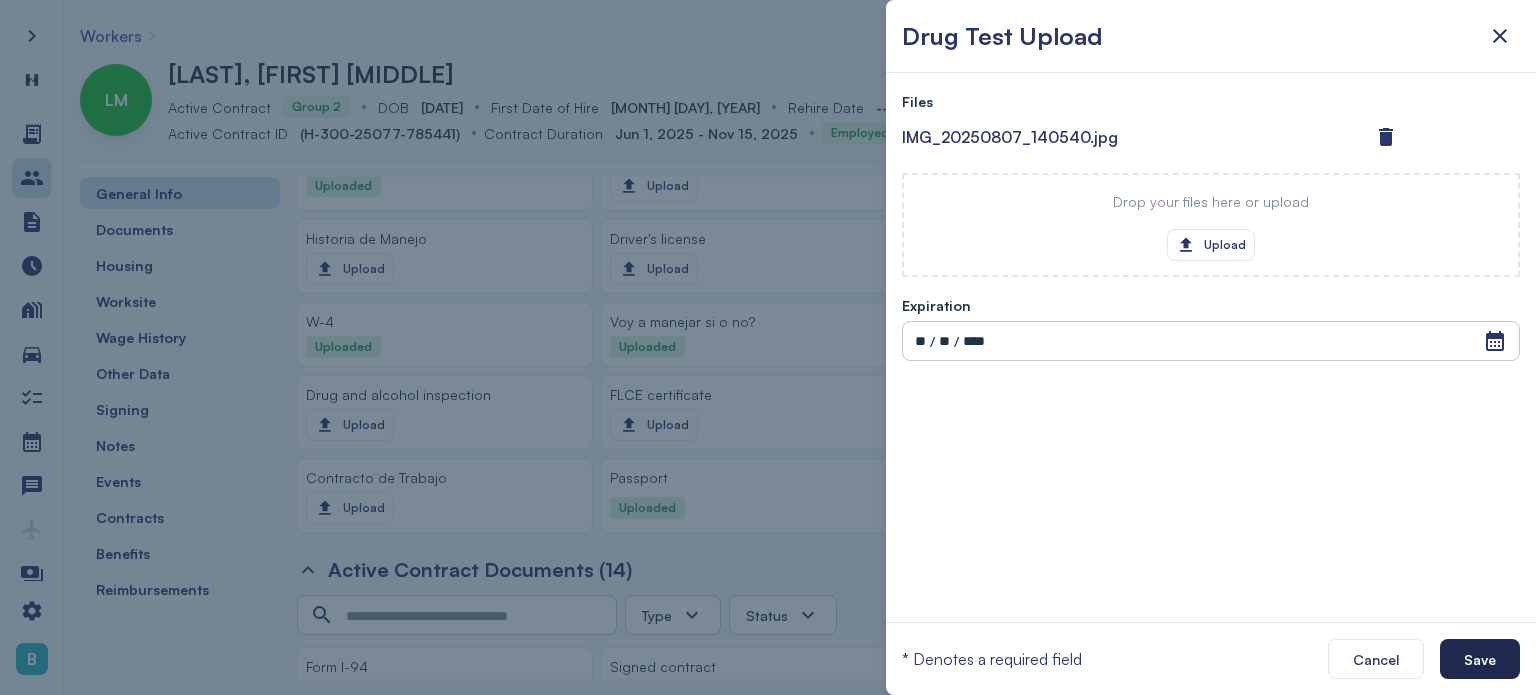 click on "Save" at bounding box center (1480, 659) 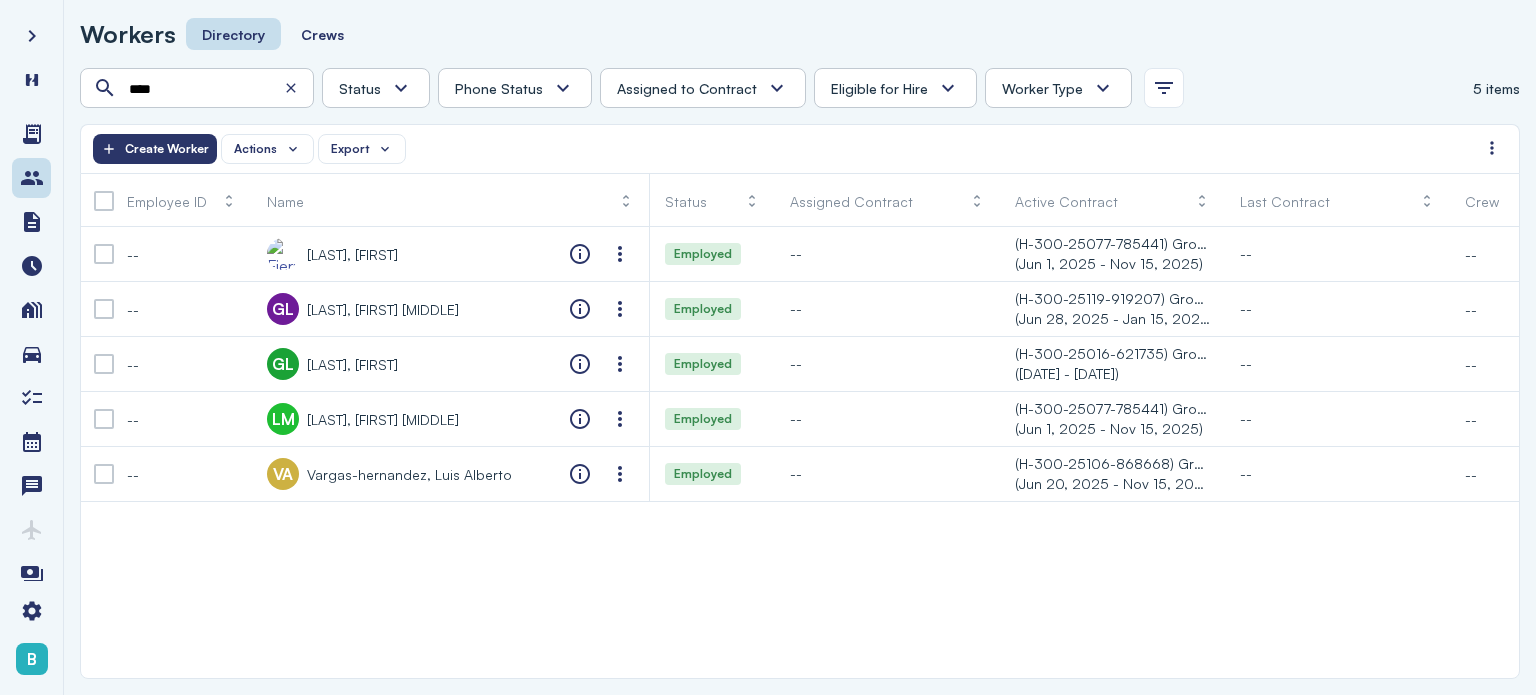 click at bounding box center [297, 88] 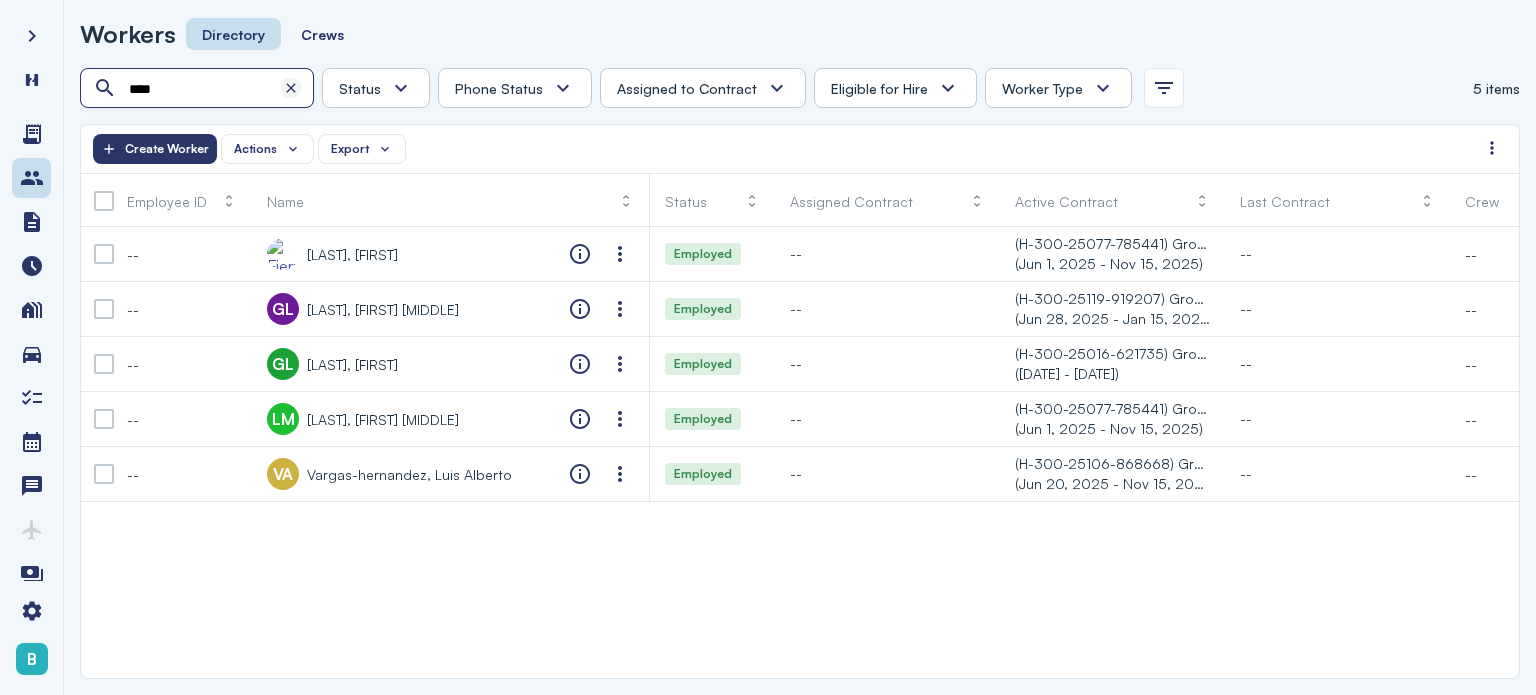 click at bounding box center (291, 88) 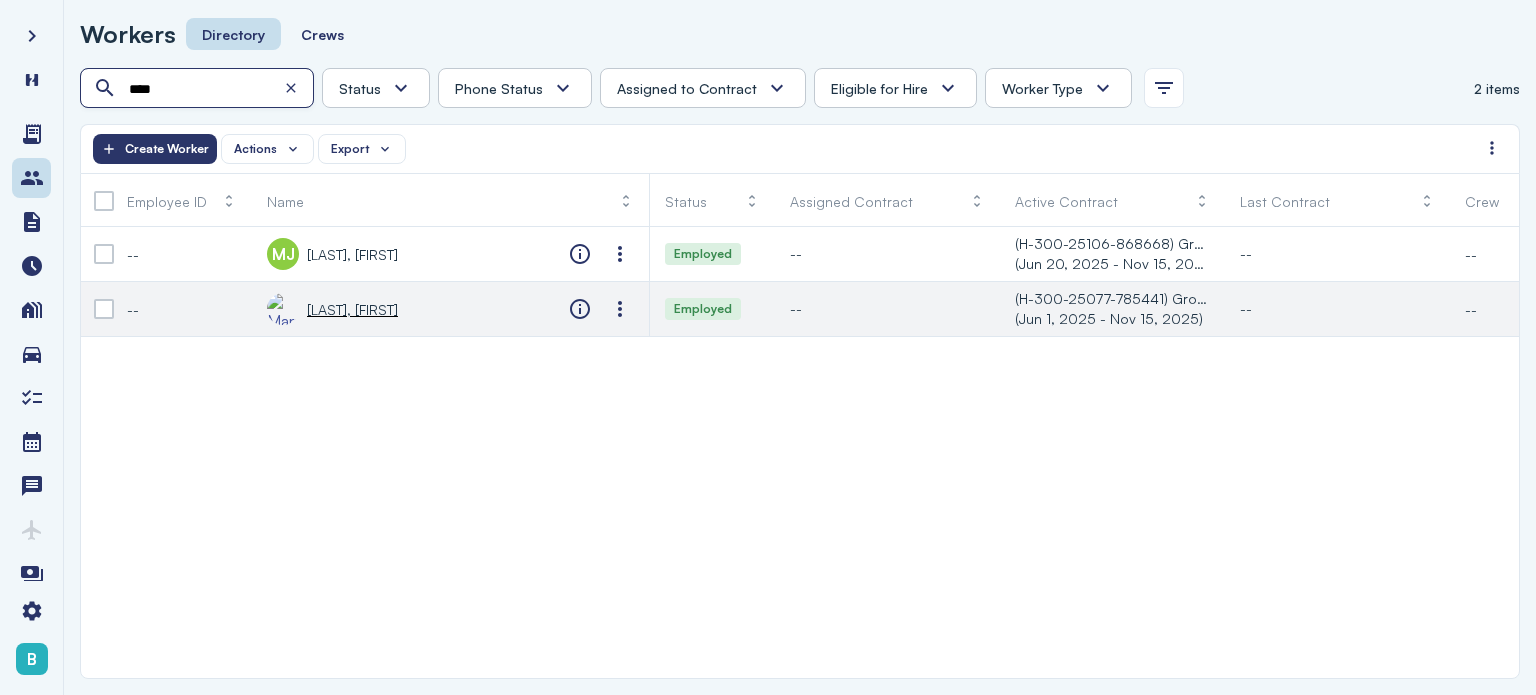 type on "****" 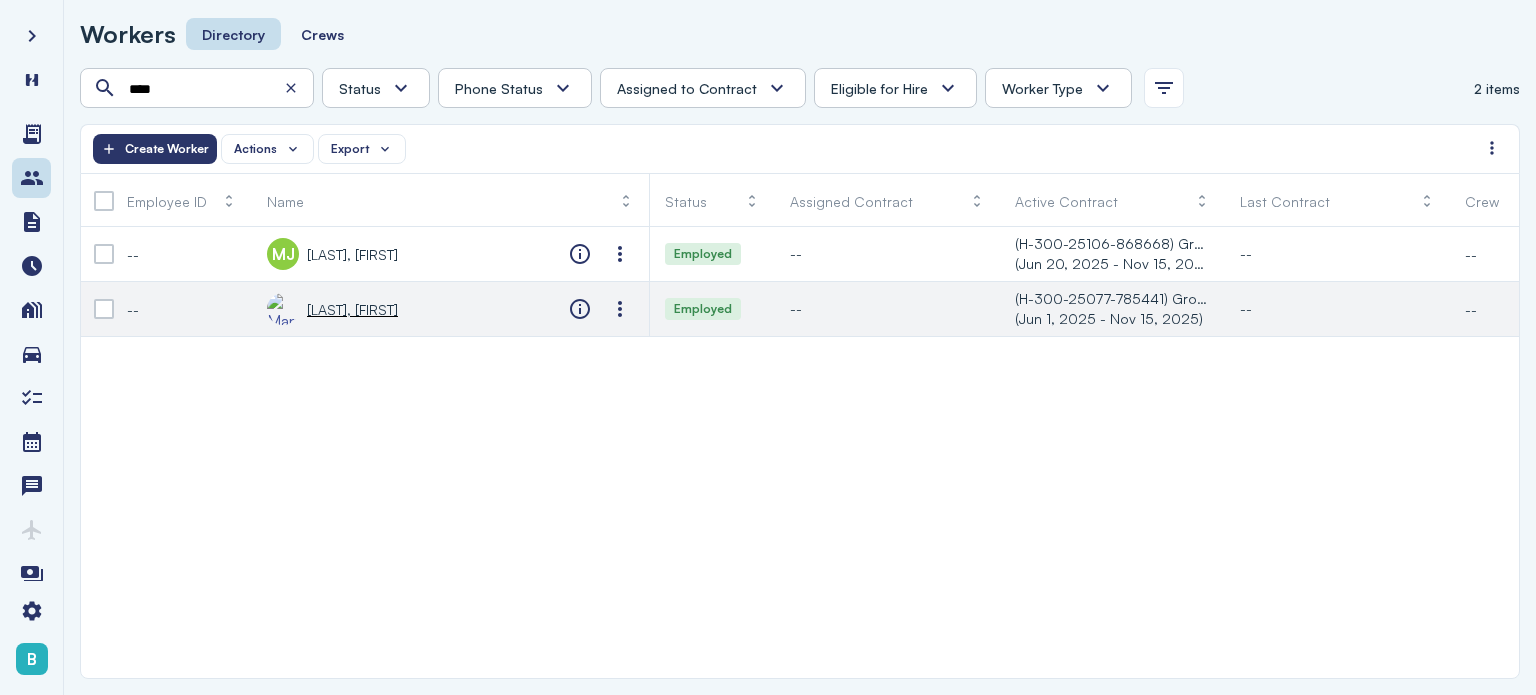 click on "[LAST], [FIRST]" 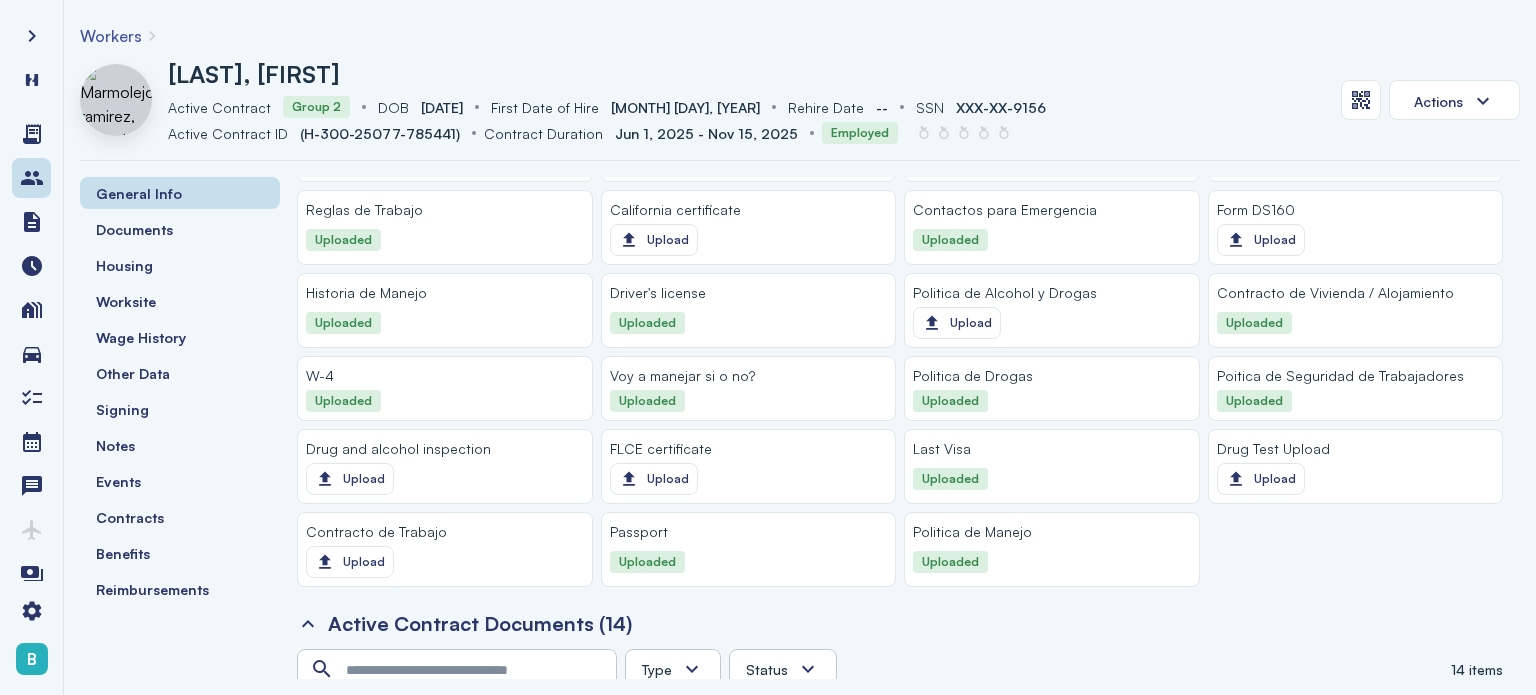 scroll, scrollTop: 2183, scrollLeft: 0, axis: vertical 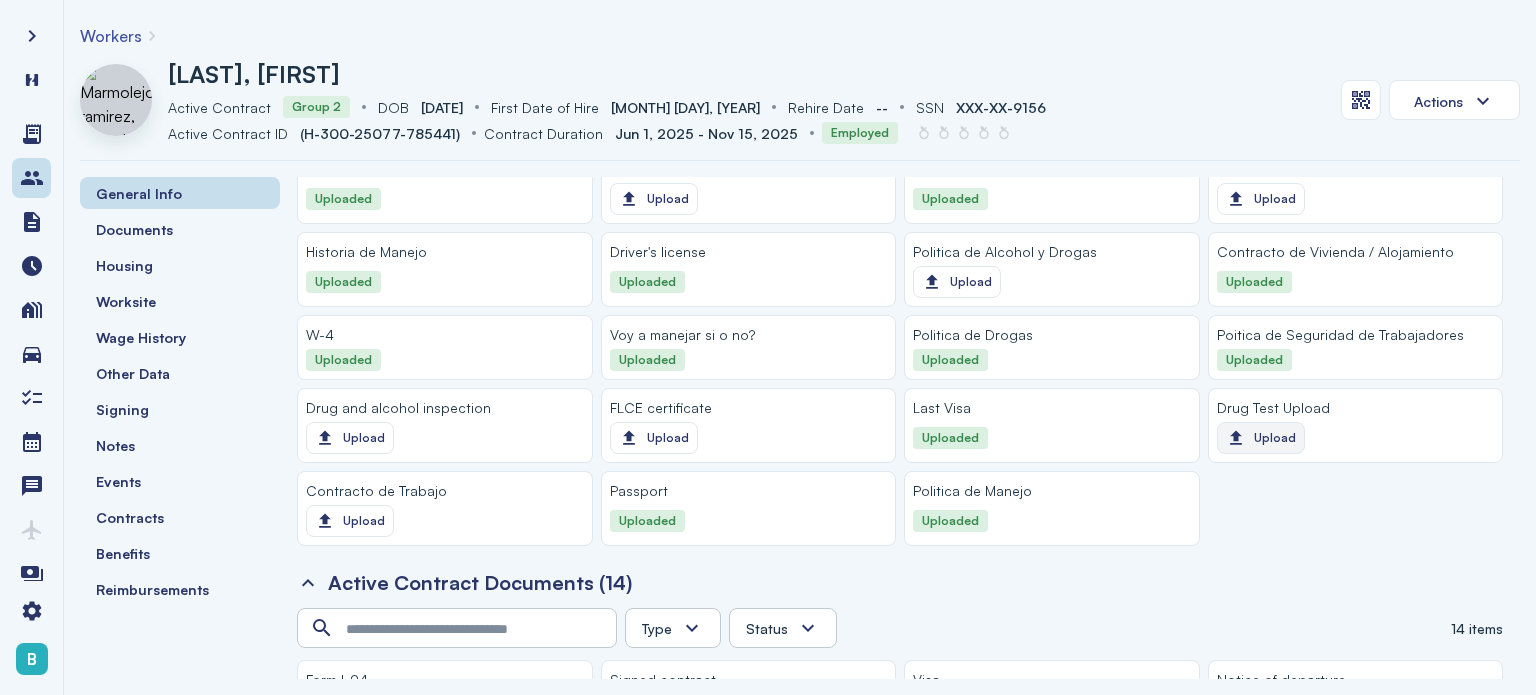 click on "Upload" 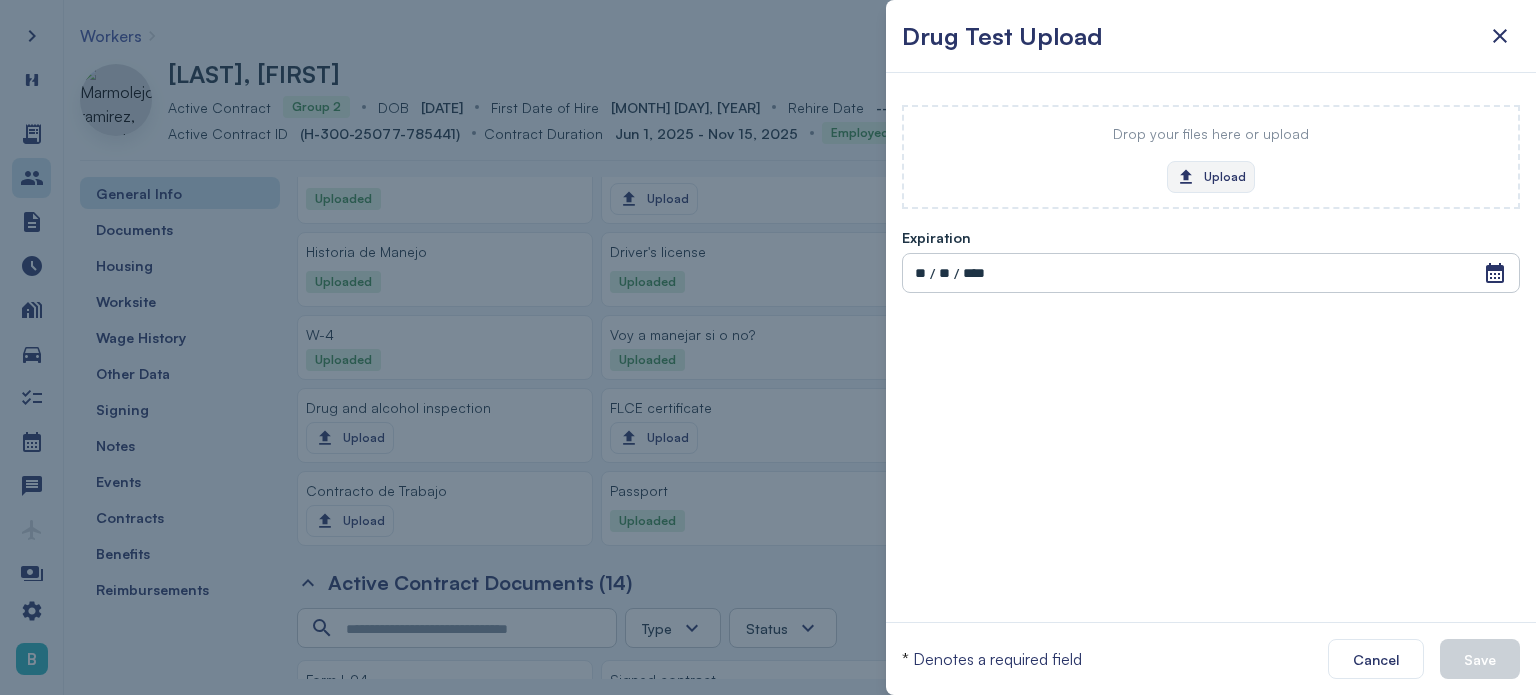 click on "Upload" 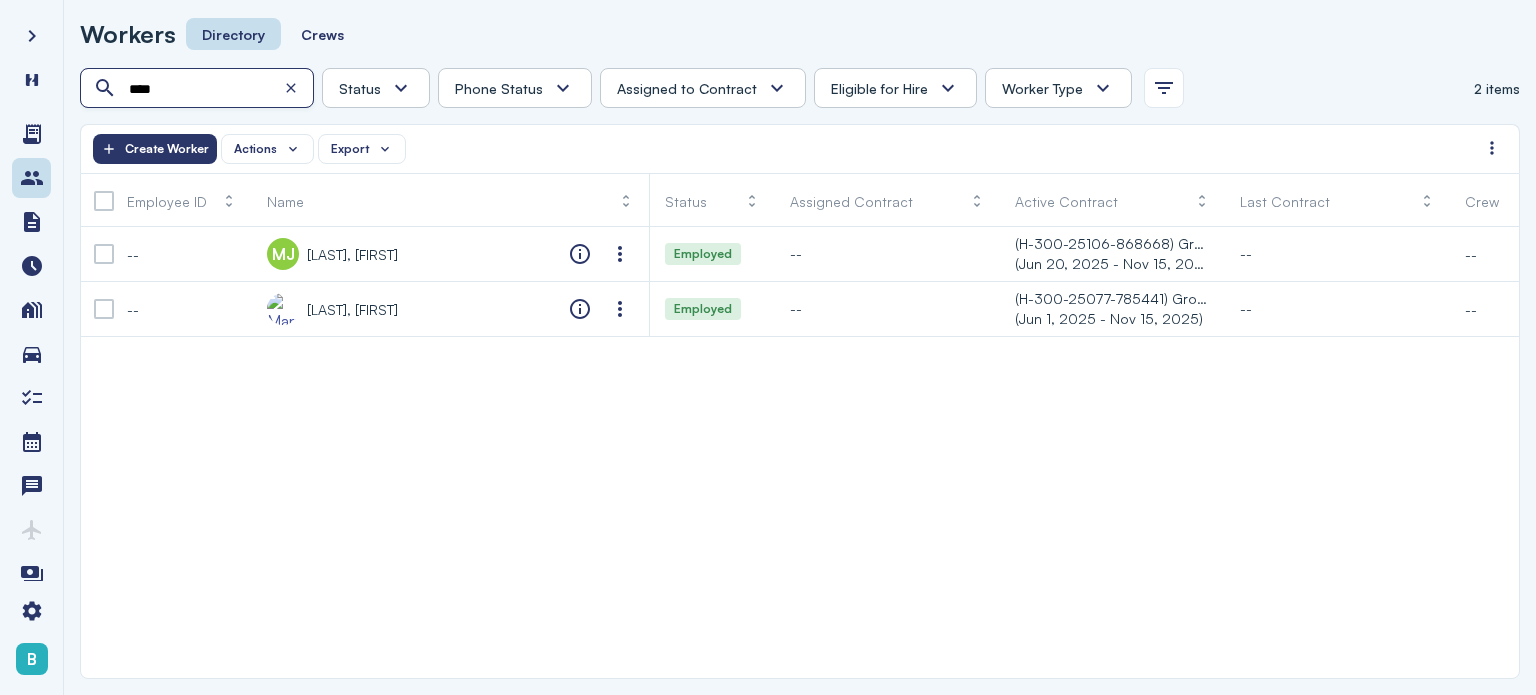 click on "****" at bounding box center [199, 89] 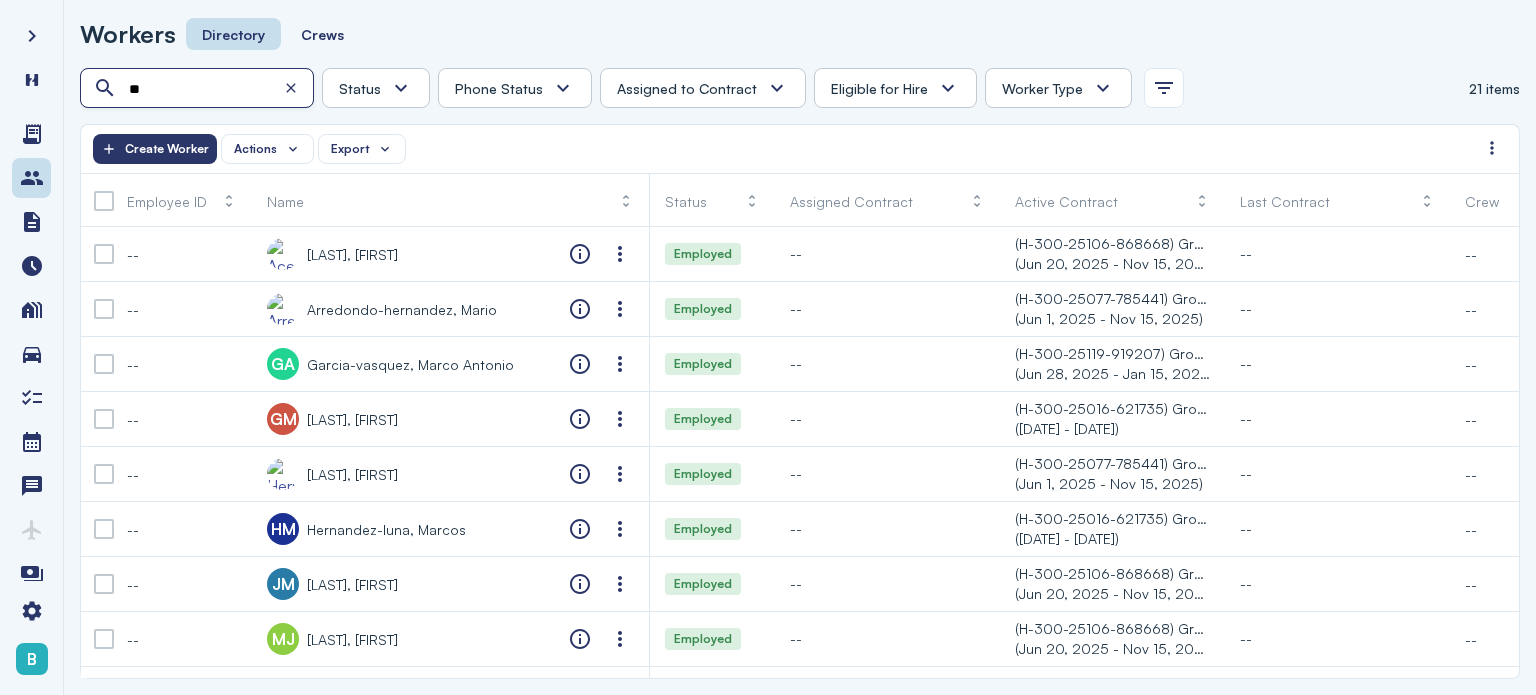 type on "*" 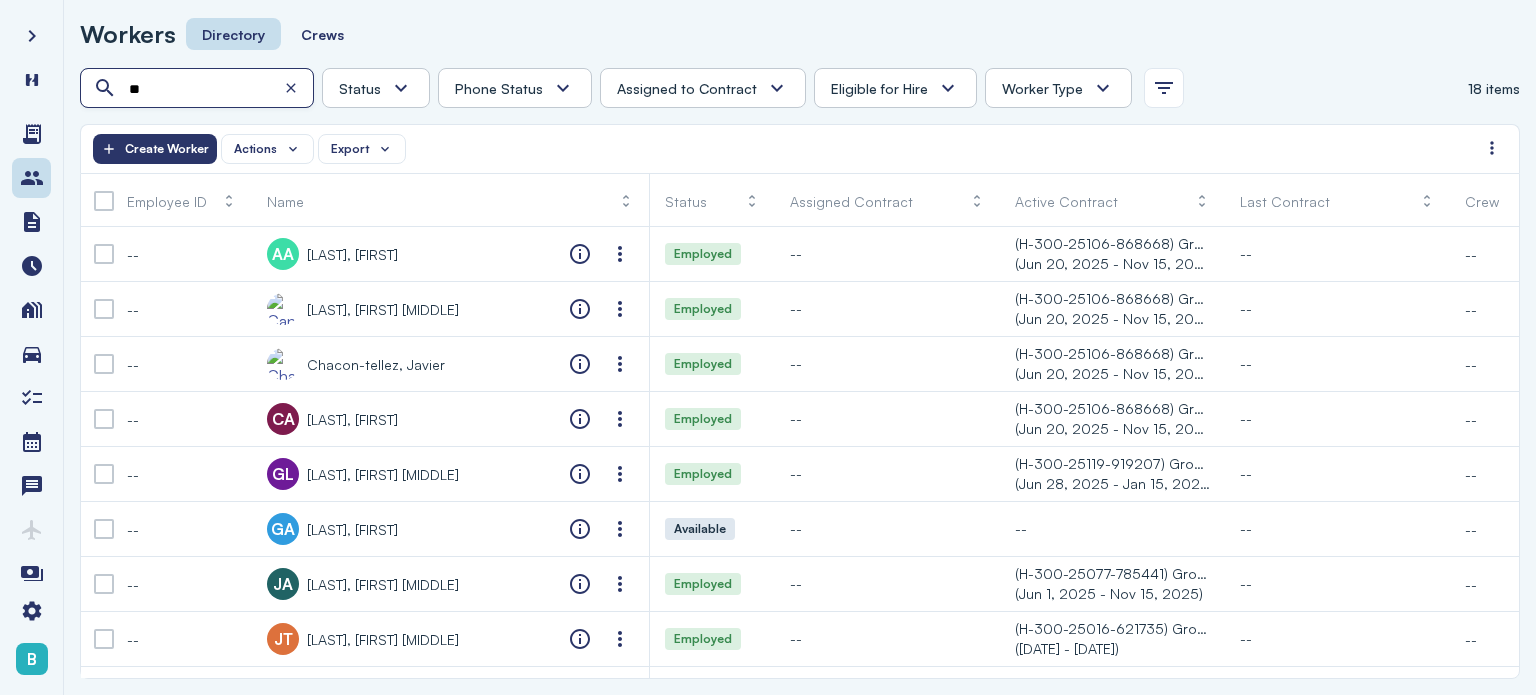 type on "*" 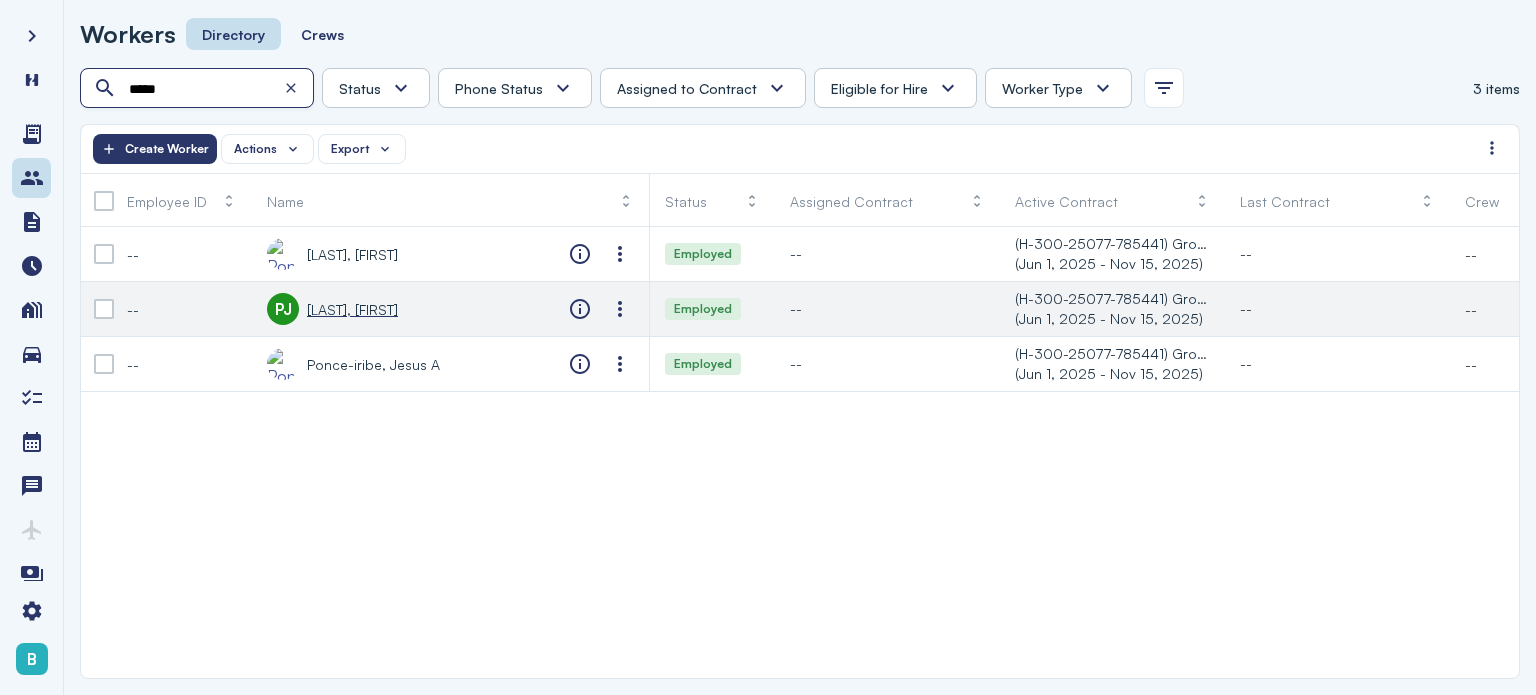 type on "*****" 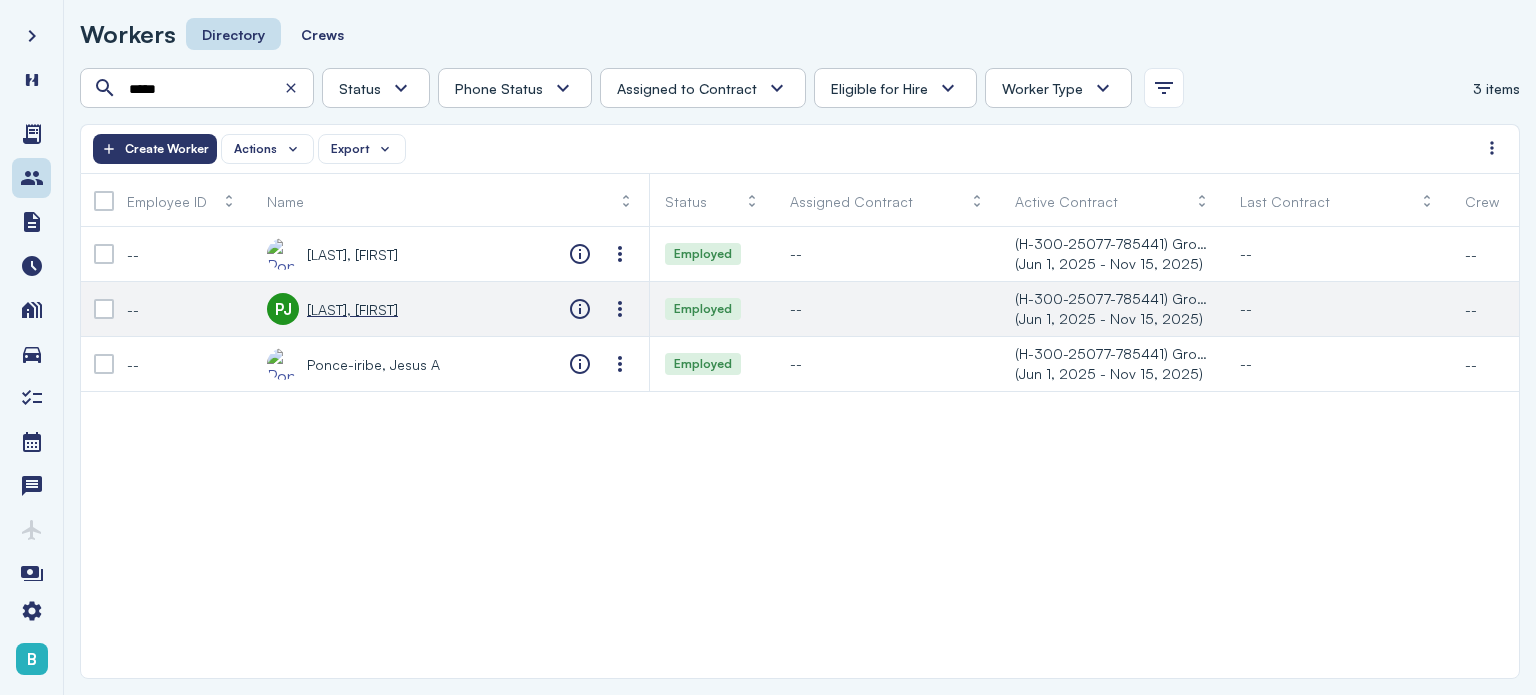 click on "[LAST], [FIRST]" at bounding box center [352, 309] 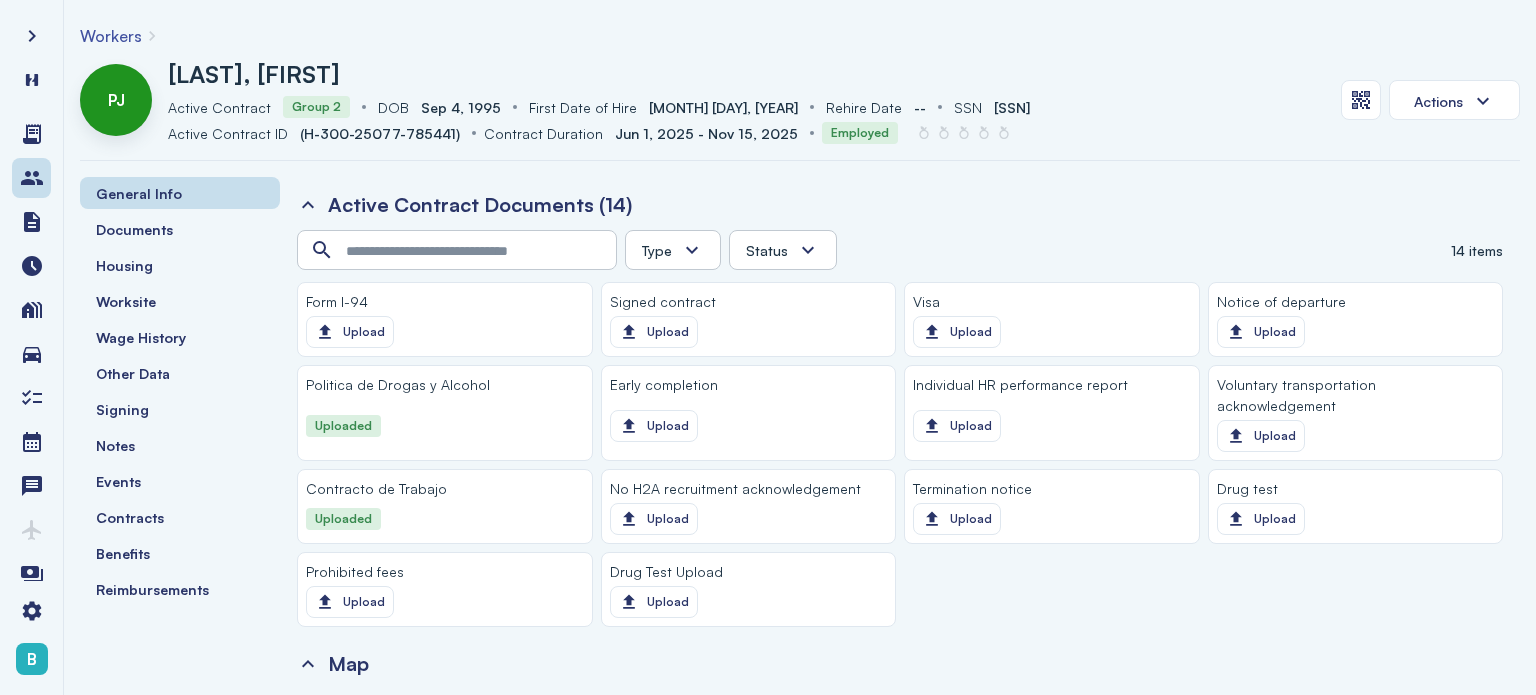scroll, scrollTop: 2547, scrollLeft: 0, axis: vertical 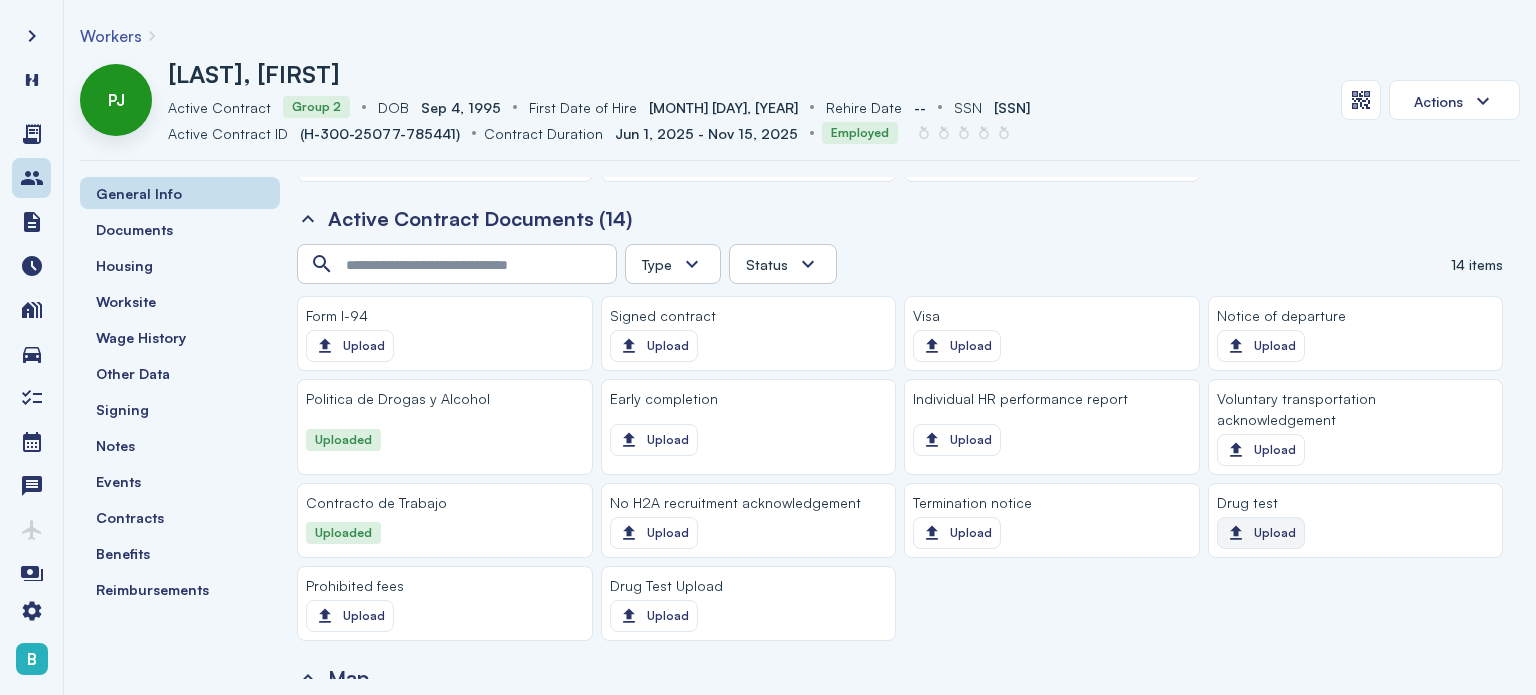 click on "Upload" 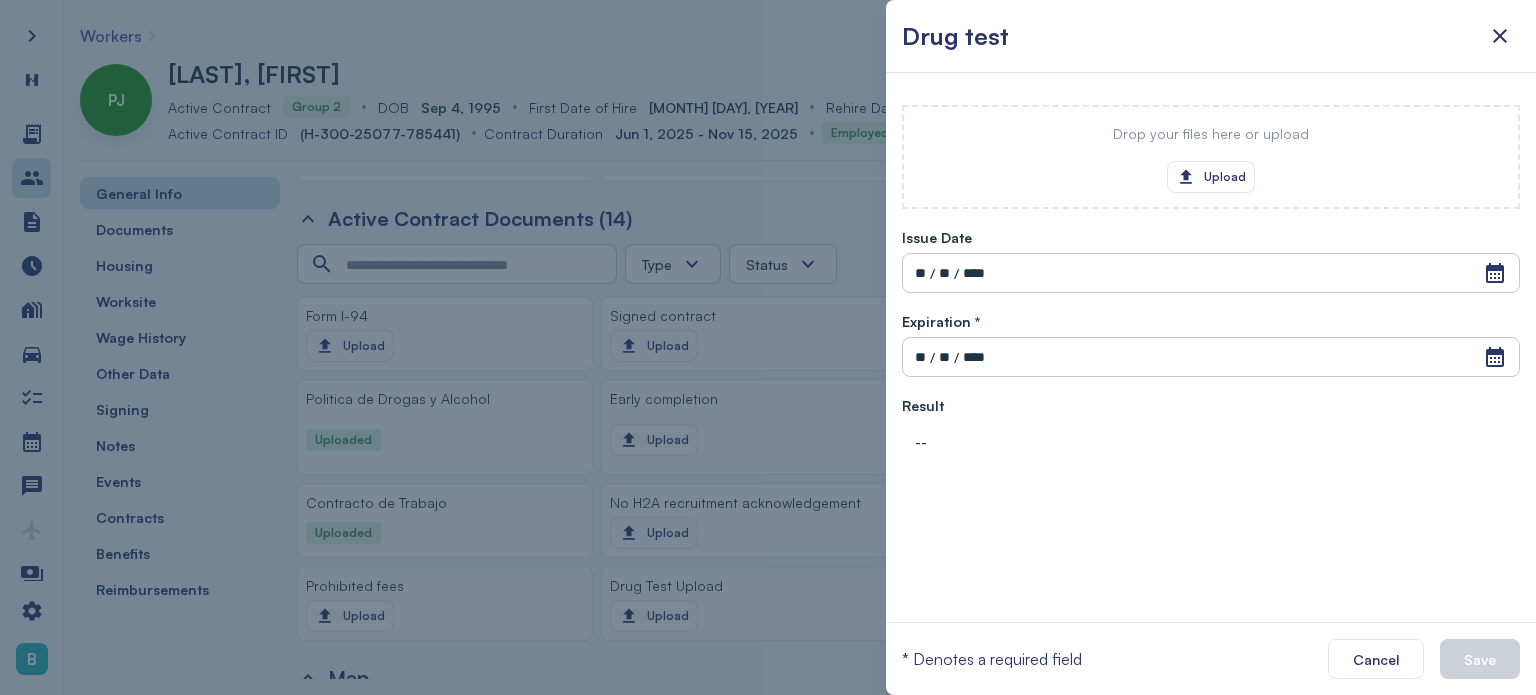 click on "Drop your files here or upload     Upload" at bounding box center (1211, 157) 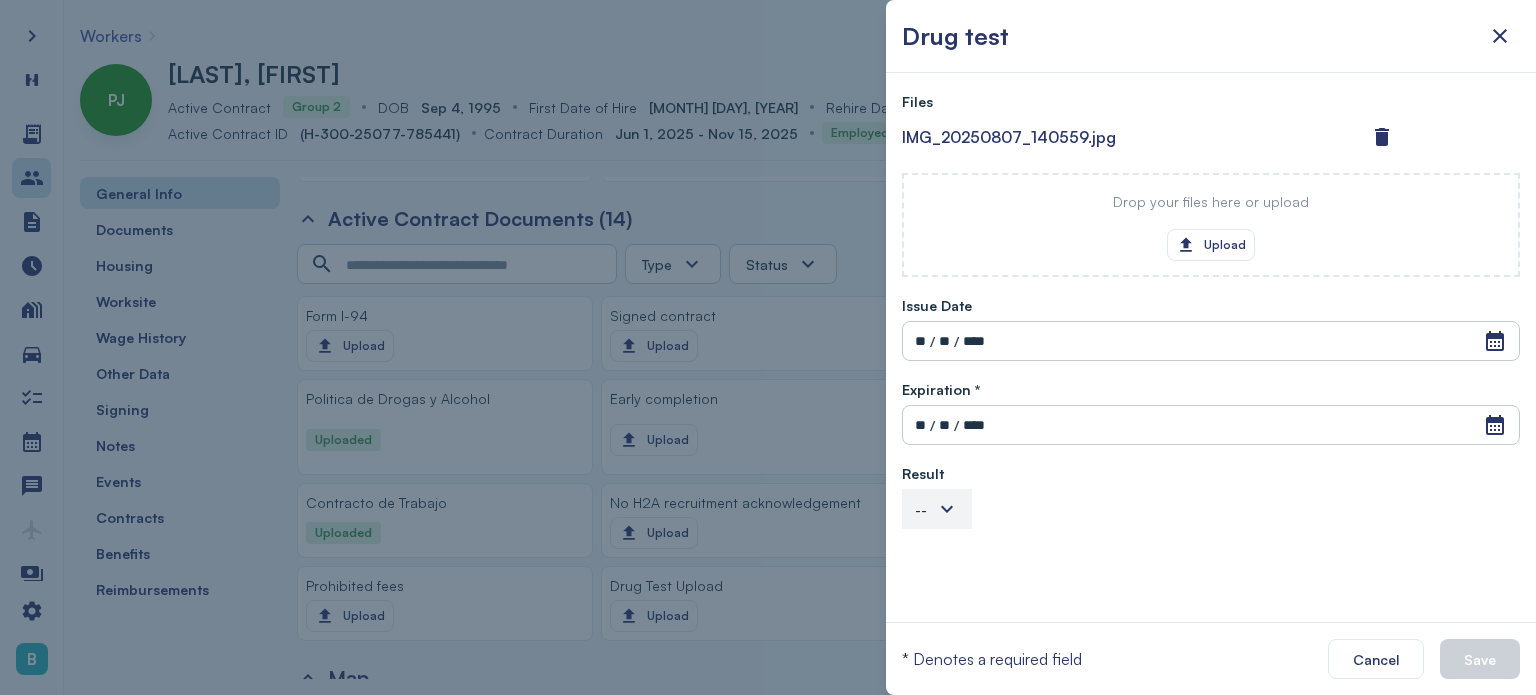 click on "--" at bounding box center (937, 509) 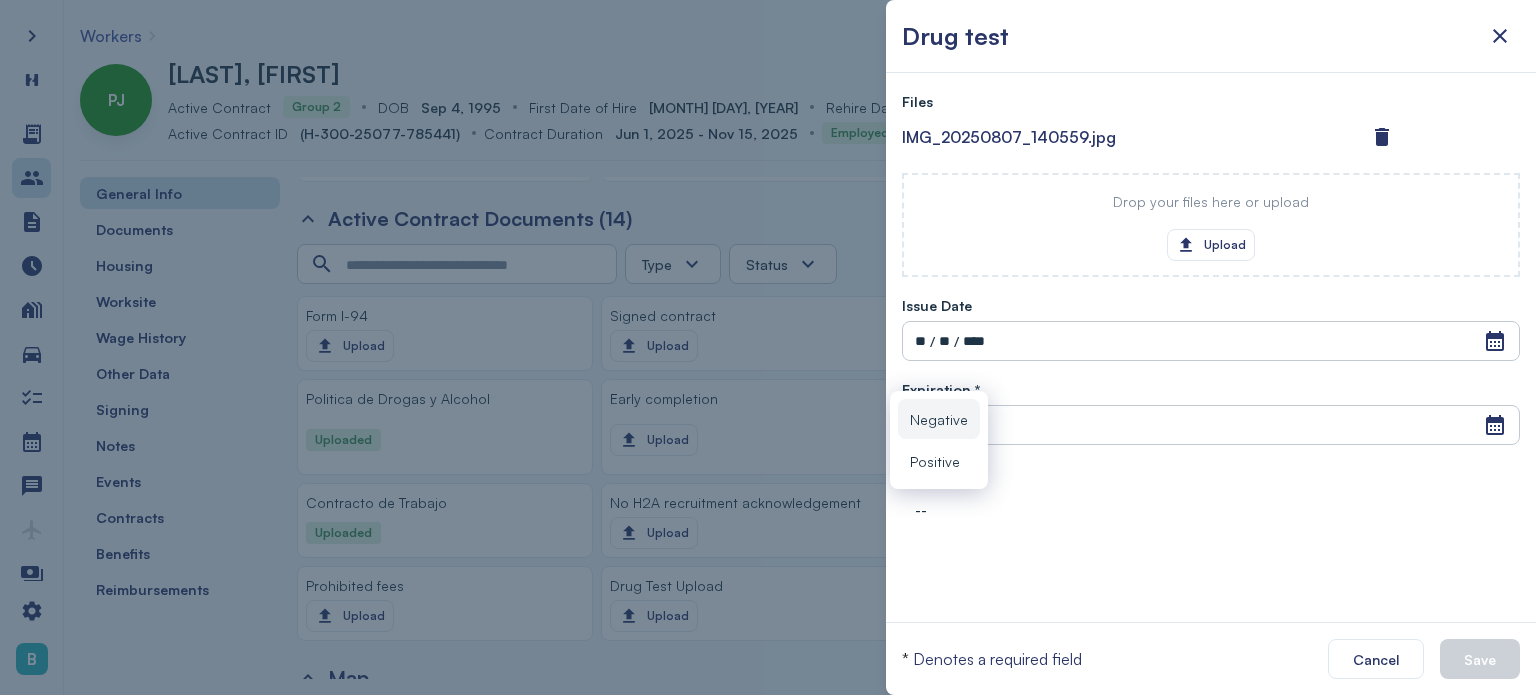 click on "Negative" at bounding box center [939, 419] 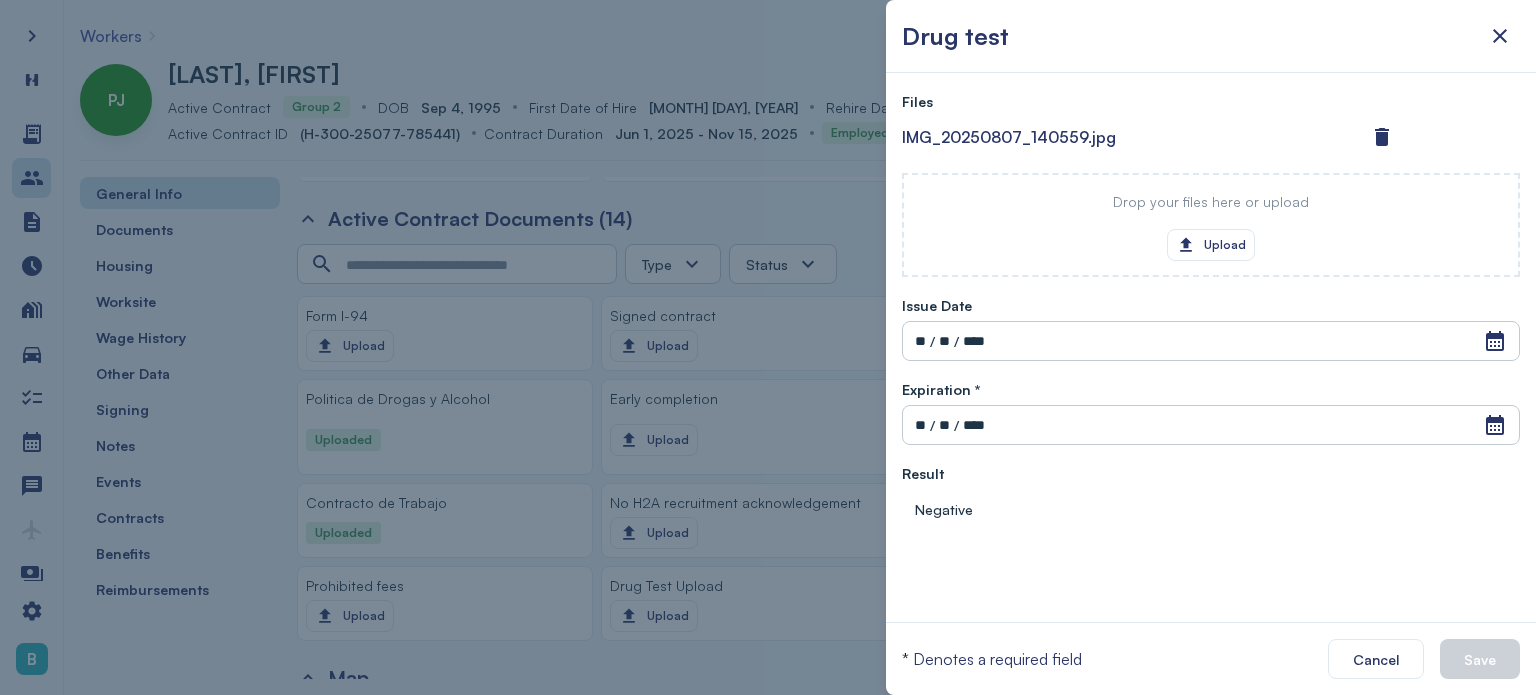 click on "Open Calendar   **   /   **   /   ****" at bounding box center (1211, 341) 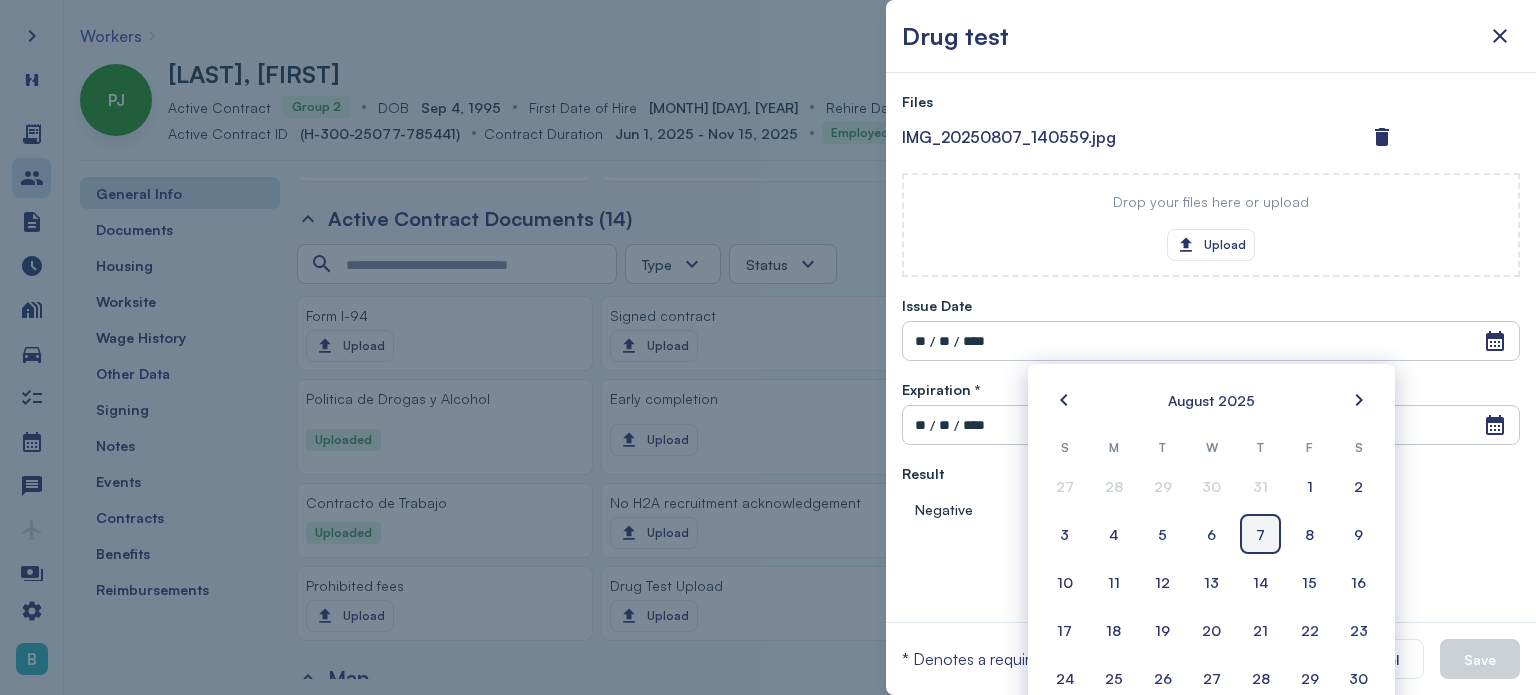 click on "7" at bounding box center [1260, 534] 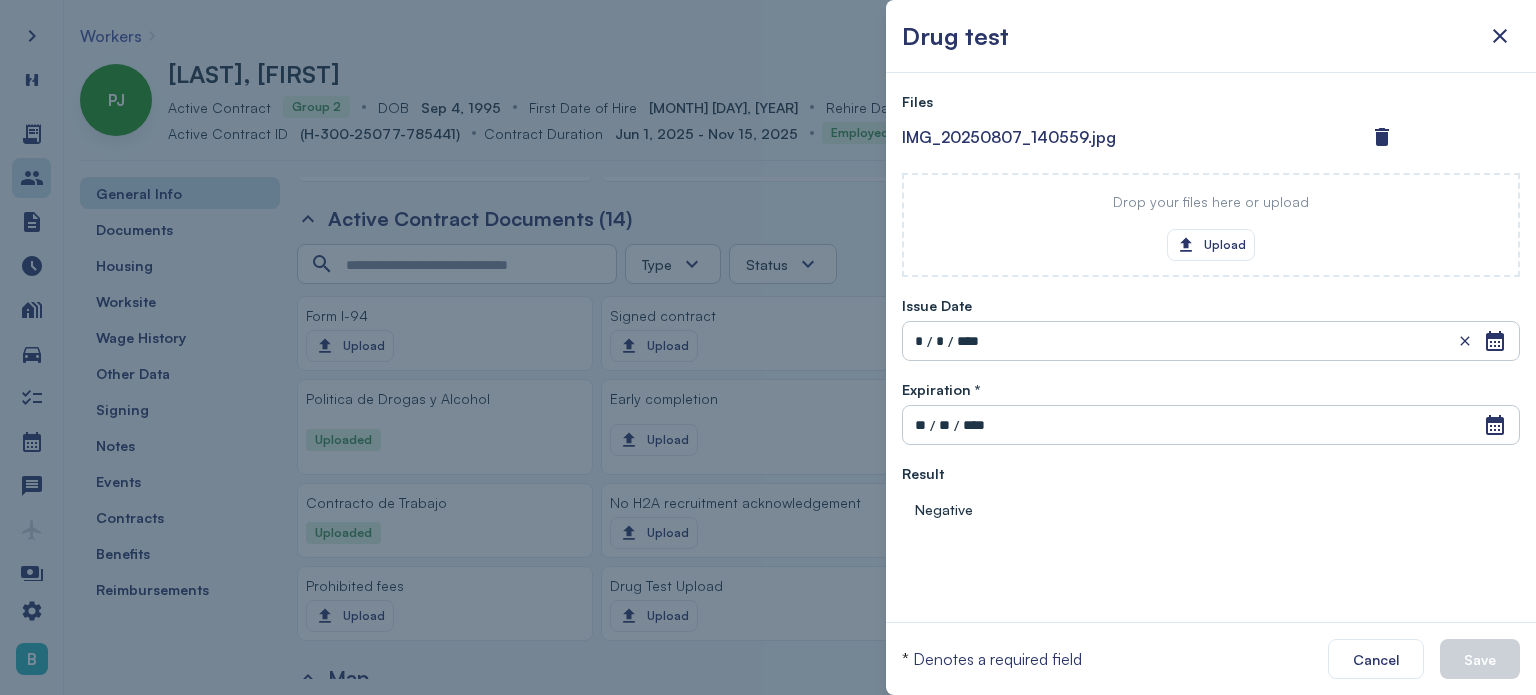 click on "Open Calendar   **   /   **   /   ****" at bounding box center [1211, 425] 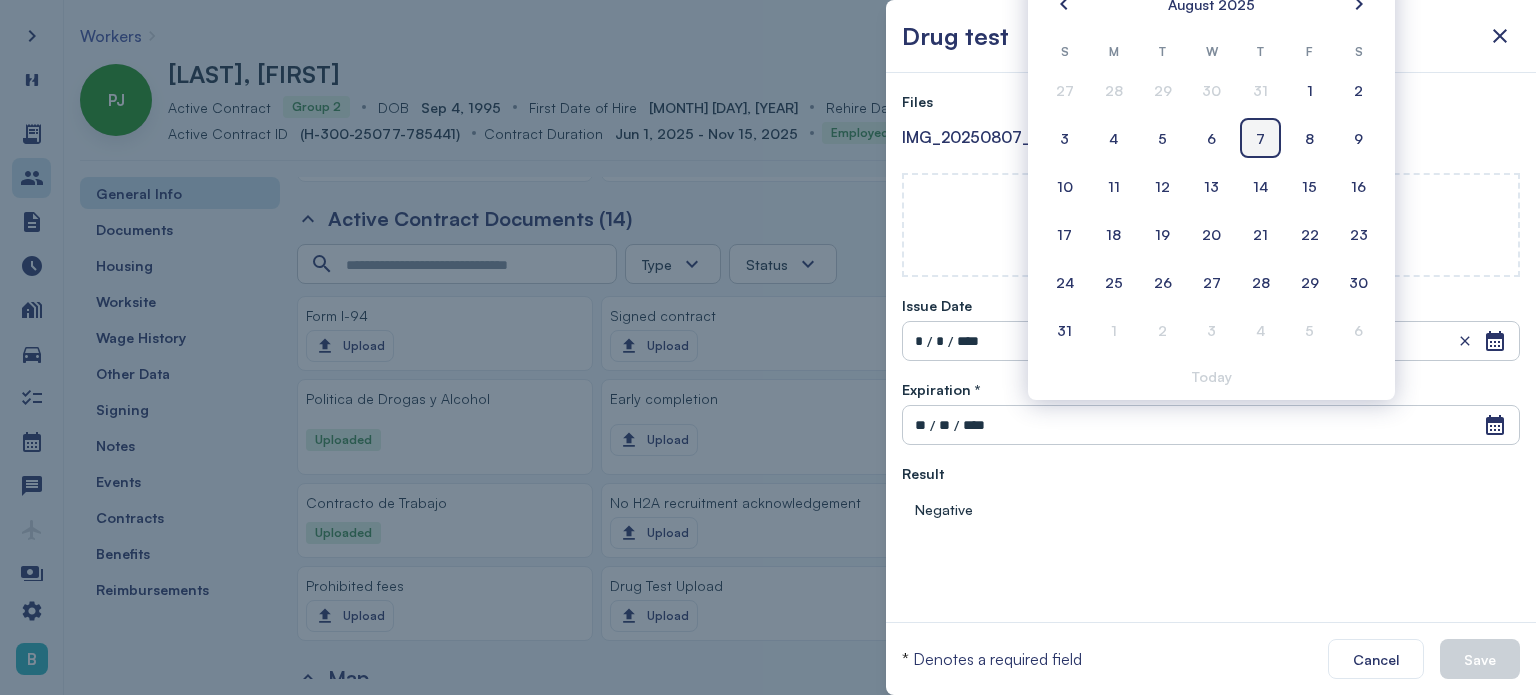 click on "7" at bounding box center (1260, 138) 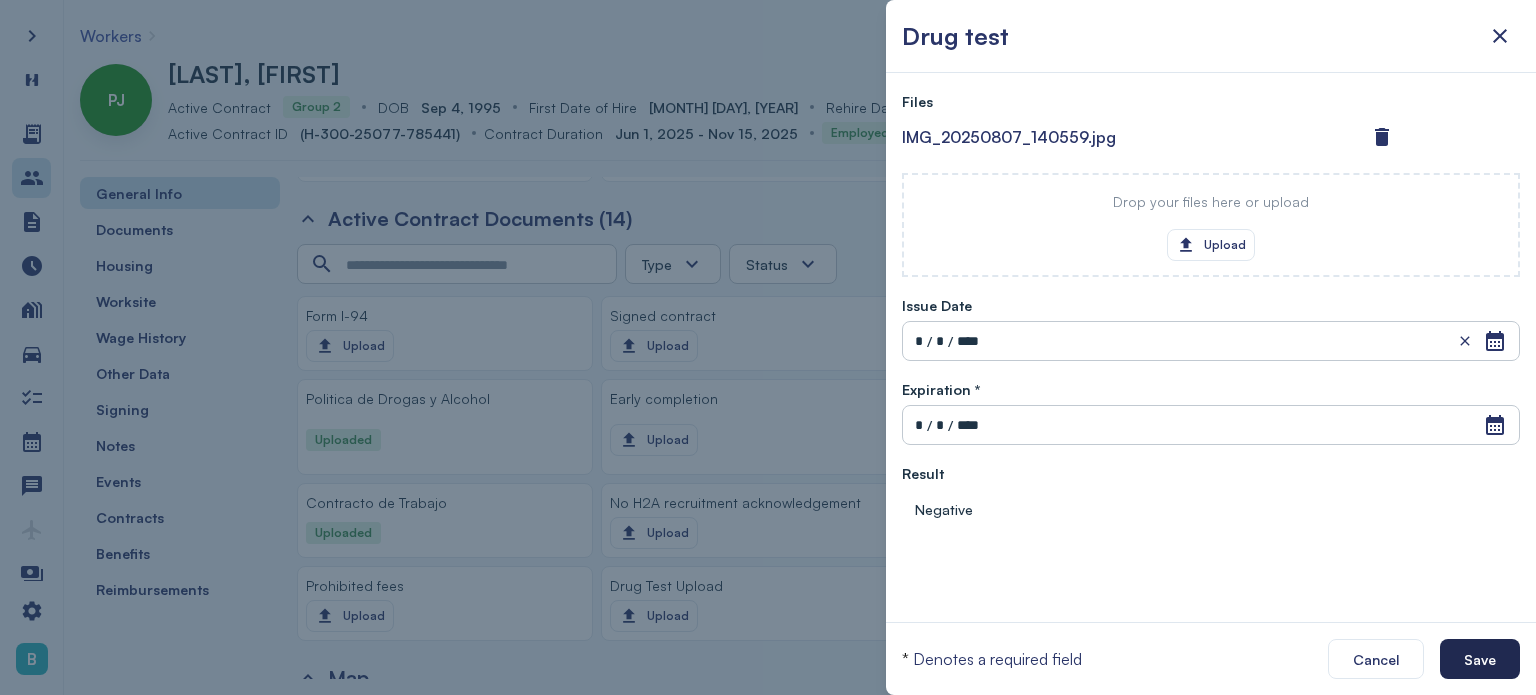 click on "Save" at bounding box center (1480, 659) 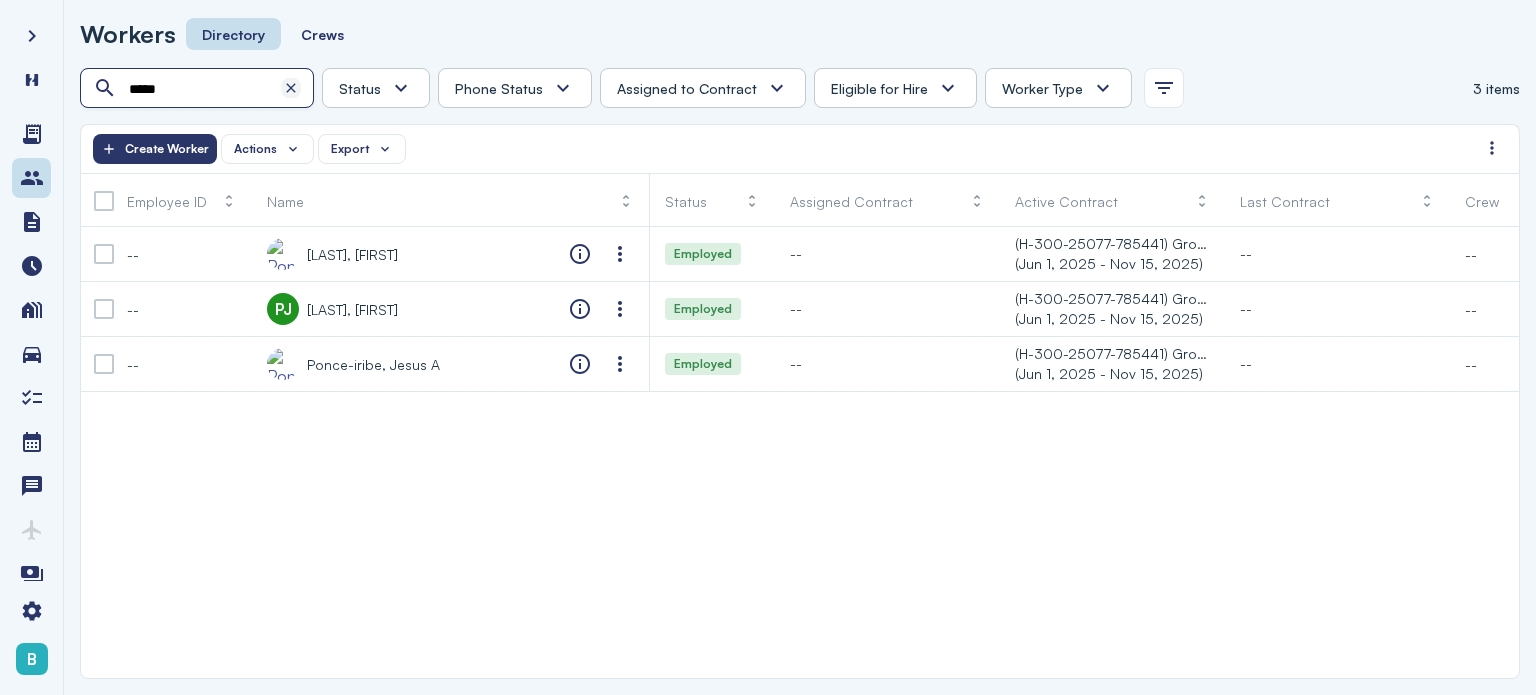 click at bounding box center [291, 88] 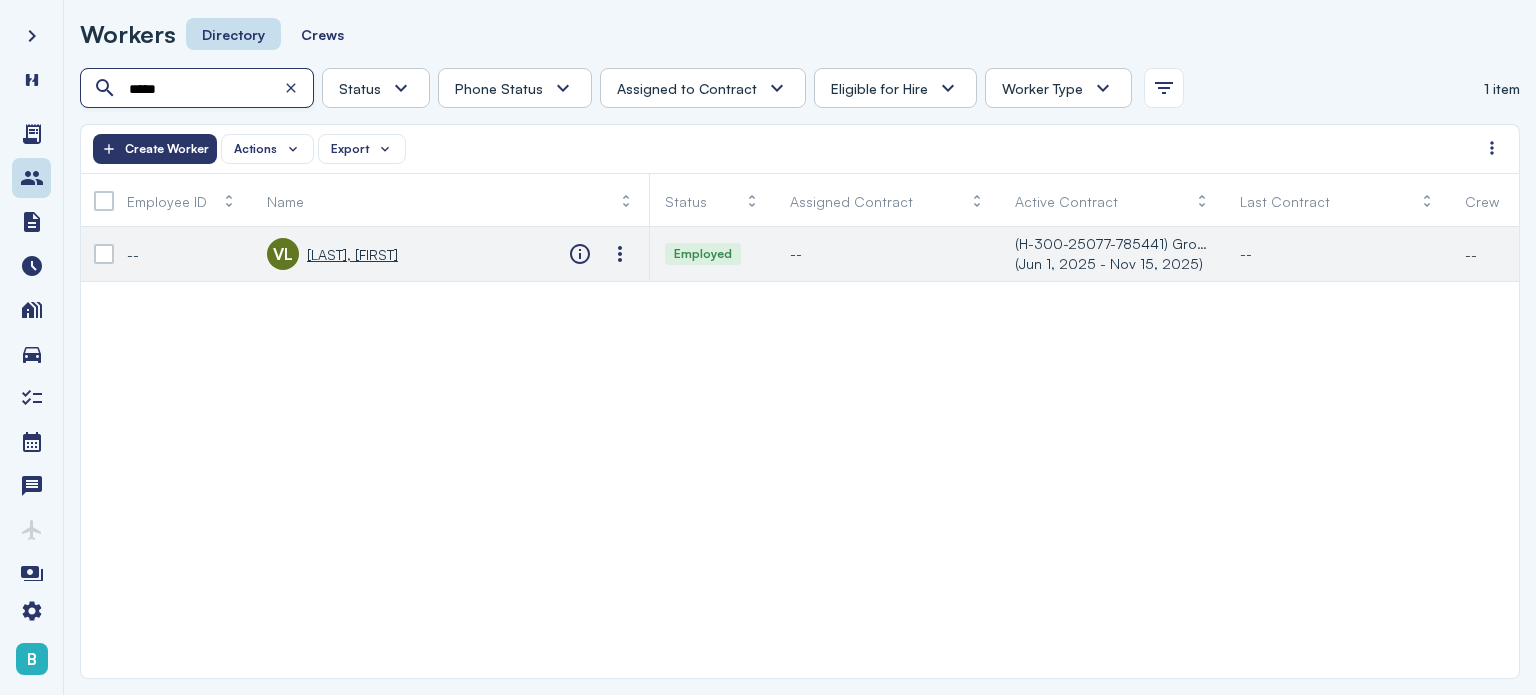 type on "*****" 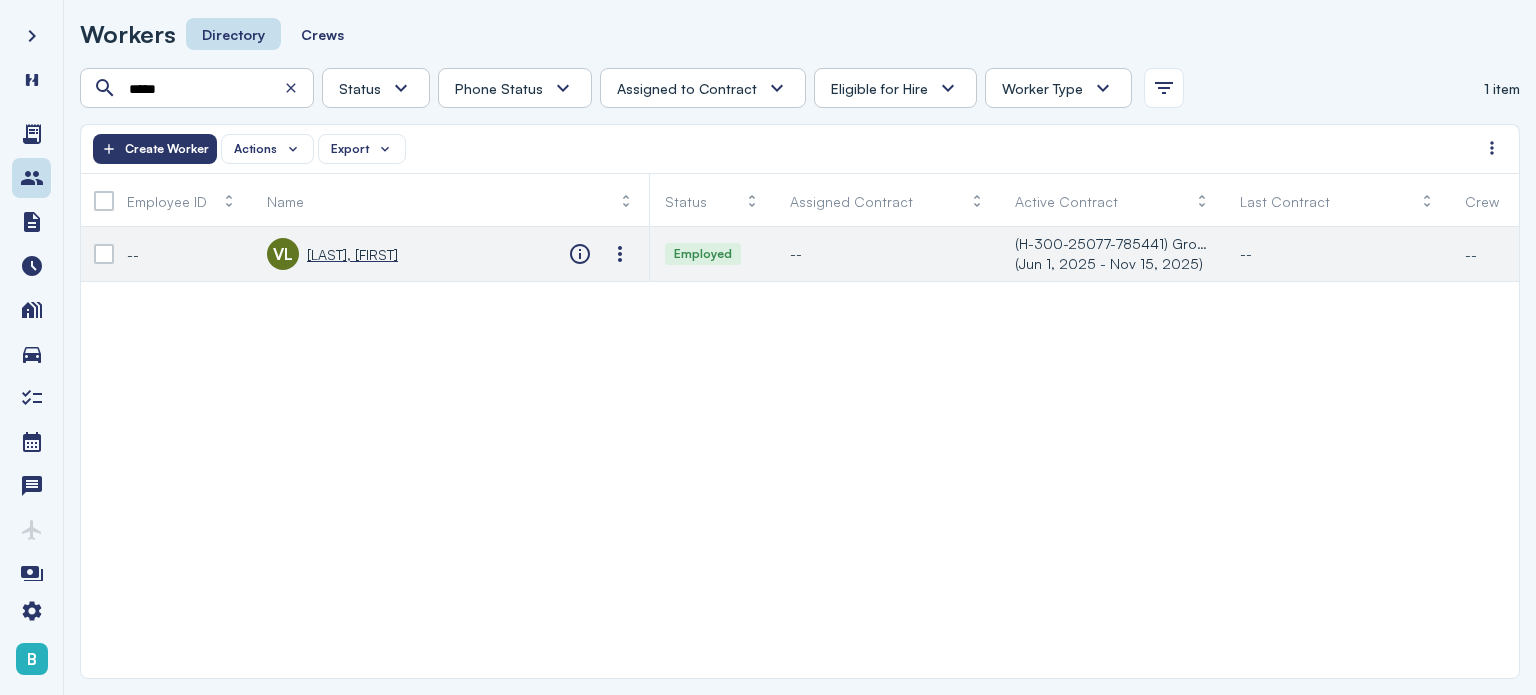 click on "[LAST], [FIRST]" at bounding box center (352, 254) 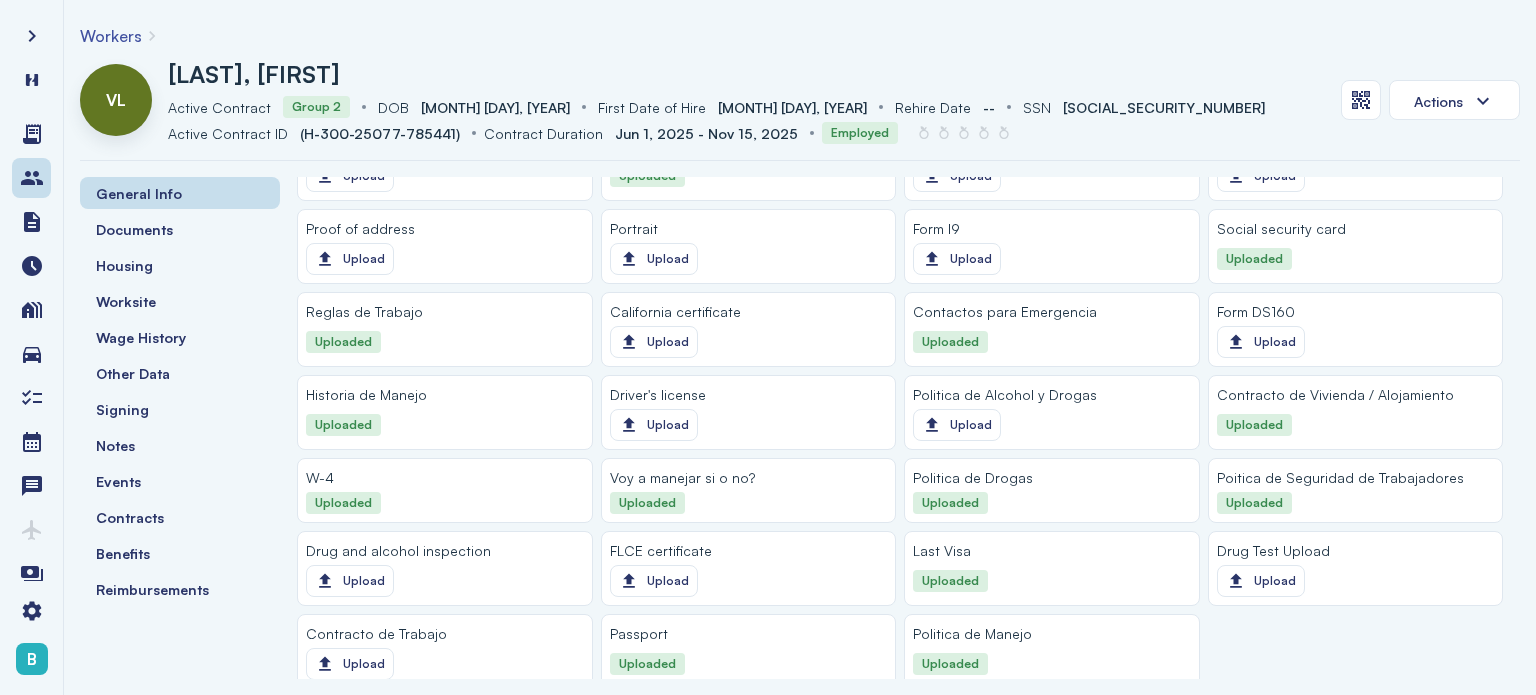 scroll, scrollTop: 2101, scrollLeft: 0, axis: vertical 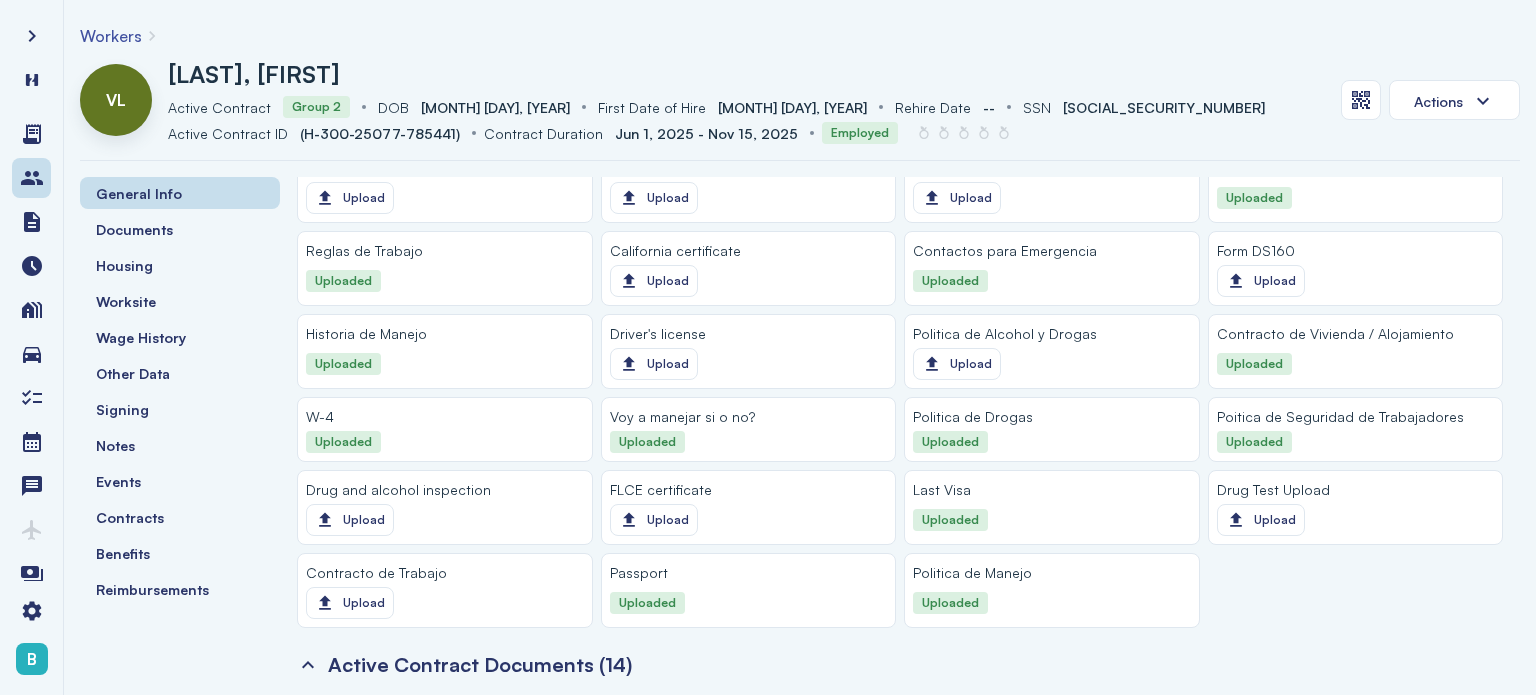 click on "Valenzuela-cisneros, [FIRST]   Active Contract   Contract   Group 2     DOB   DOB   [DATE]   First Date of Hire   First Date of Hire   [DATE]   Rehire Date   Rehire Date   --   SSN   SSN   [SSN]   Active Contract ID   Active Contract ID   H-300-25077-785441   Contract Duration   Contract Duration   [DATE] - [DATE]   Employed                                         Actions" at bounding box center (800, 108) 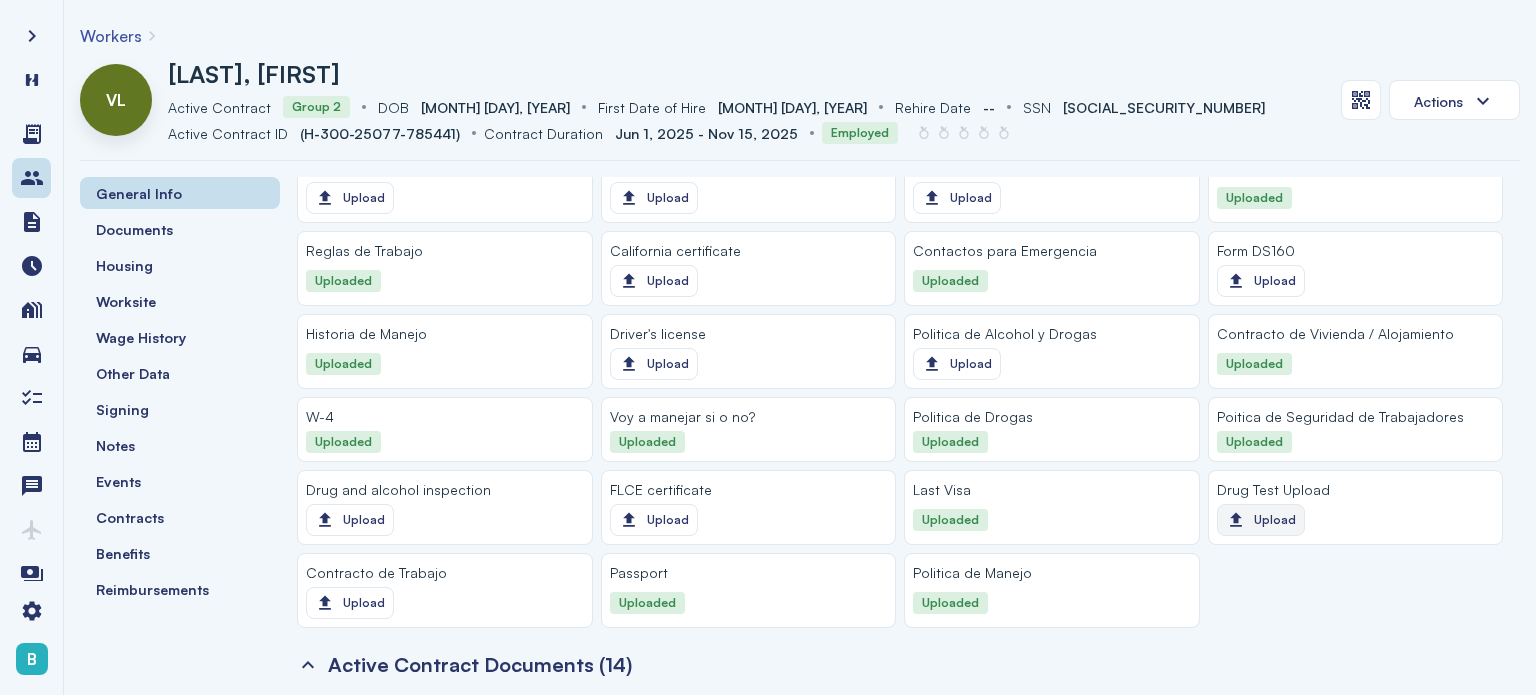 click on "Upload" 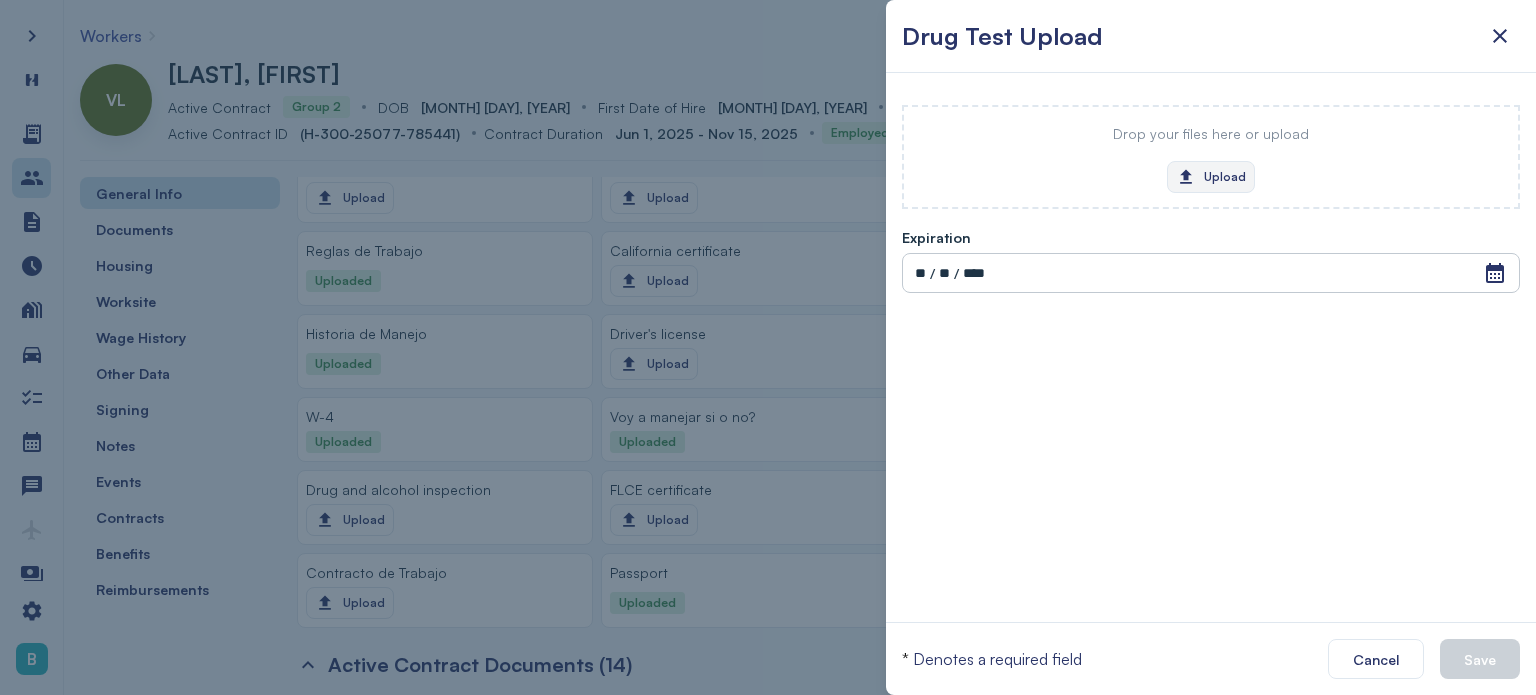 click on "Upload" at bounding box center (1211, 177) 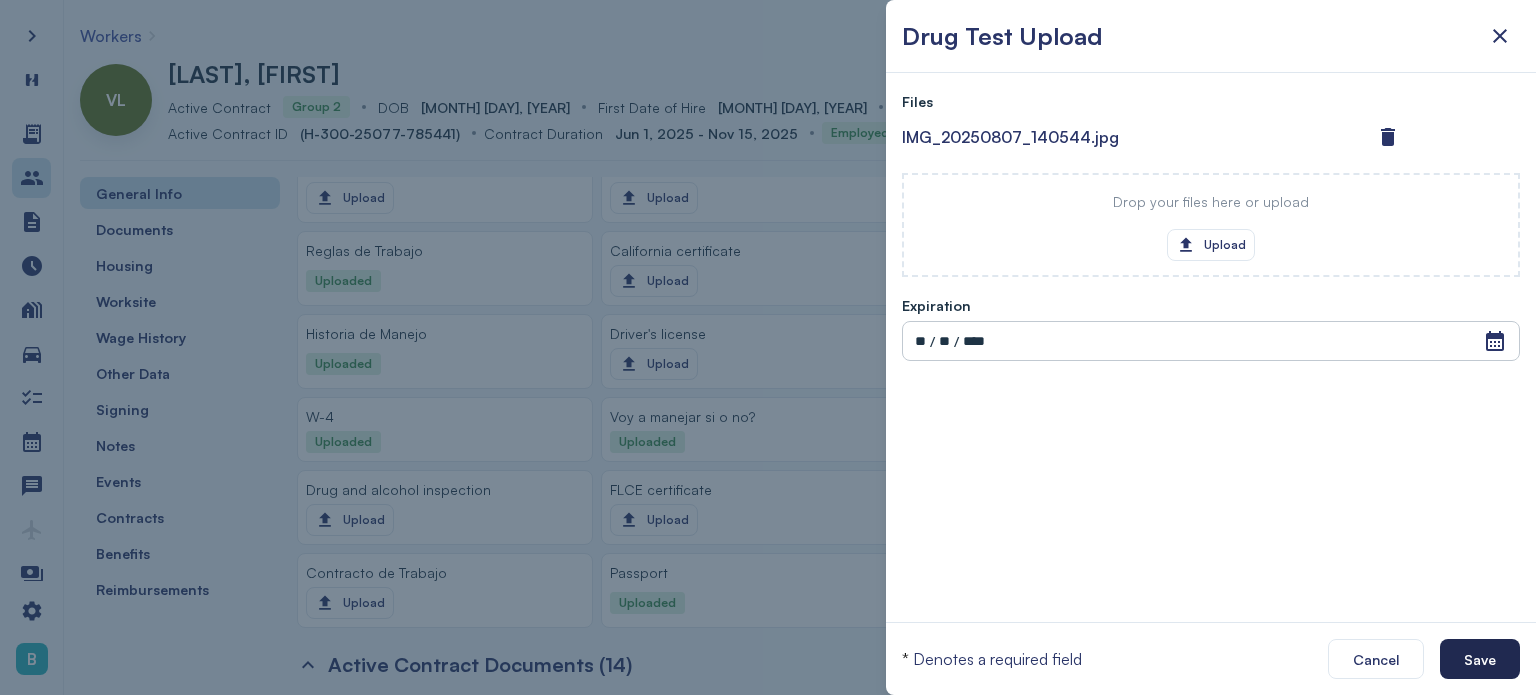 click on "Save" at bounding box center (1480, 659) 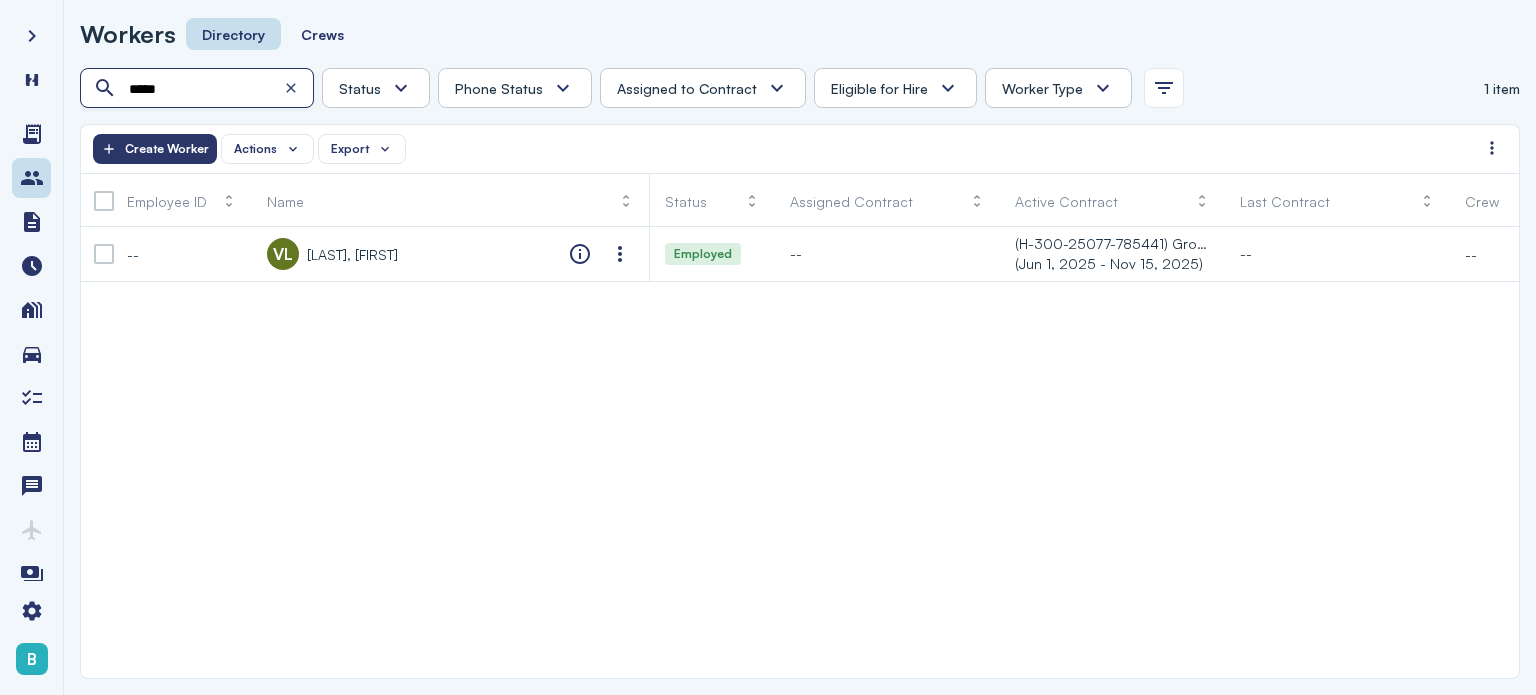 click on "*****" at bounding box center [199, 89] 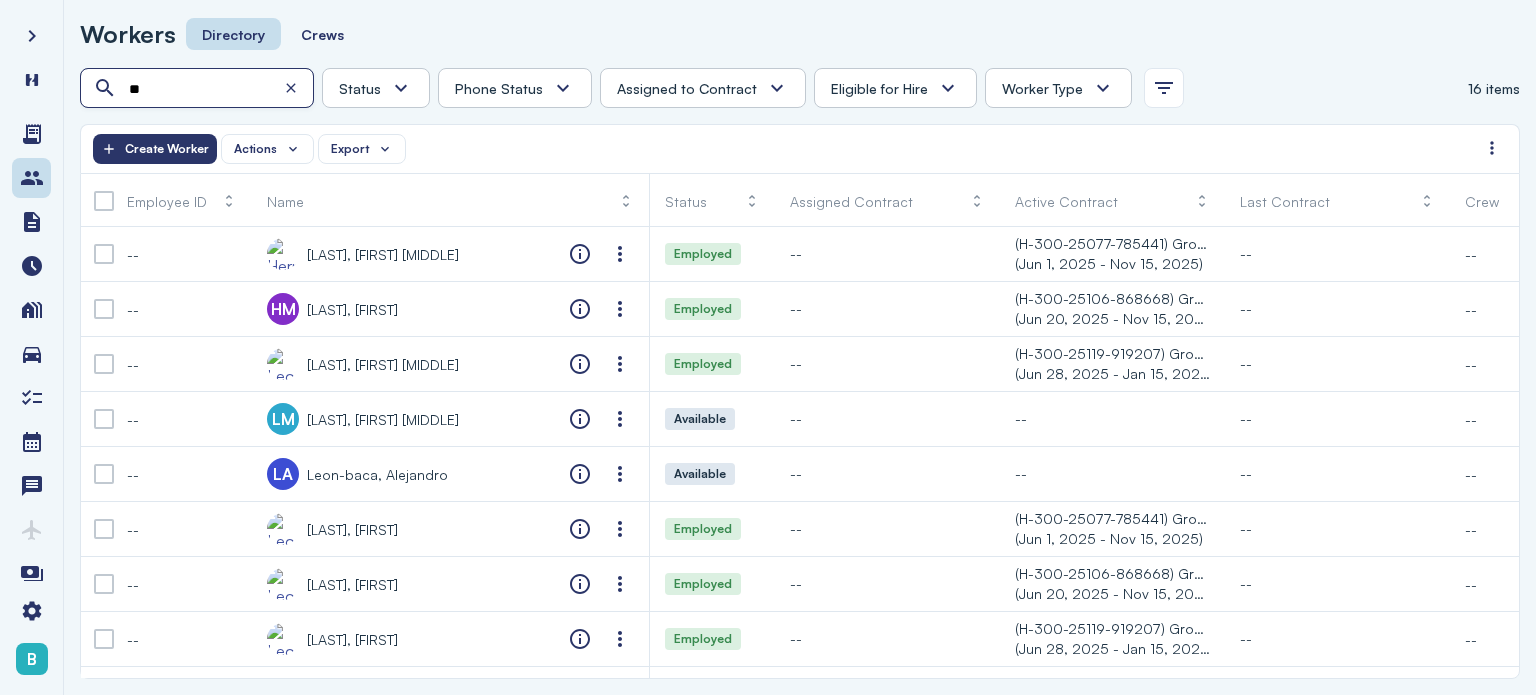 type on "*" 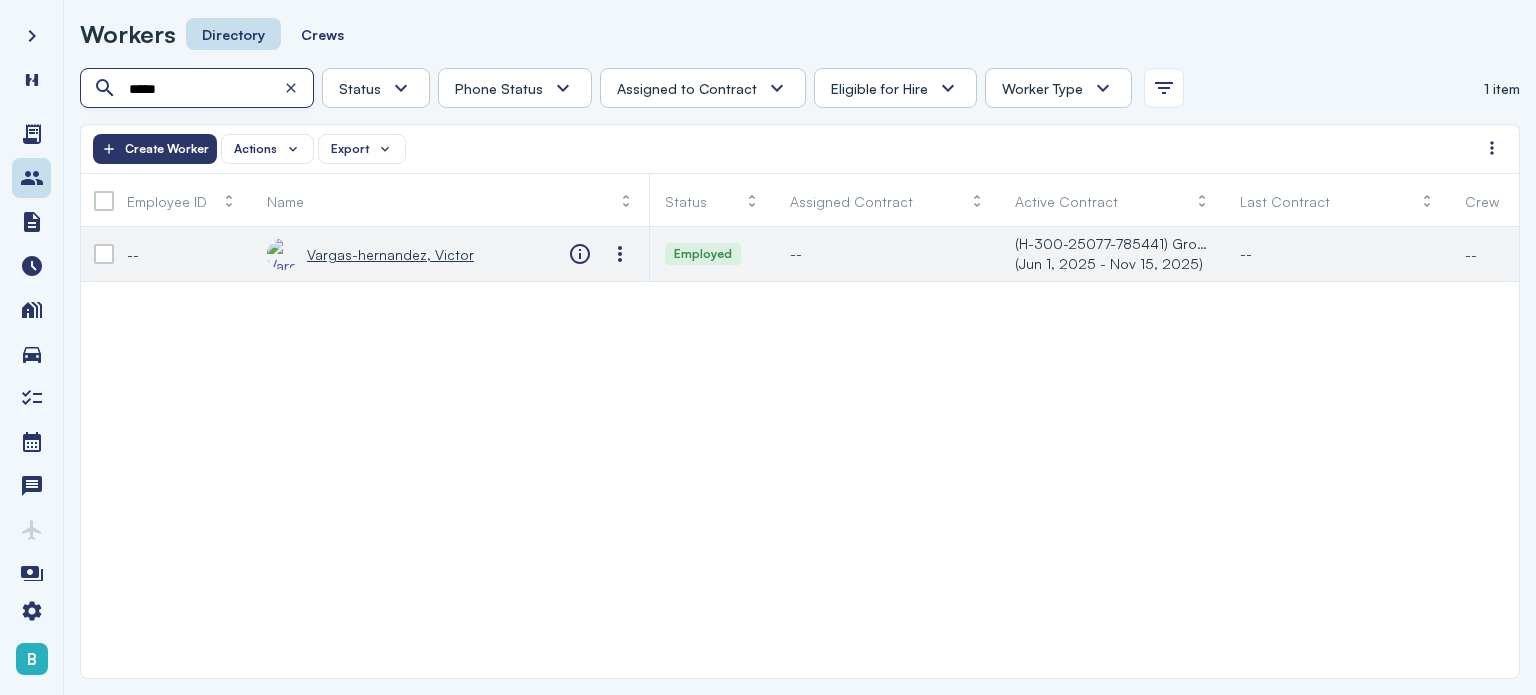 type on "*****" 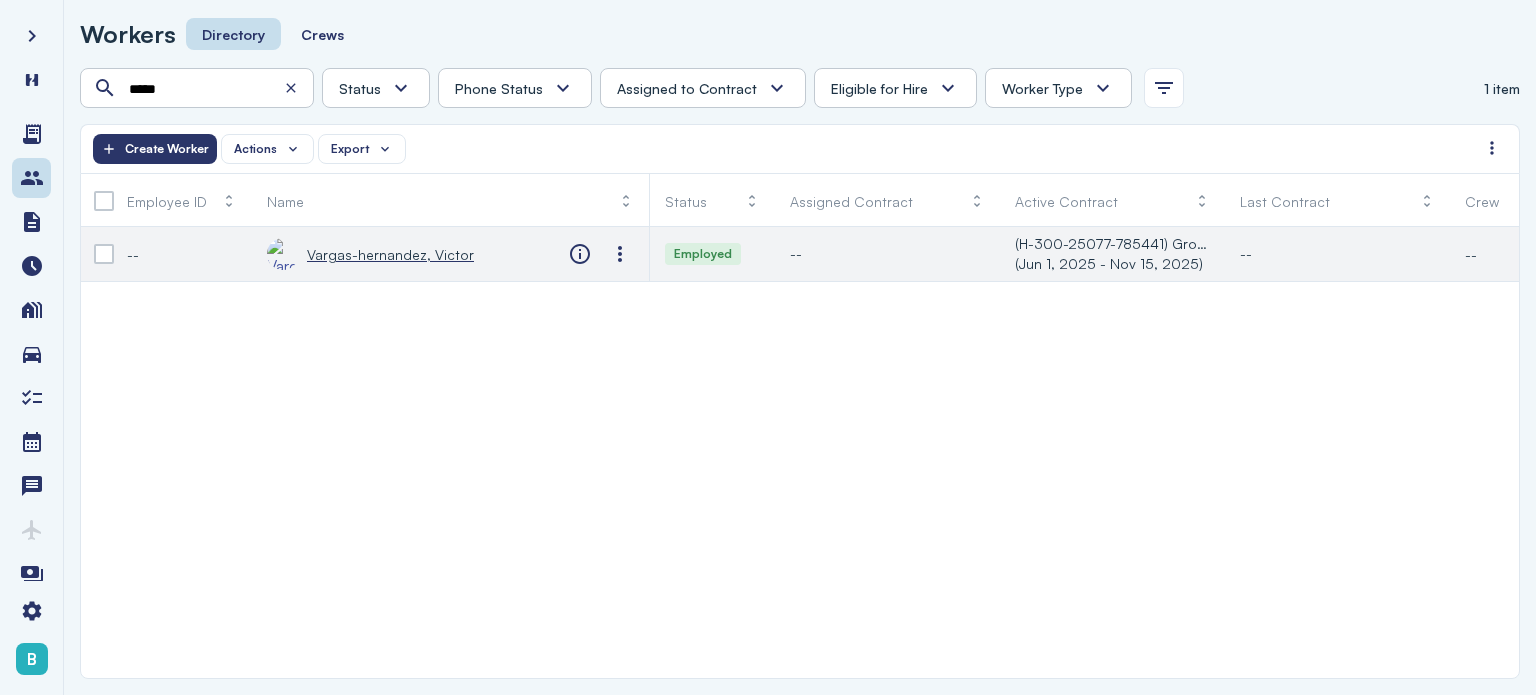 click on "Vargas-hernandez, Victor" at bounding box center (390, 254) 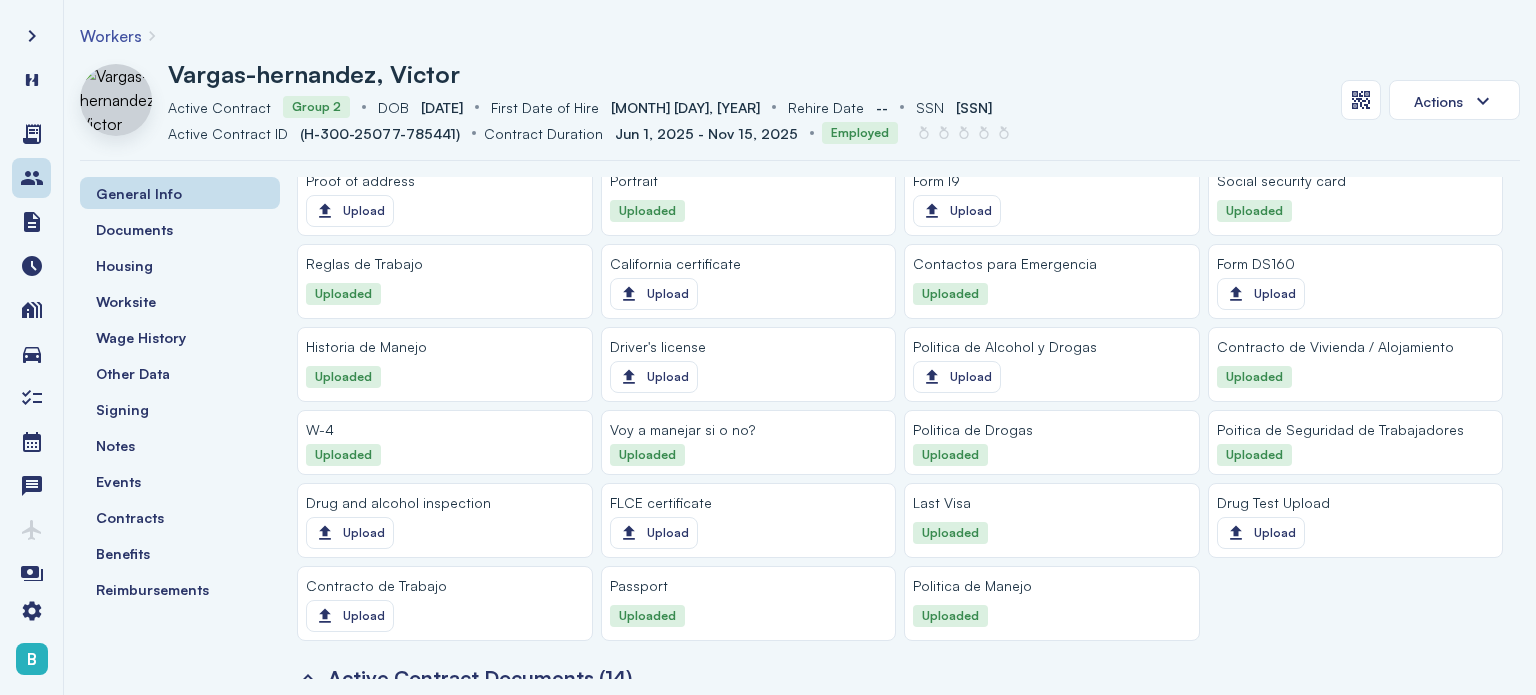 scroll, scrollTop: 2142, scrollLeft: 0, axis: vertical 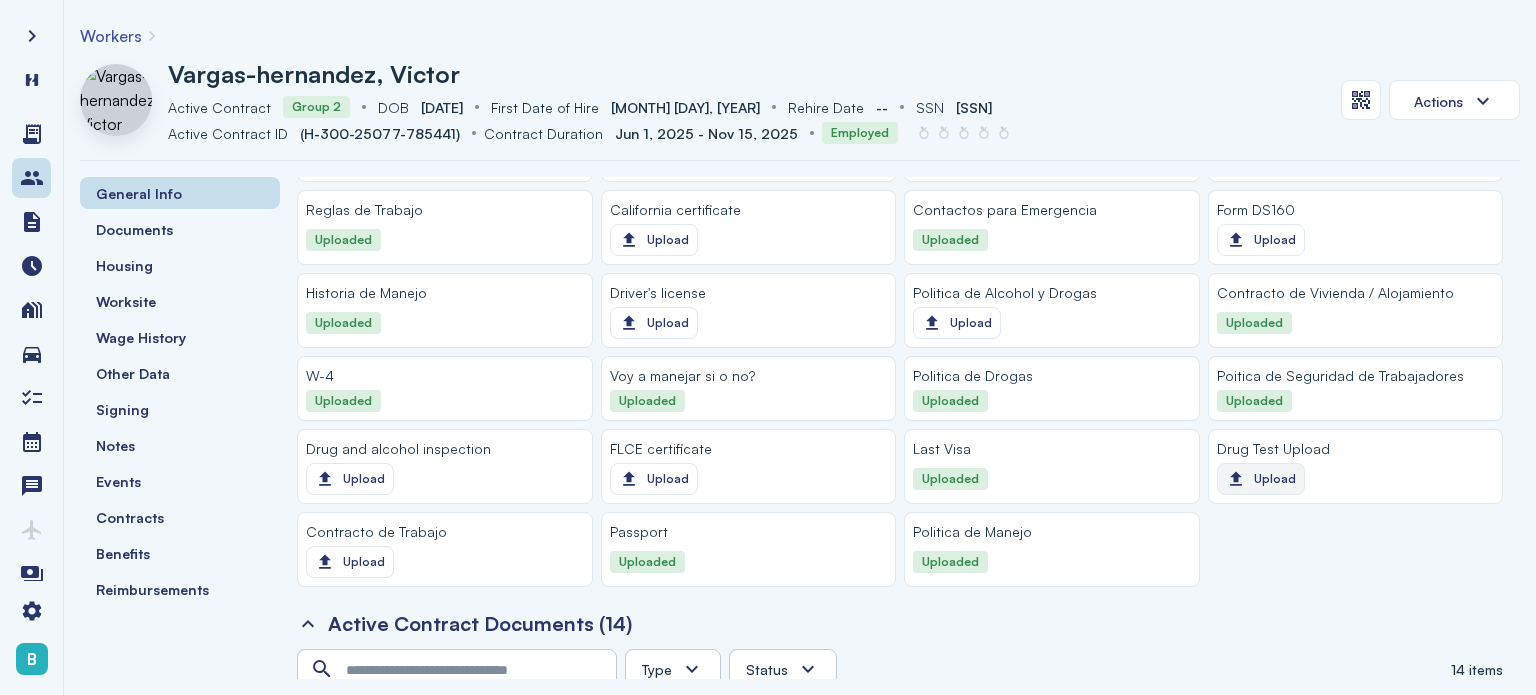 click on "Upload" 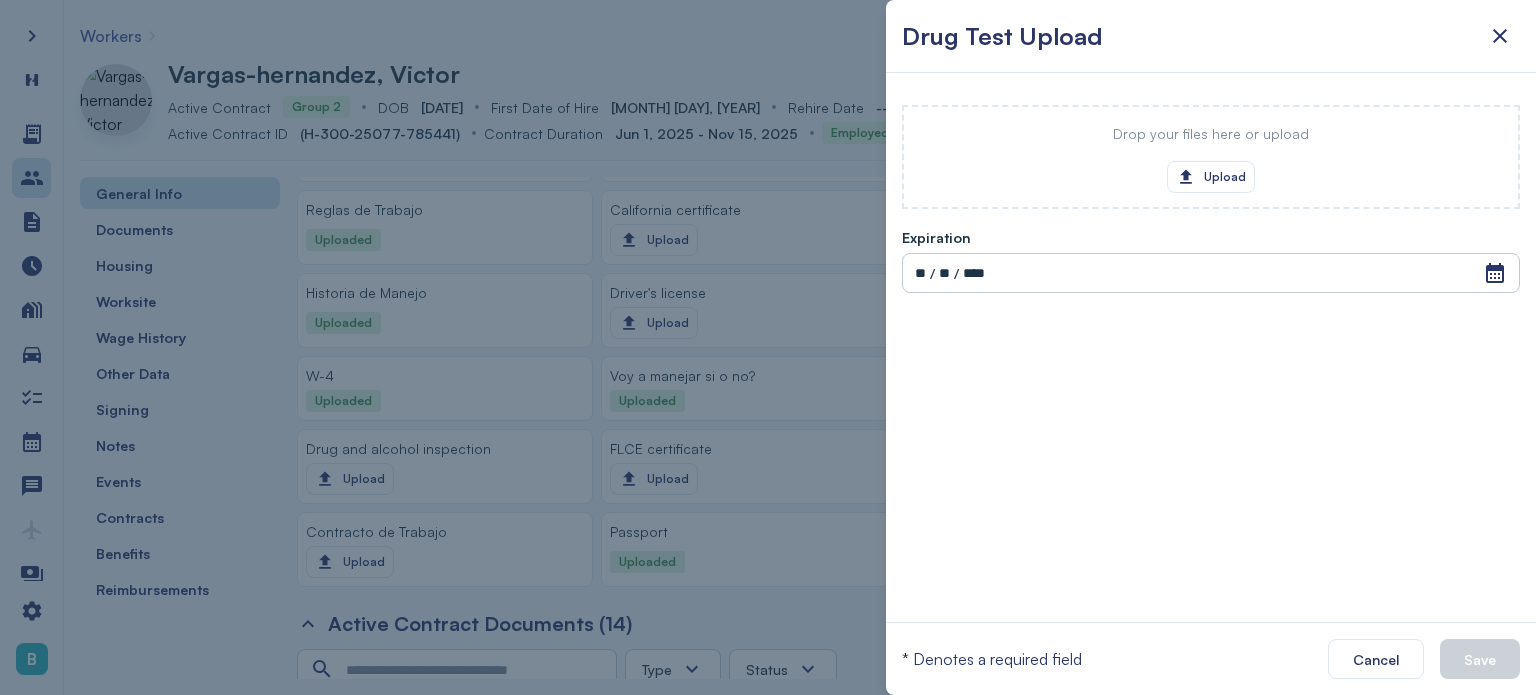 click on "Drop your files here or upload     Upload" at bounding box center (1211, 157) 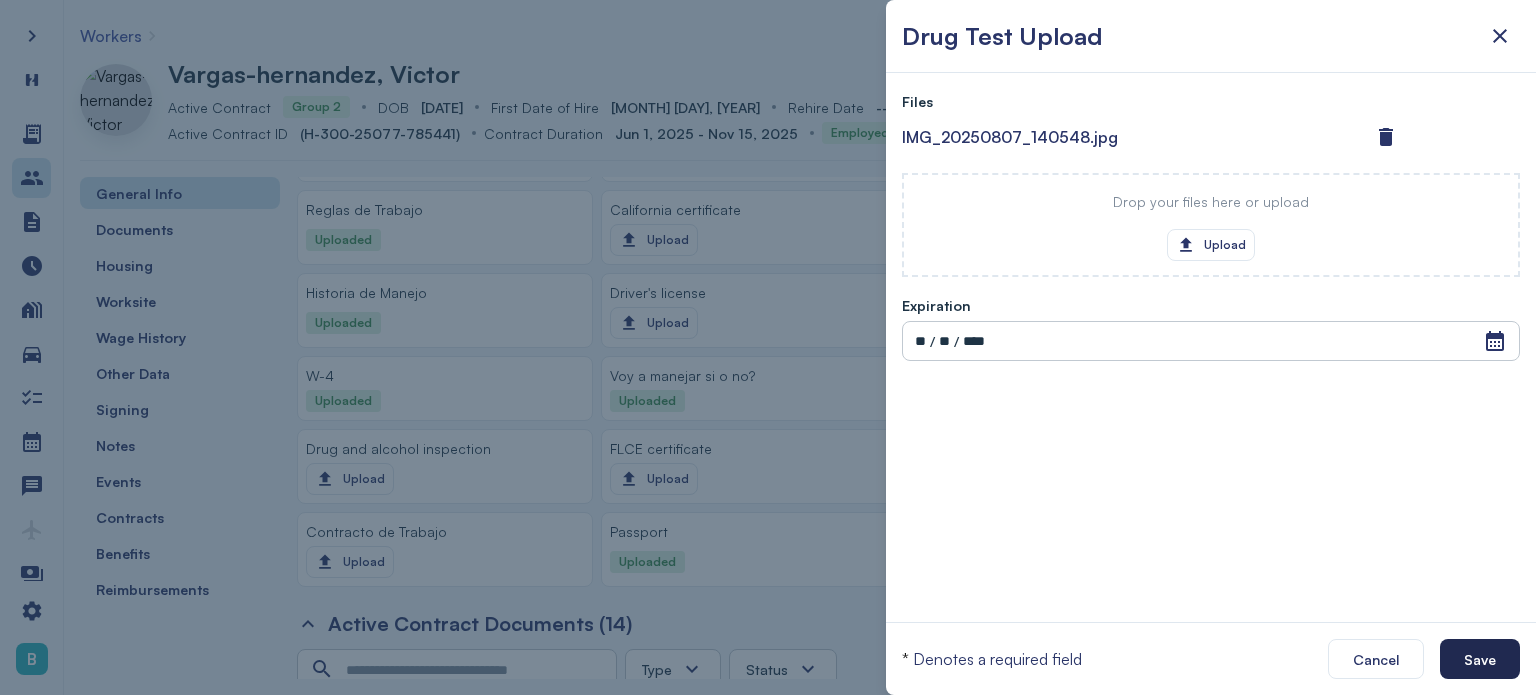 click on "Save" at bounding box center [1480, 659] 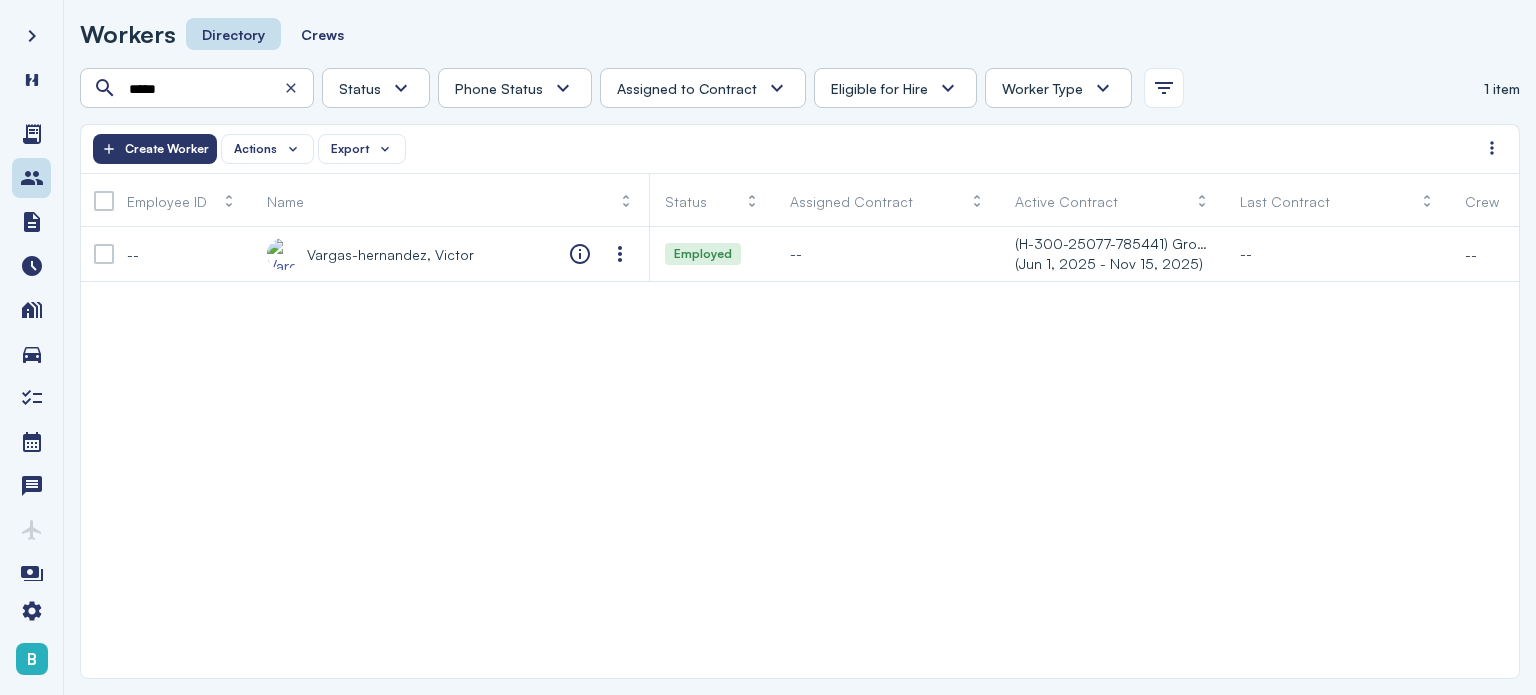 click at bounding box center [297, 88] 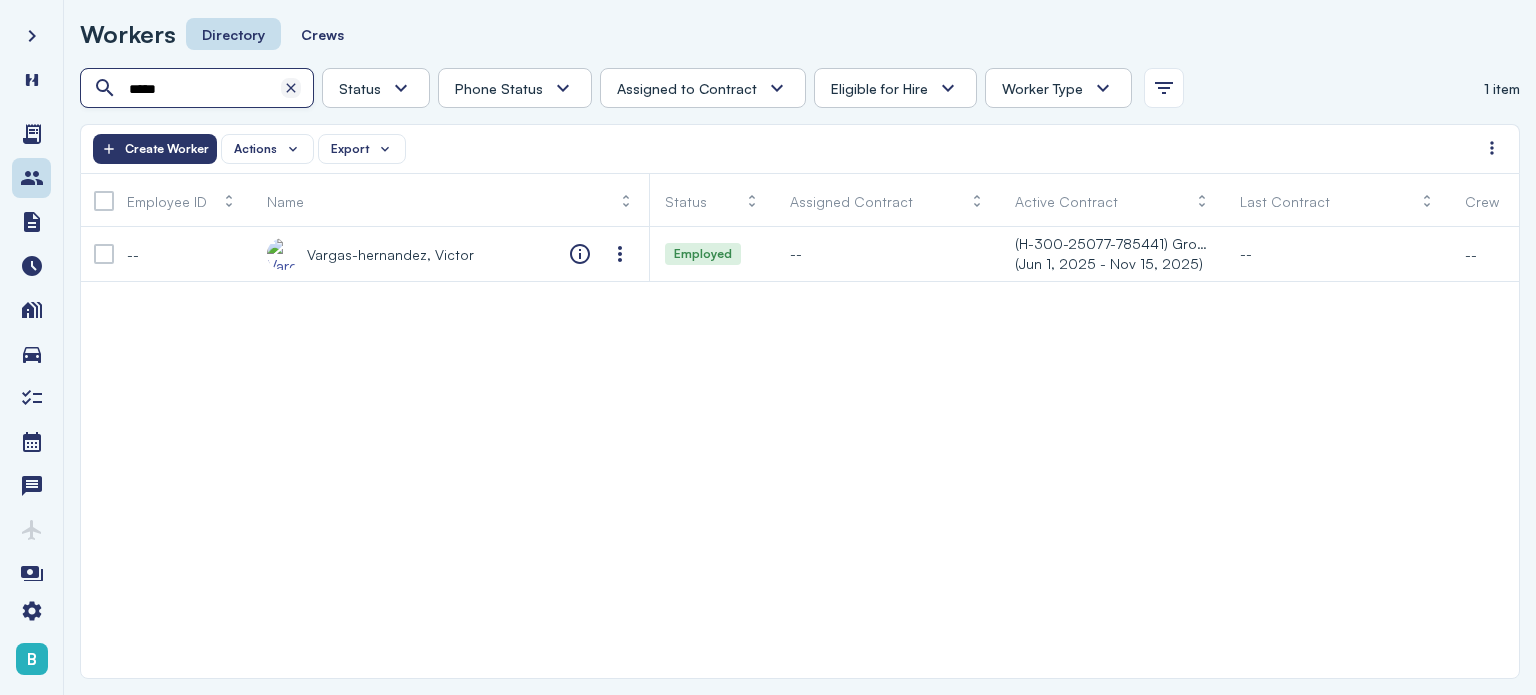 click at bounding box center [291, 88] 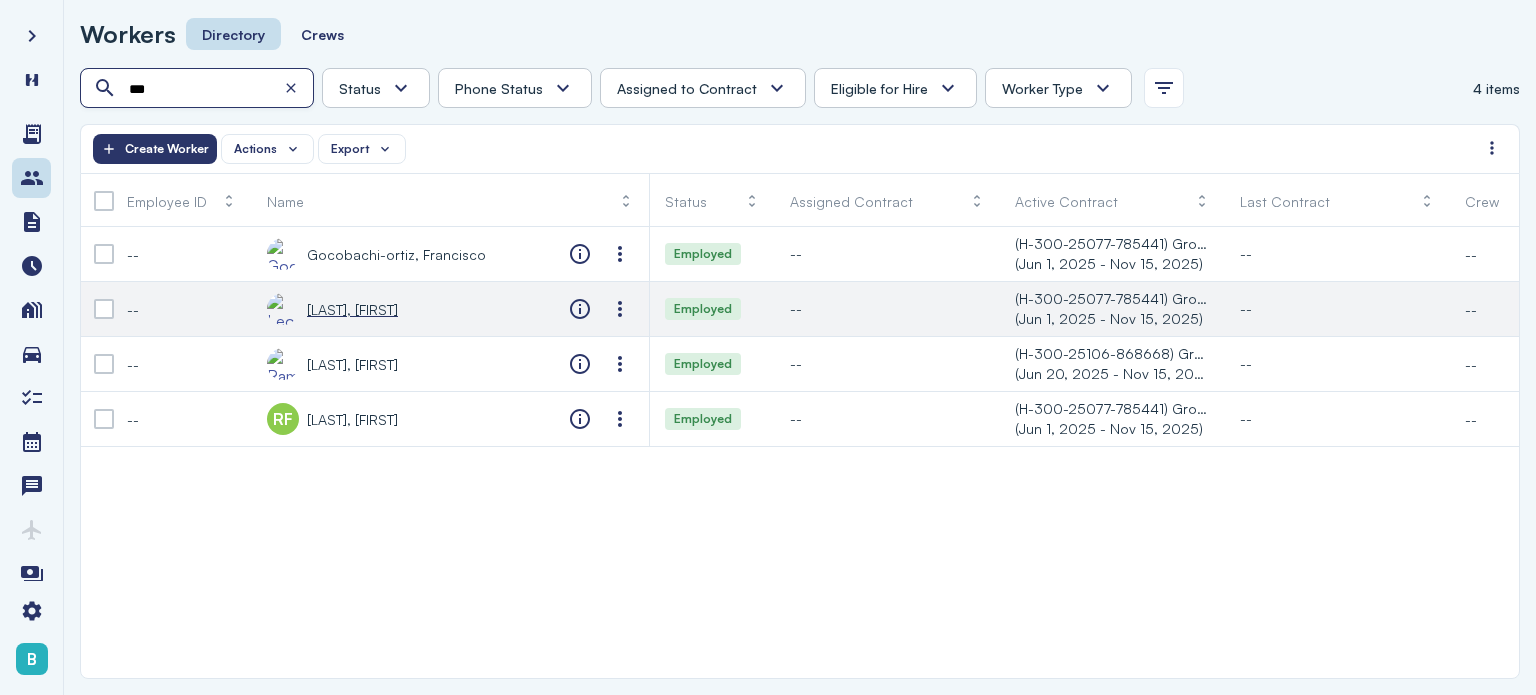 type on "***" 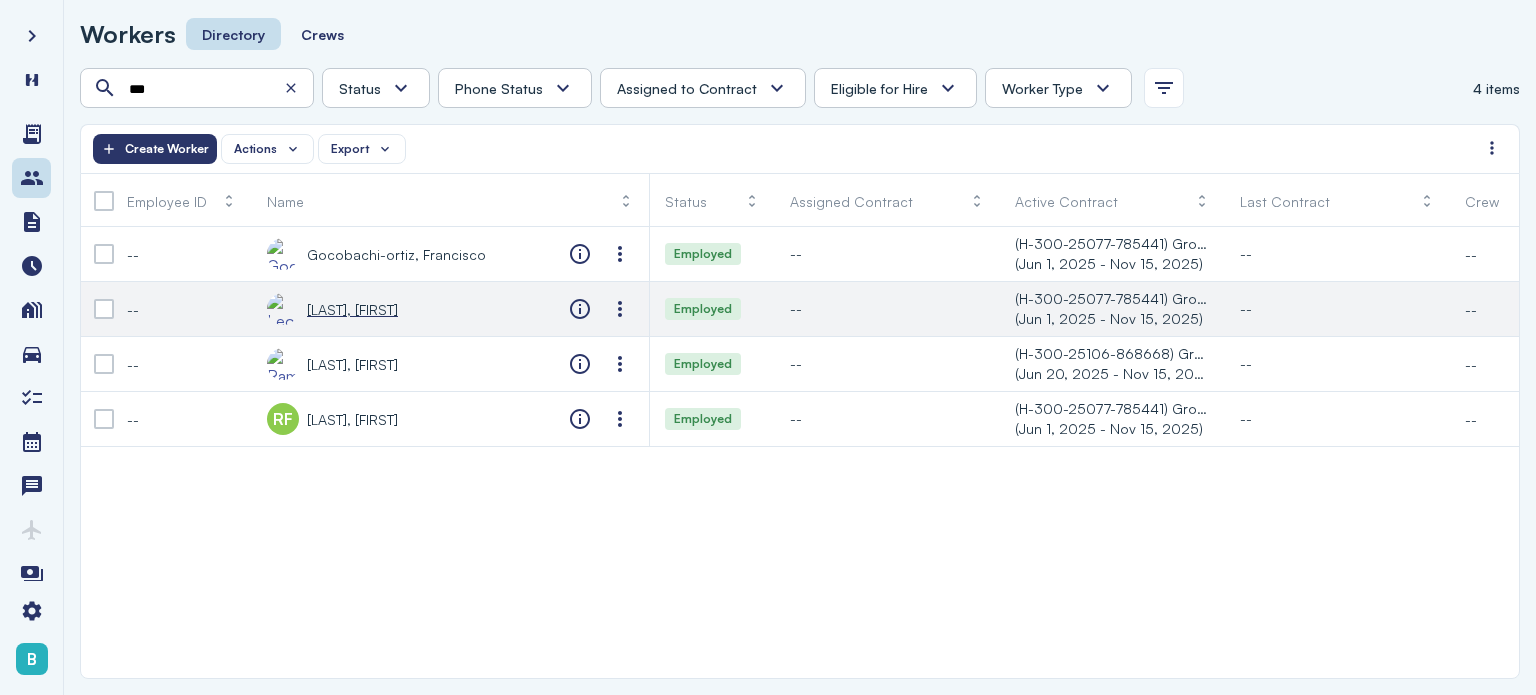 click on "[LAST], [FIRST]" at bounding box center (352, 309) 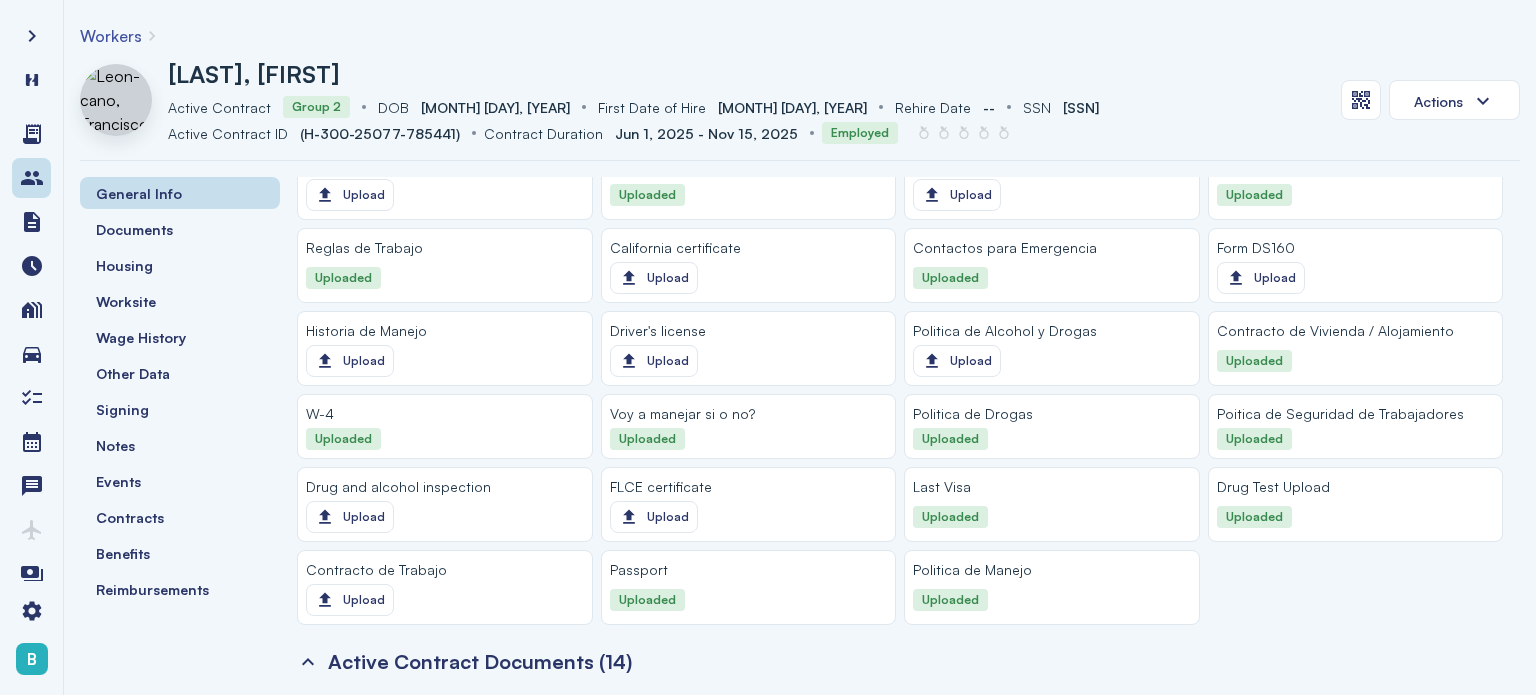 scroll, scrollTop: 2125, scrollLeft: 0, axis: vertical 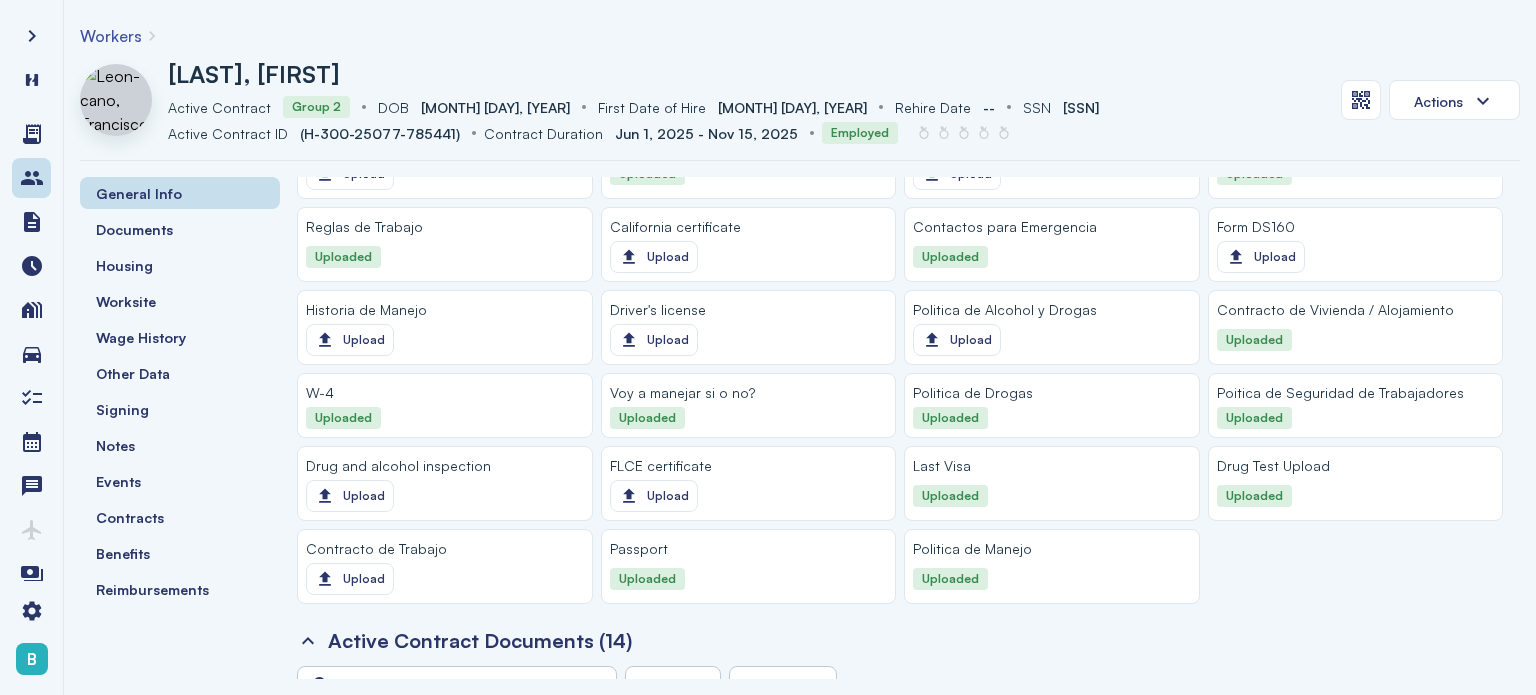 click 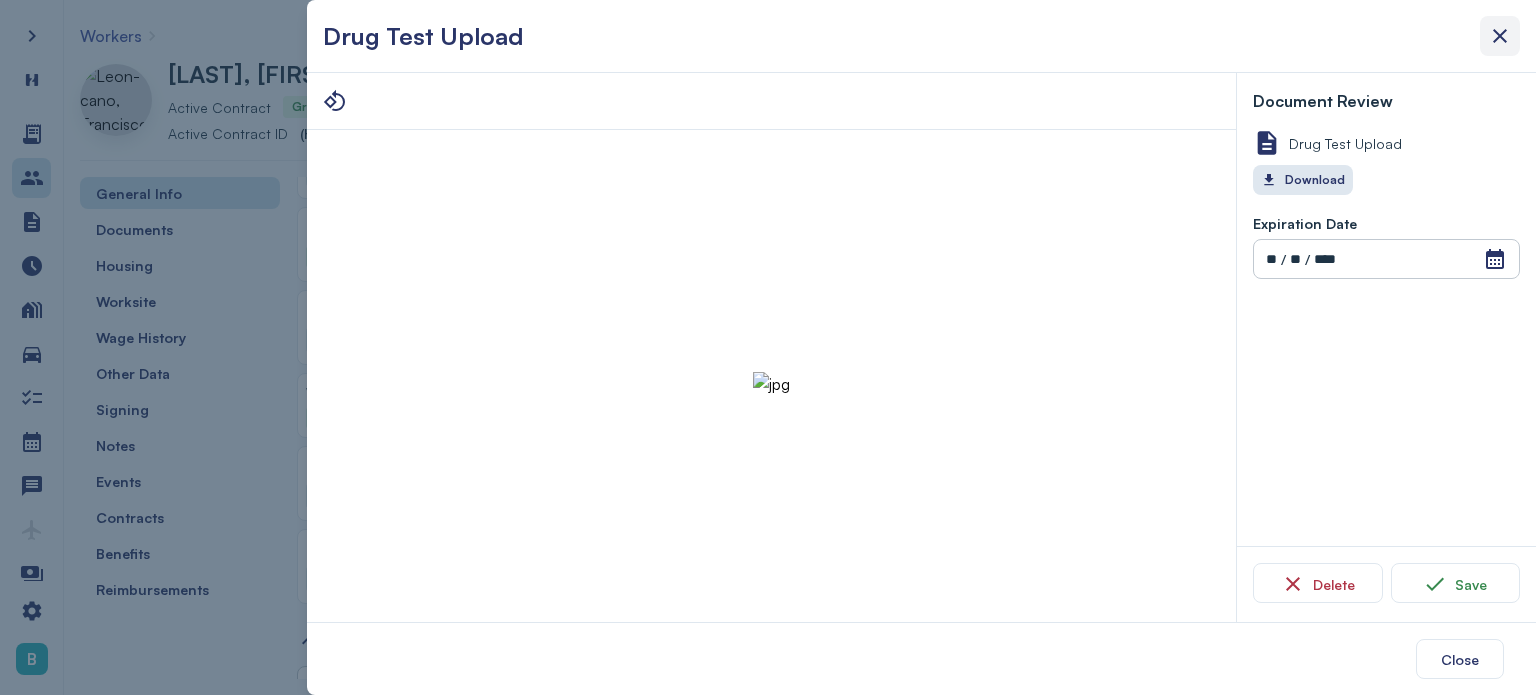 click at bounding box center (1500, 36) 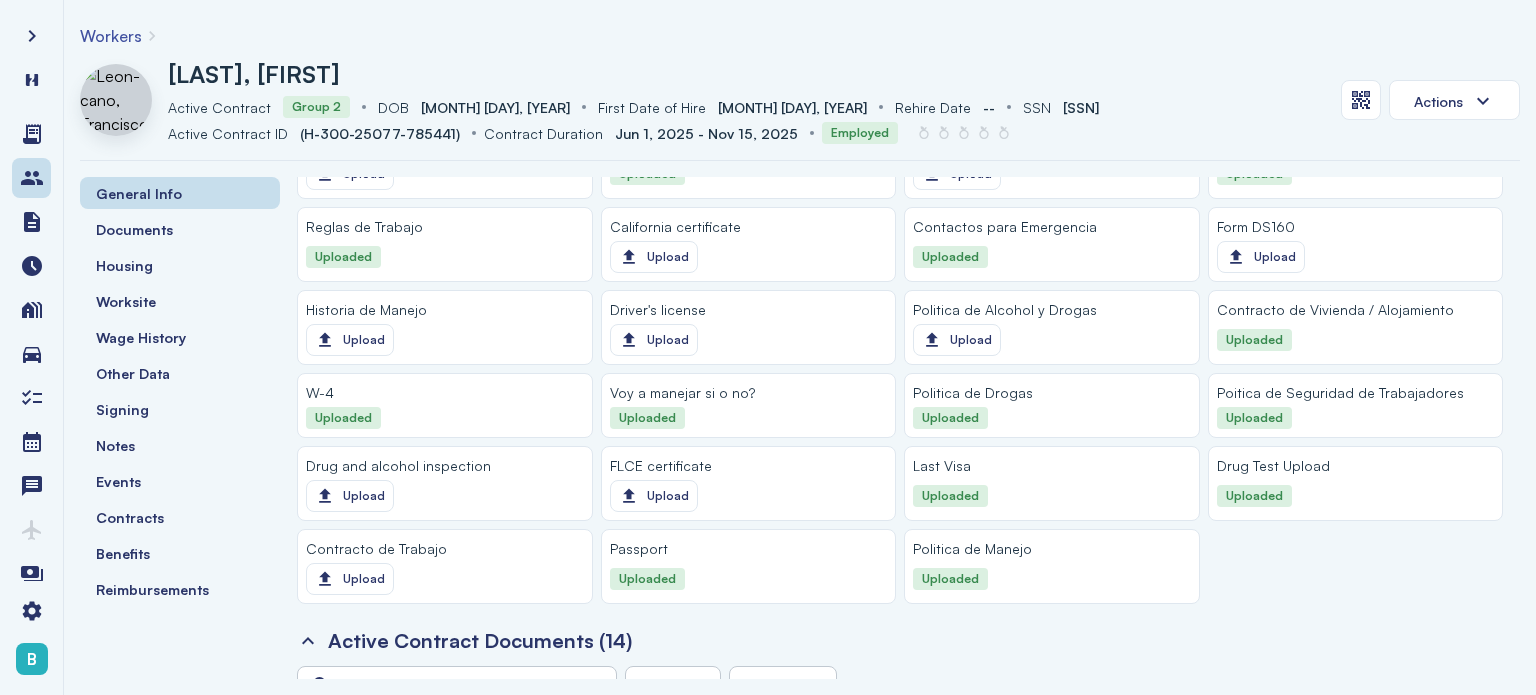 click 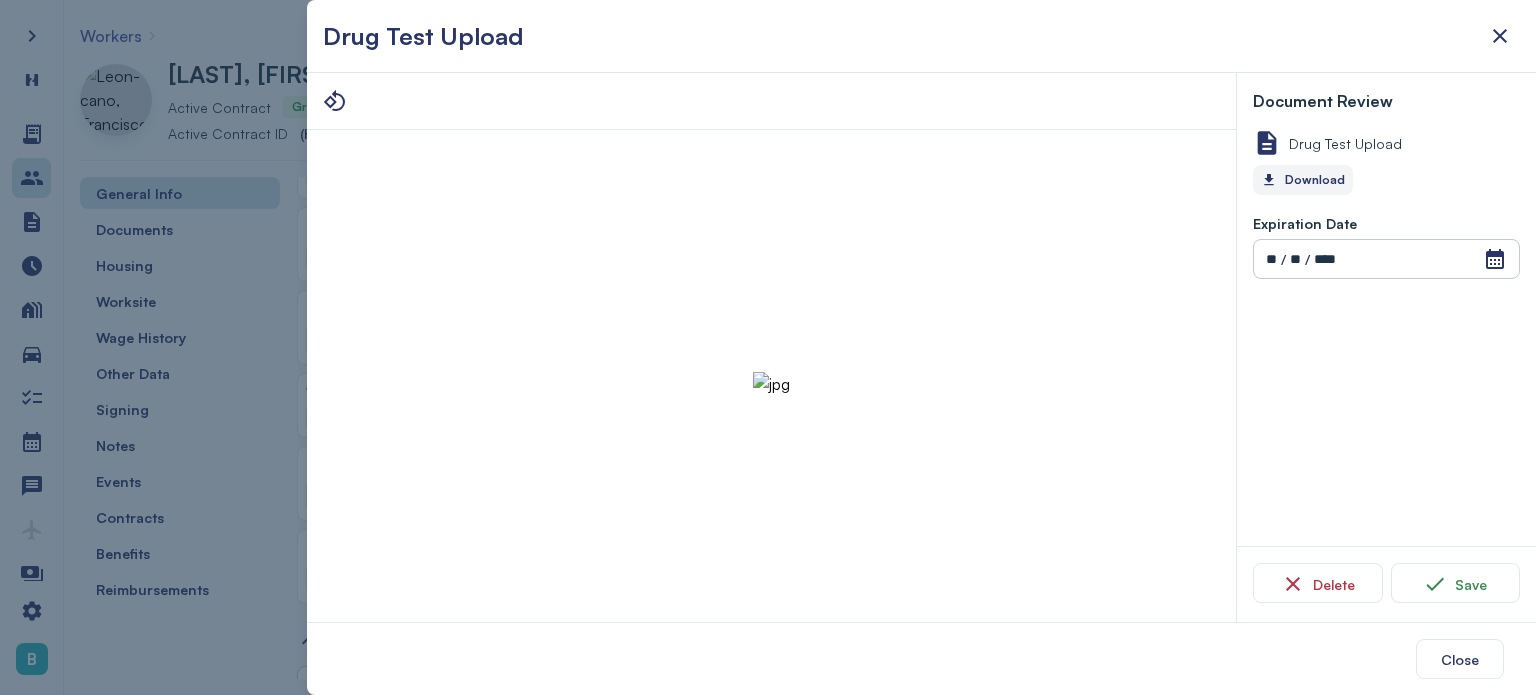 click on "Download" 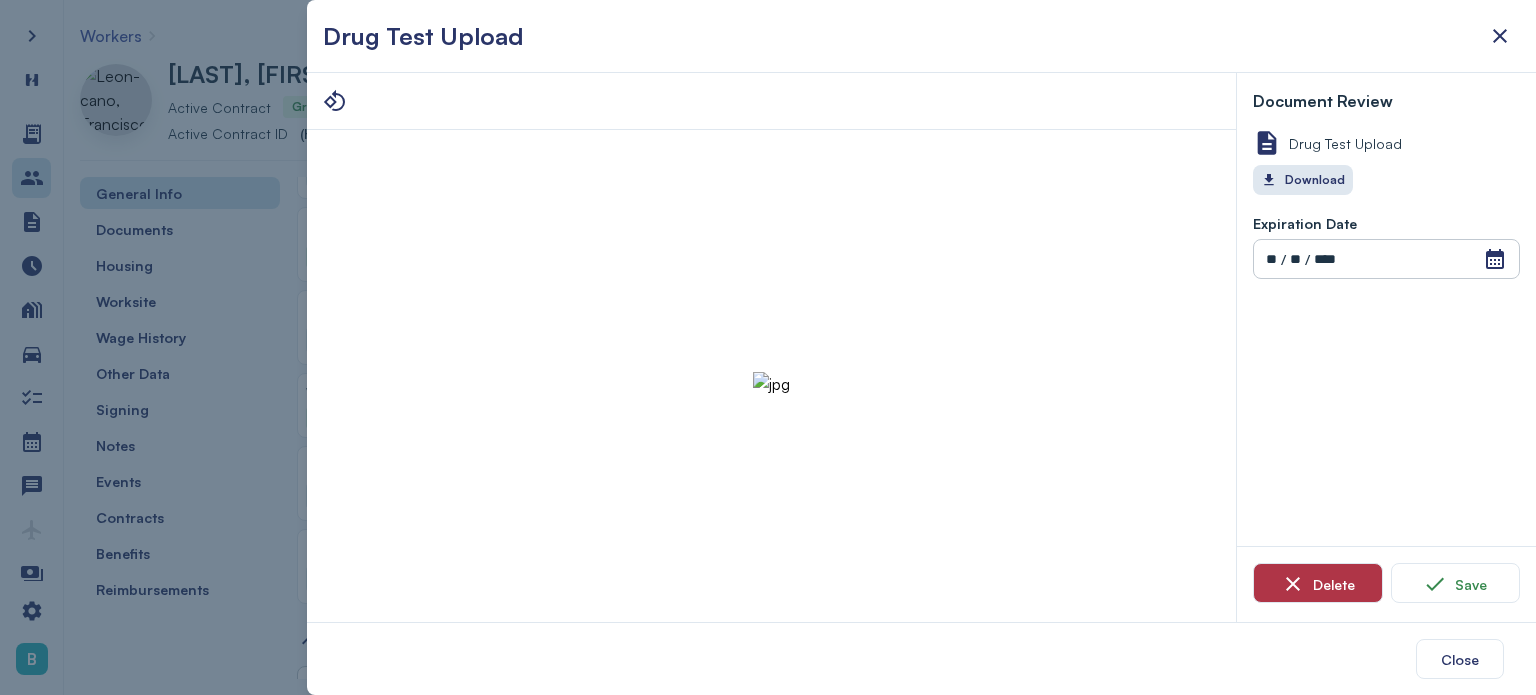 click on "Delete" 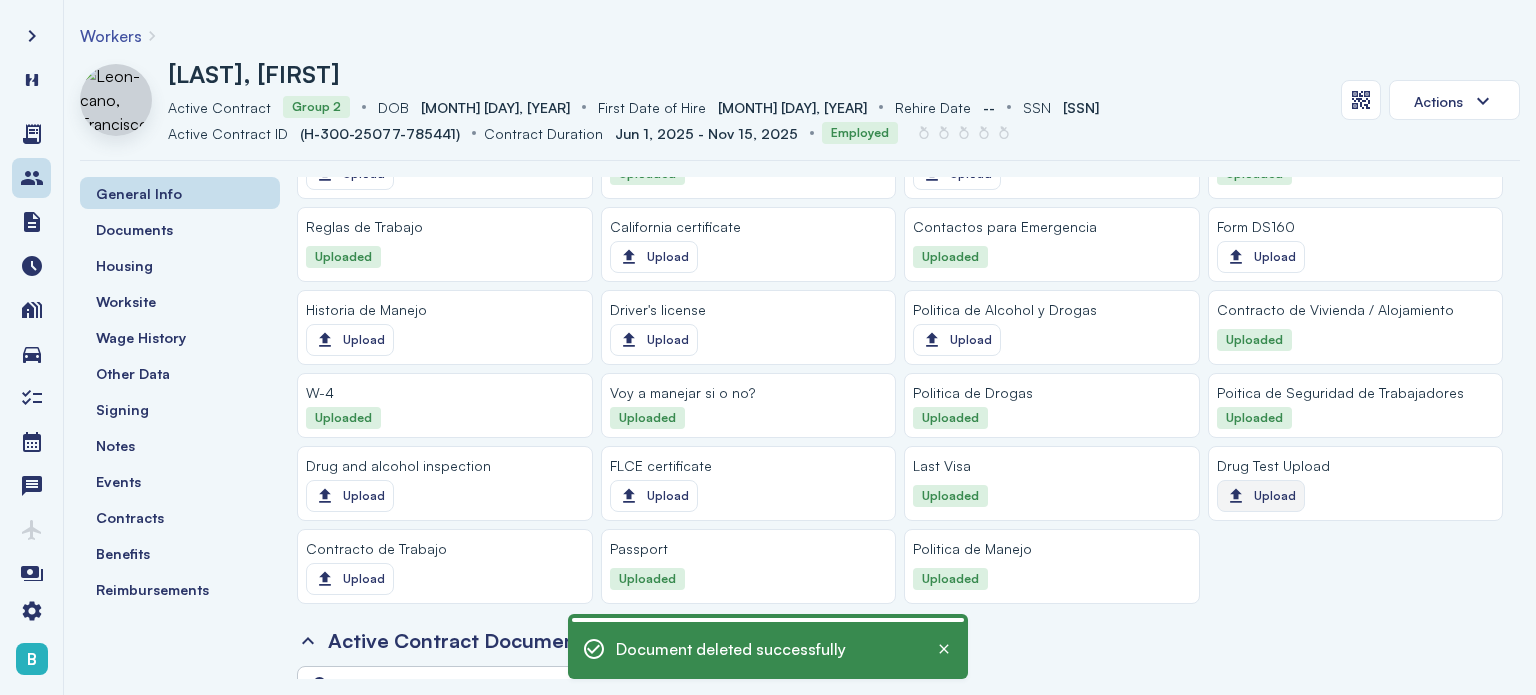 click on "Upload" 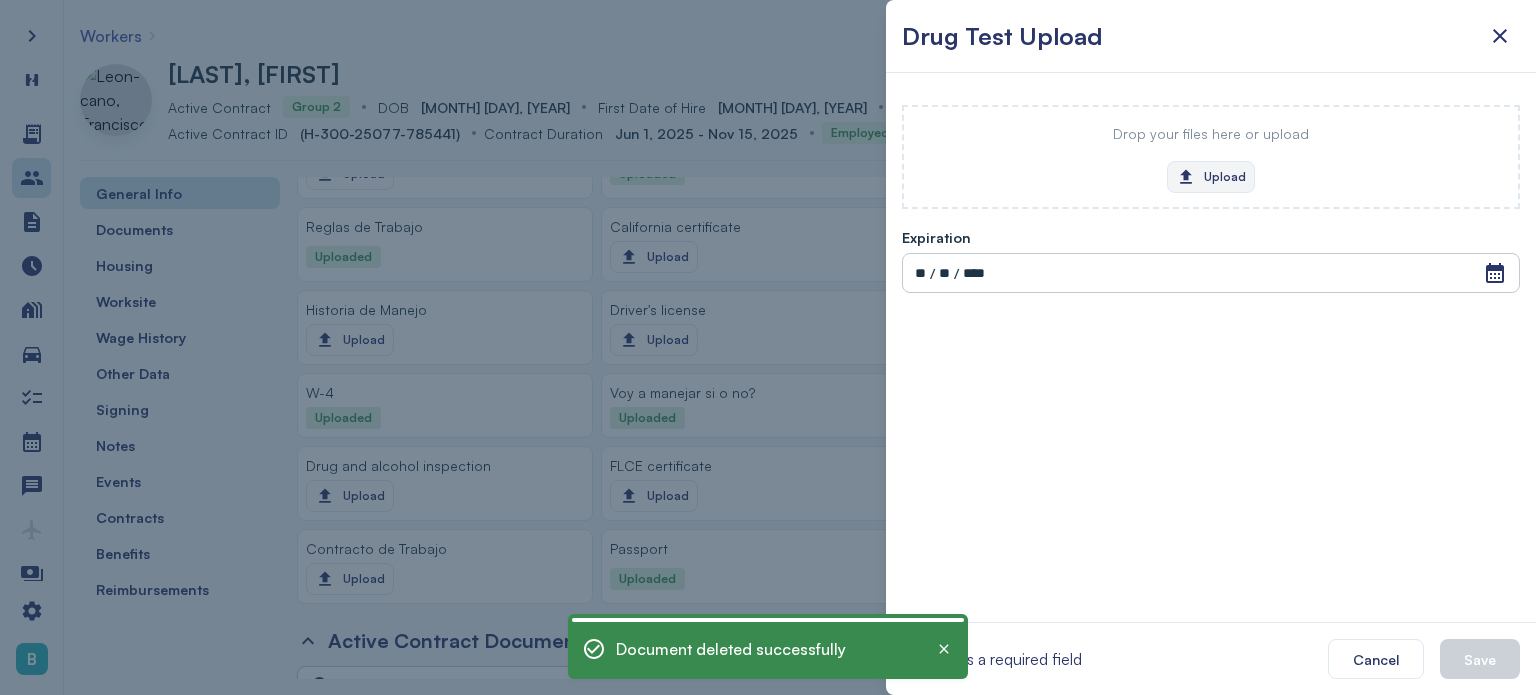 click on "Upload" 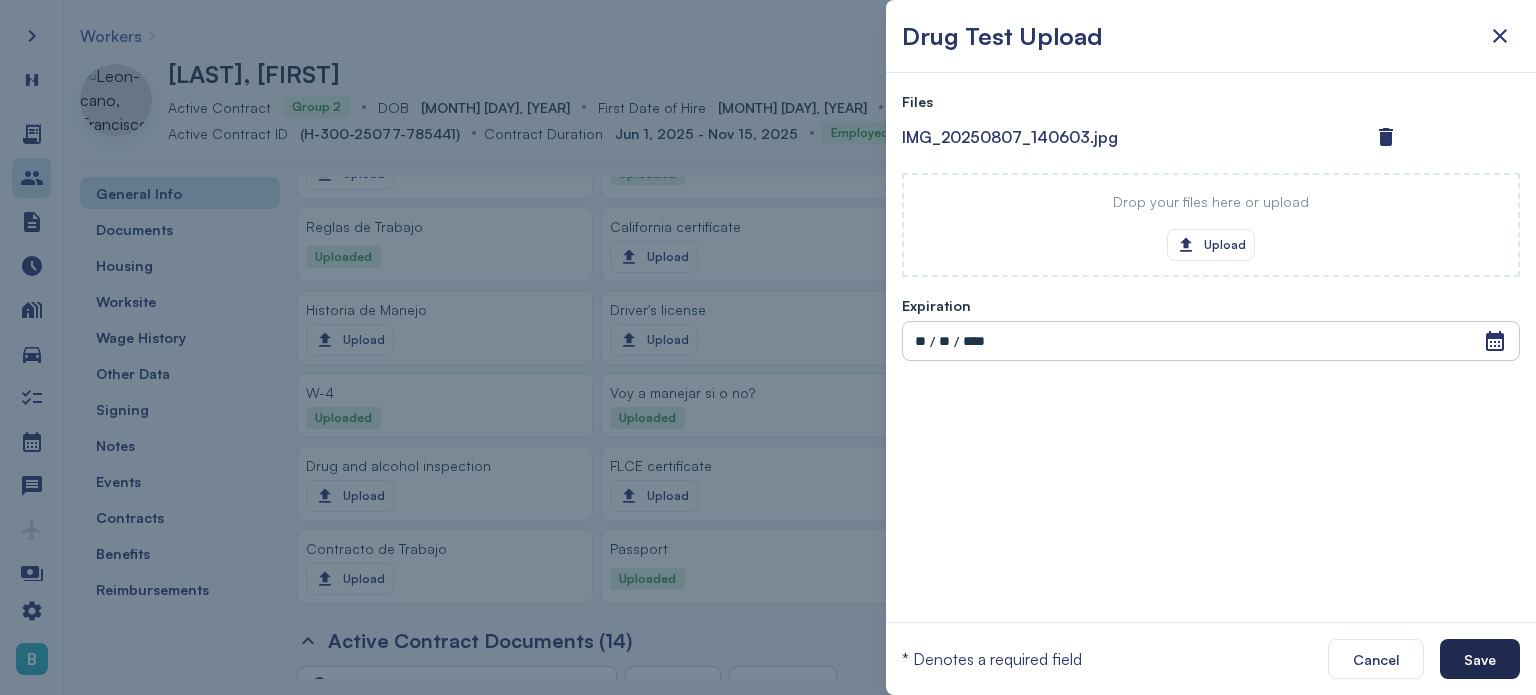 click on "Save" at bounding box center (1480, 659) 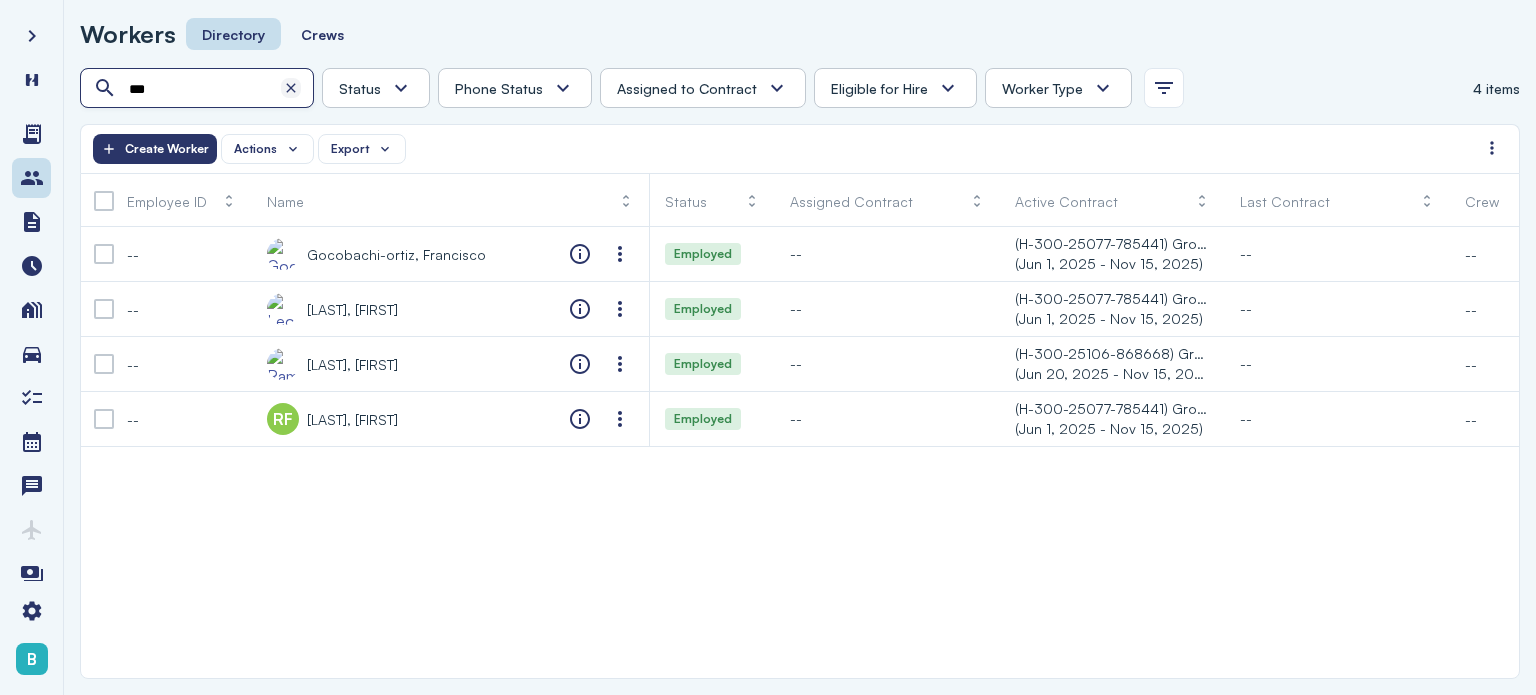 click at bounding box center [291, 88] 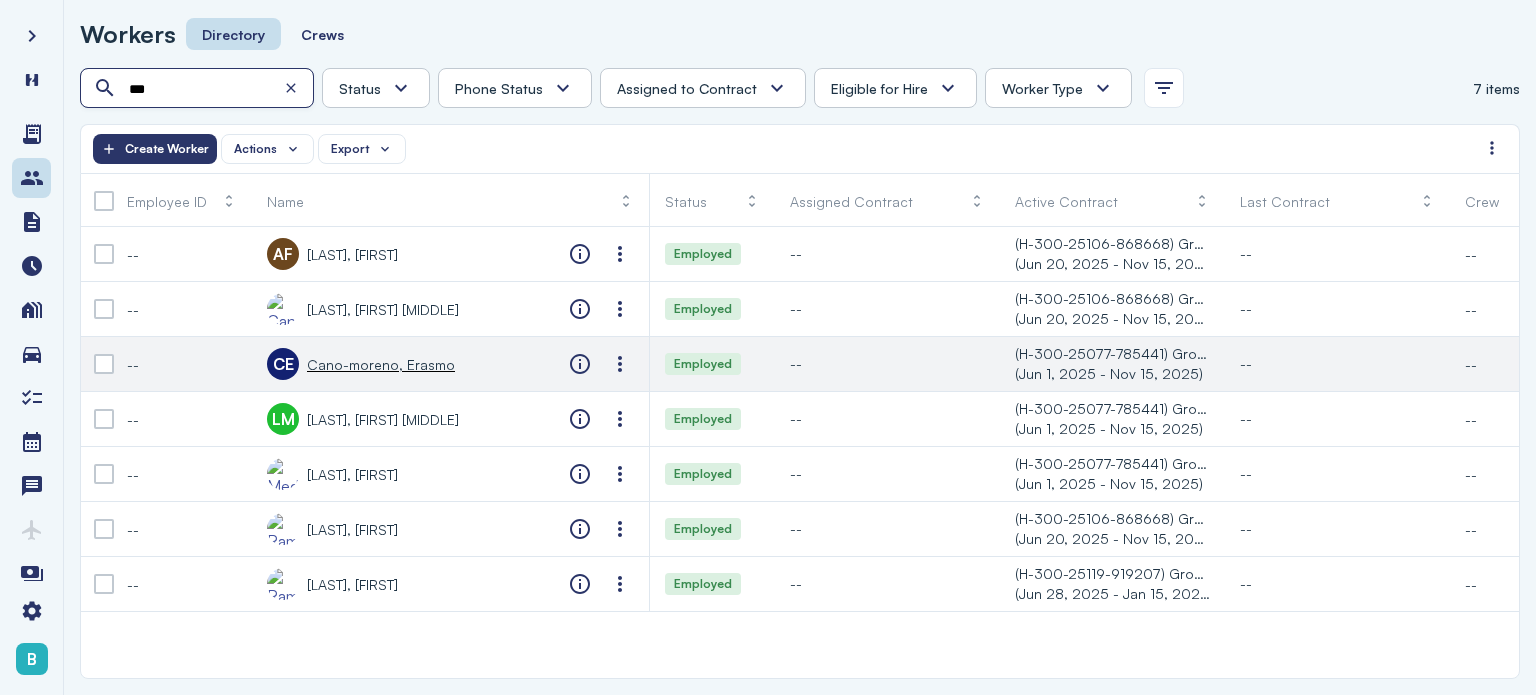 type on "***" 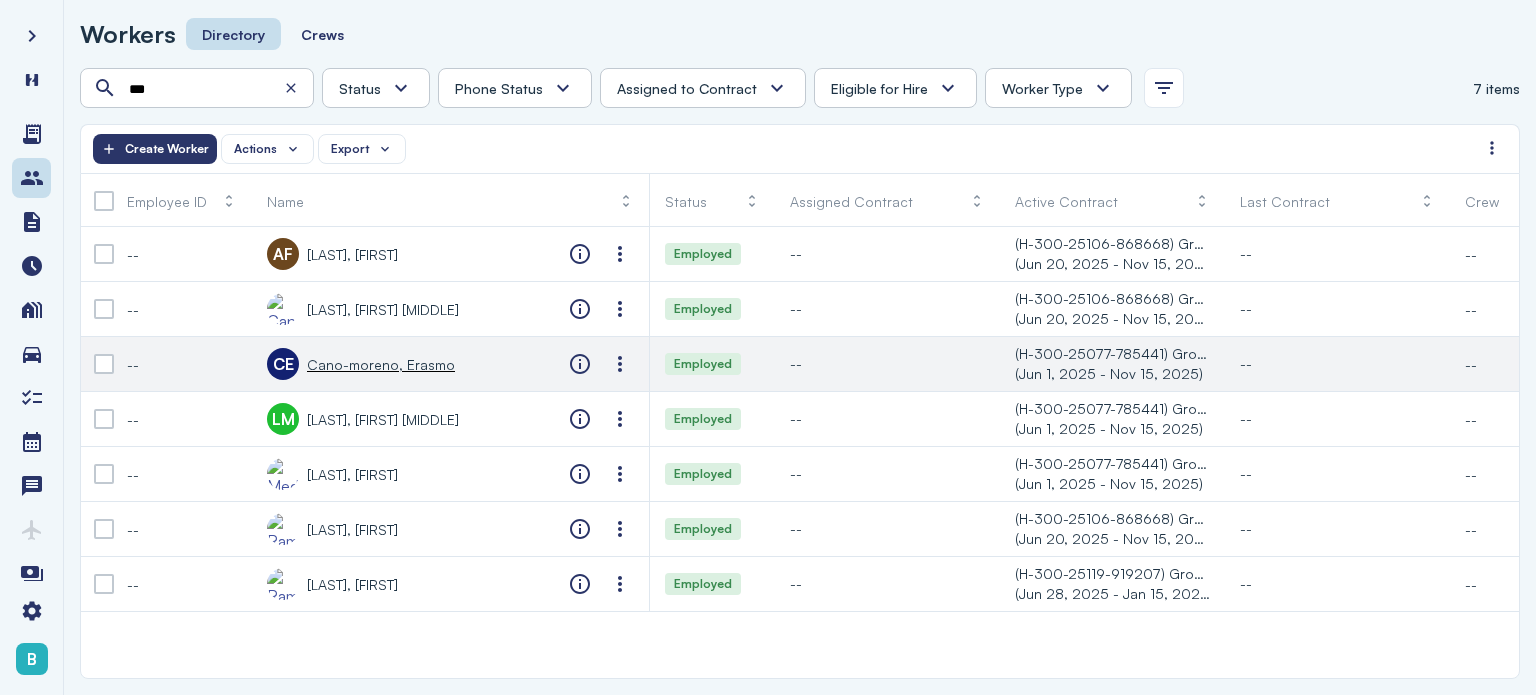 click on "CE       [LAST], [FIRST]" at bounding box center [361, 364] 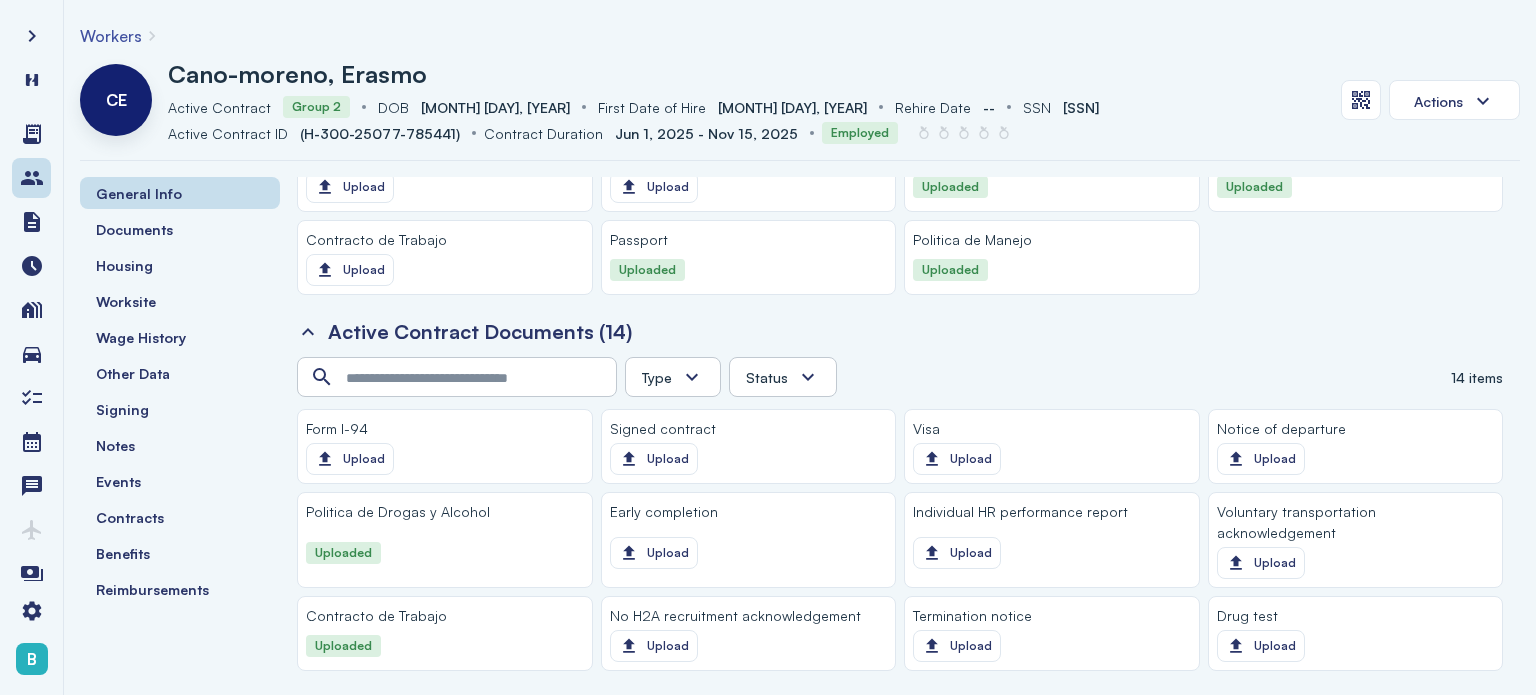 scroll, scrollTop: 2519, scrollLeft: 0, axis: vertical 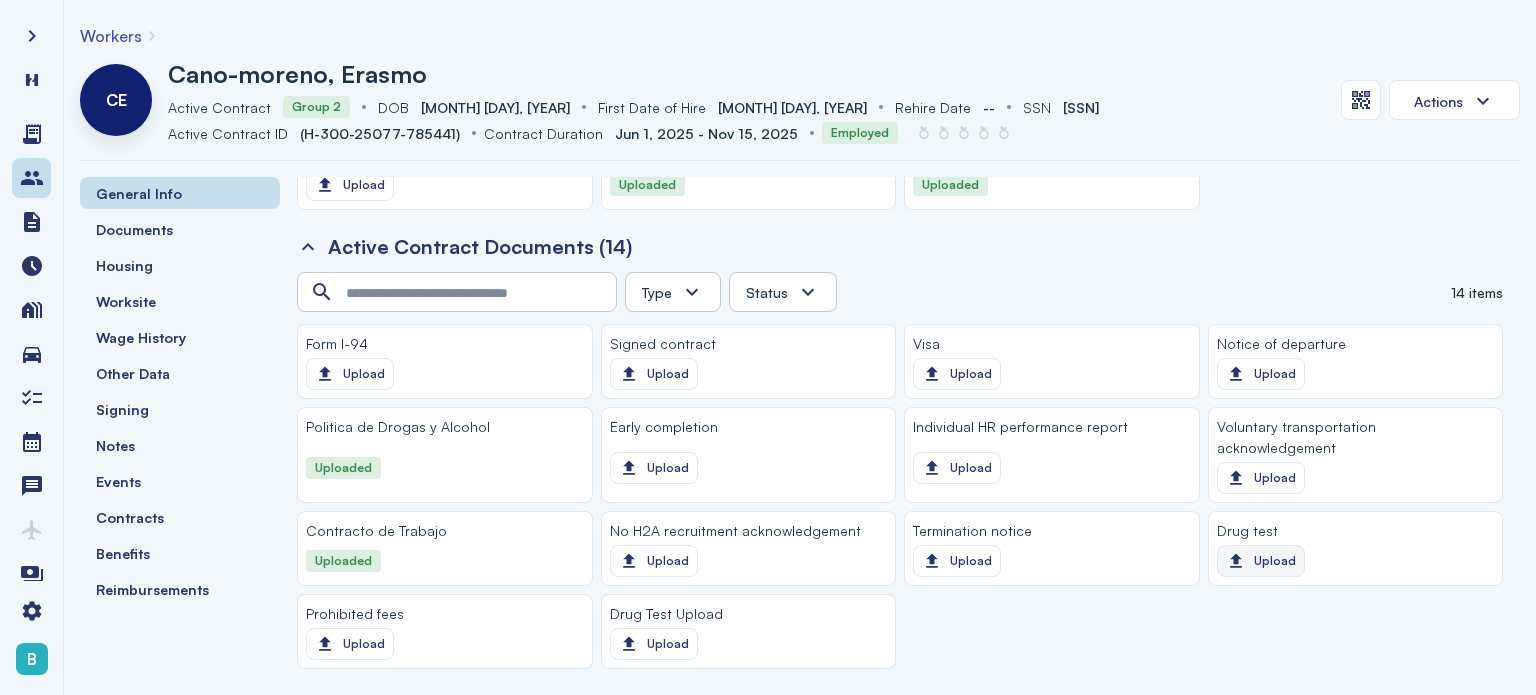 click on "Upload" 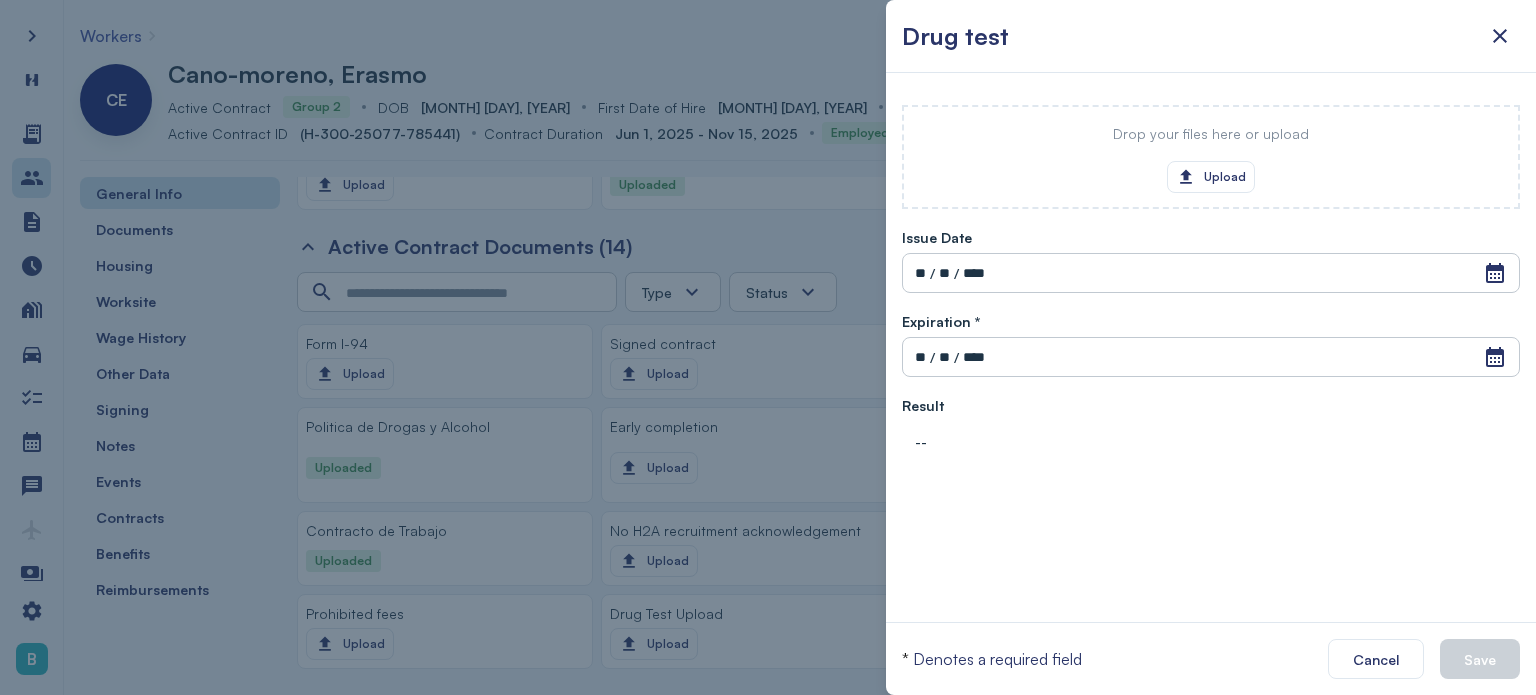 click on "Drop your files here or upload     Upload" at bounding box center (1211, 157) 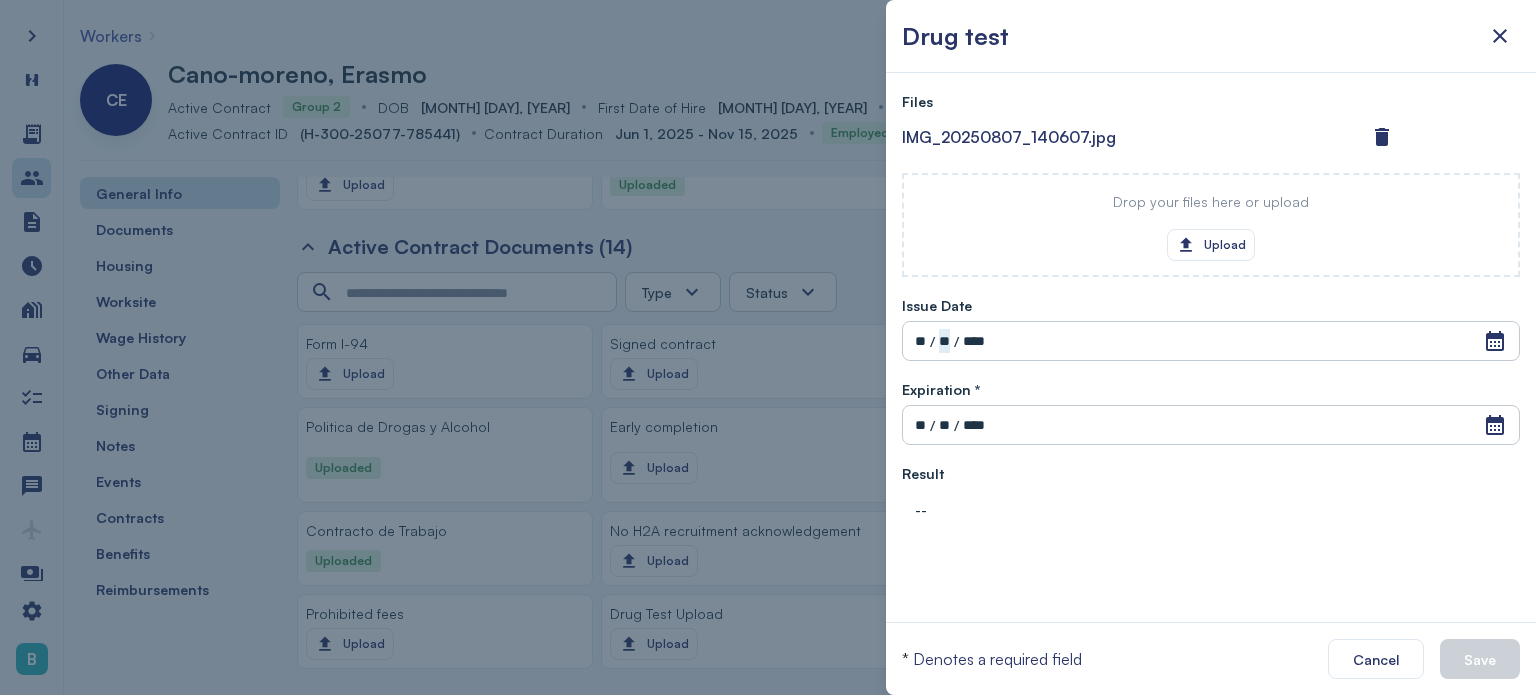 click on "Issue Date     Open Calendar   **   /   **   /   ****           Invalid date" at bounding box center (1211, 327) 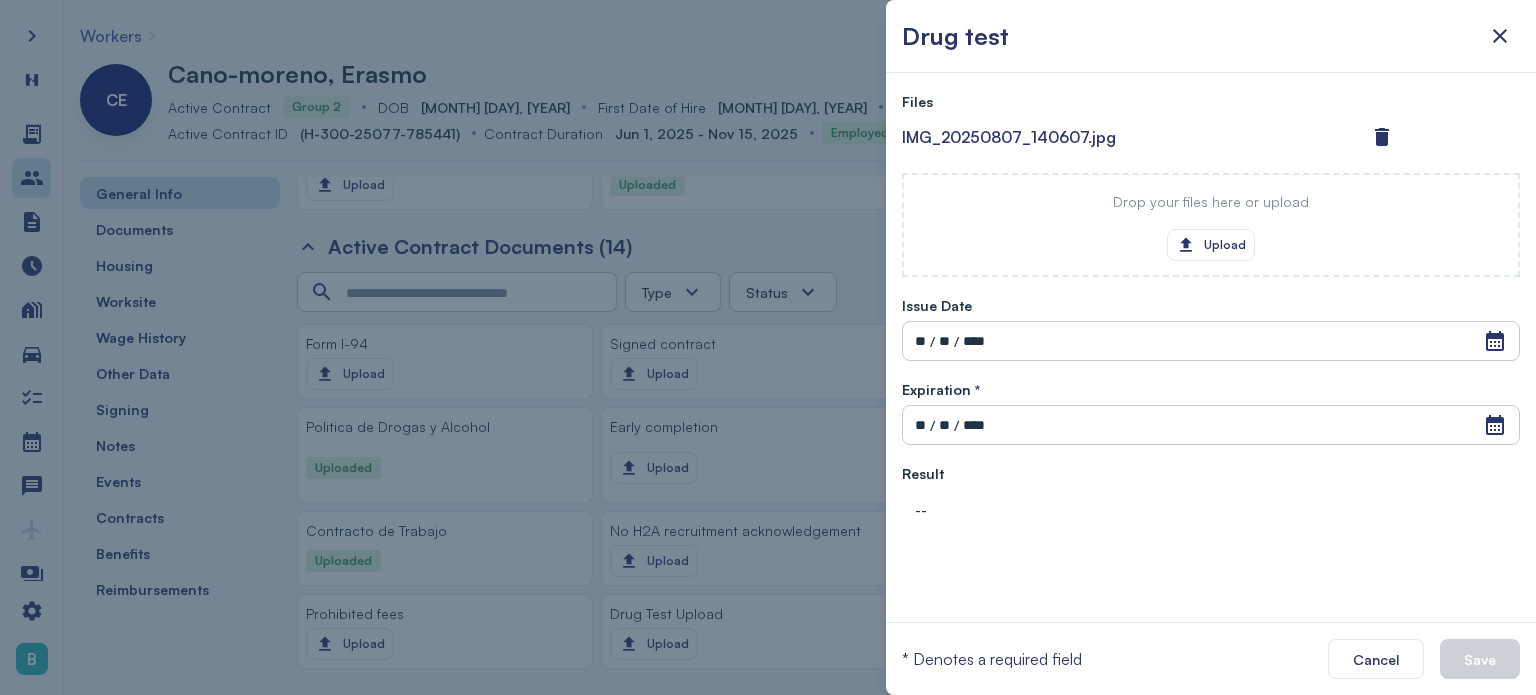 click on "**" at bounding box center (920, 341) 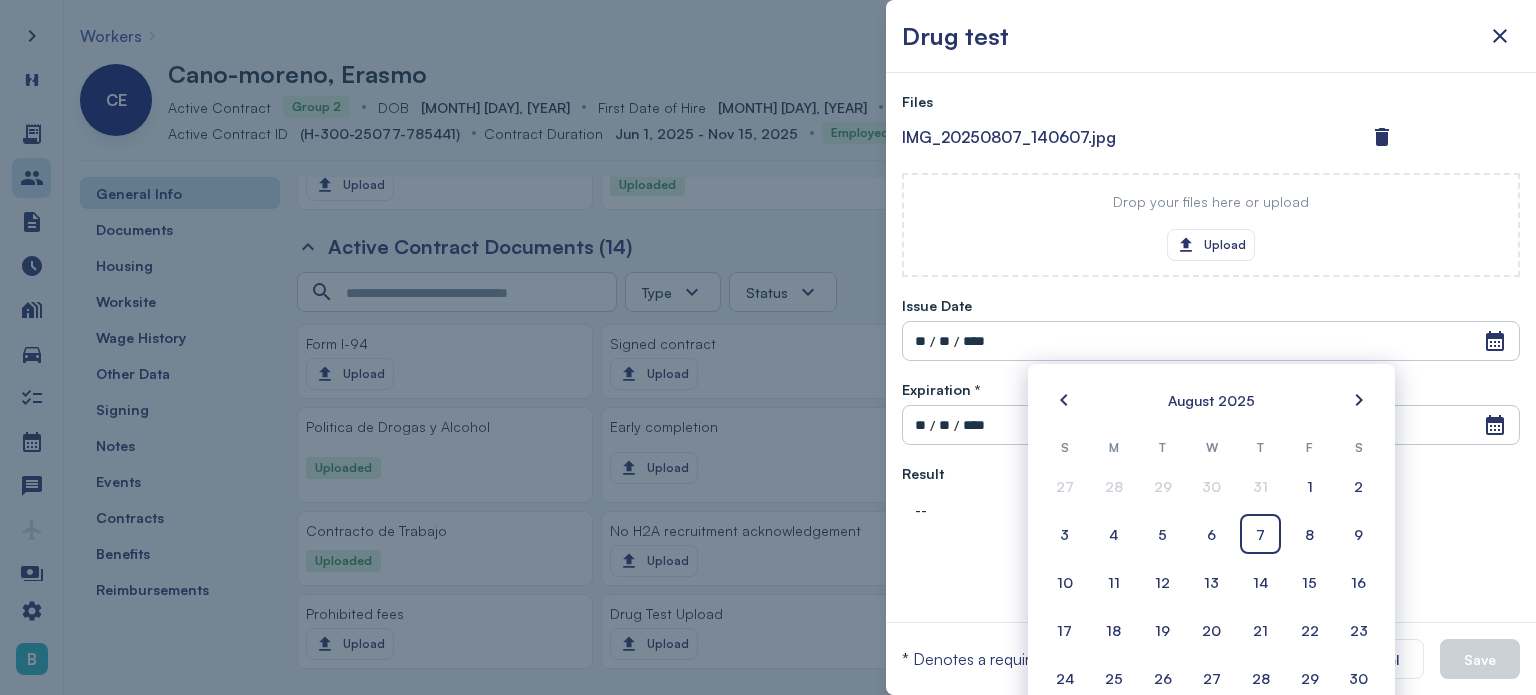 click on "S M T W T F S 27   28   29   30   31   1   2   3   4   5   6   7   8   9   10   11   12   13   14   15   16   17   18   19   20   21   22   23   24   25   26   27   28   29   30   31   1   2   3   4   5   6" at bounding box center [1211, 587] 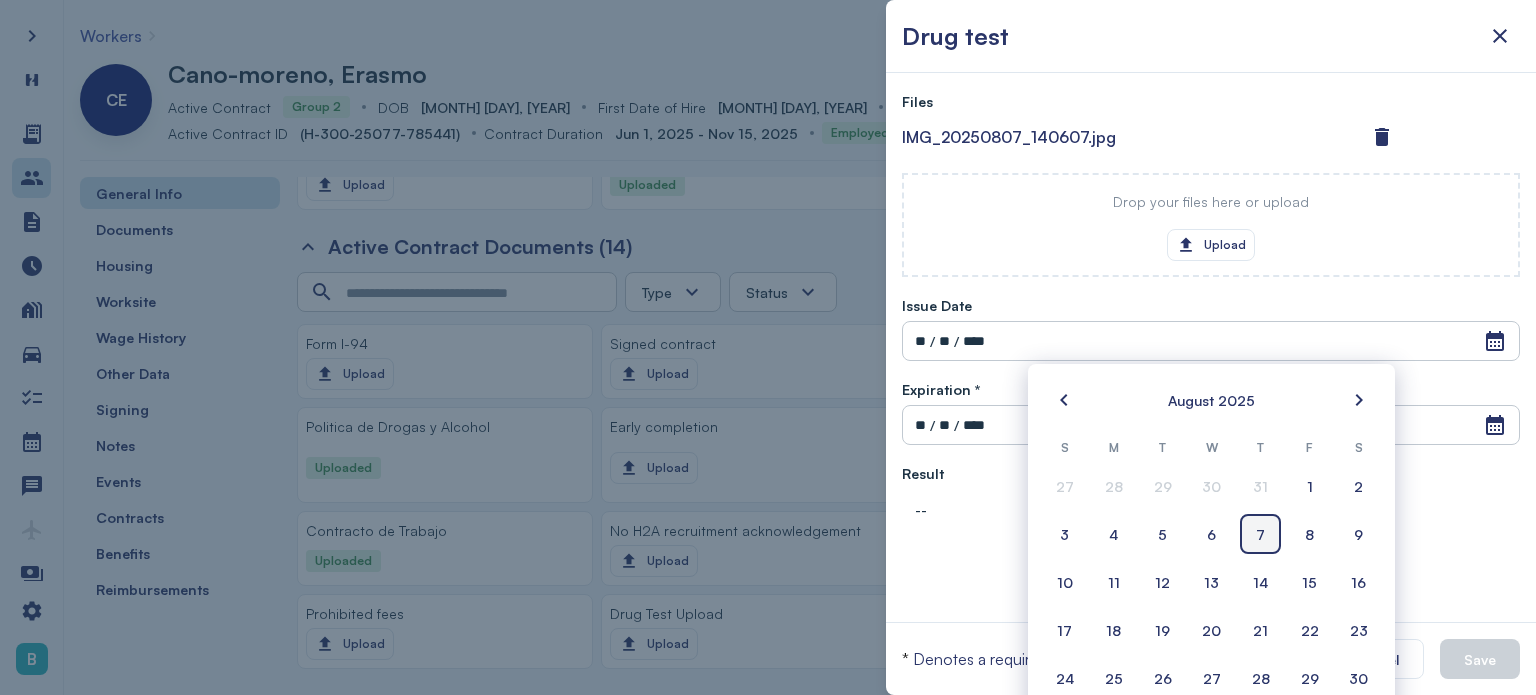 click on "7" at bounding box center [1260, 534] 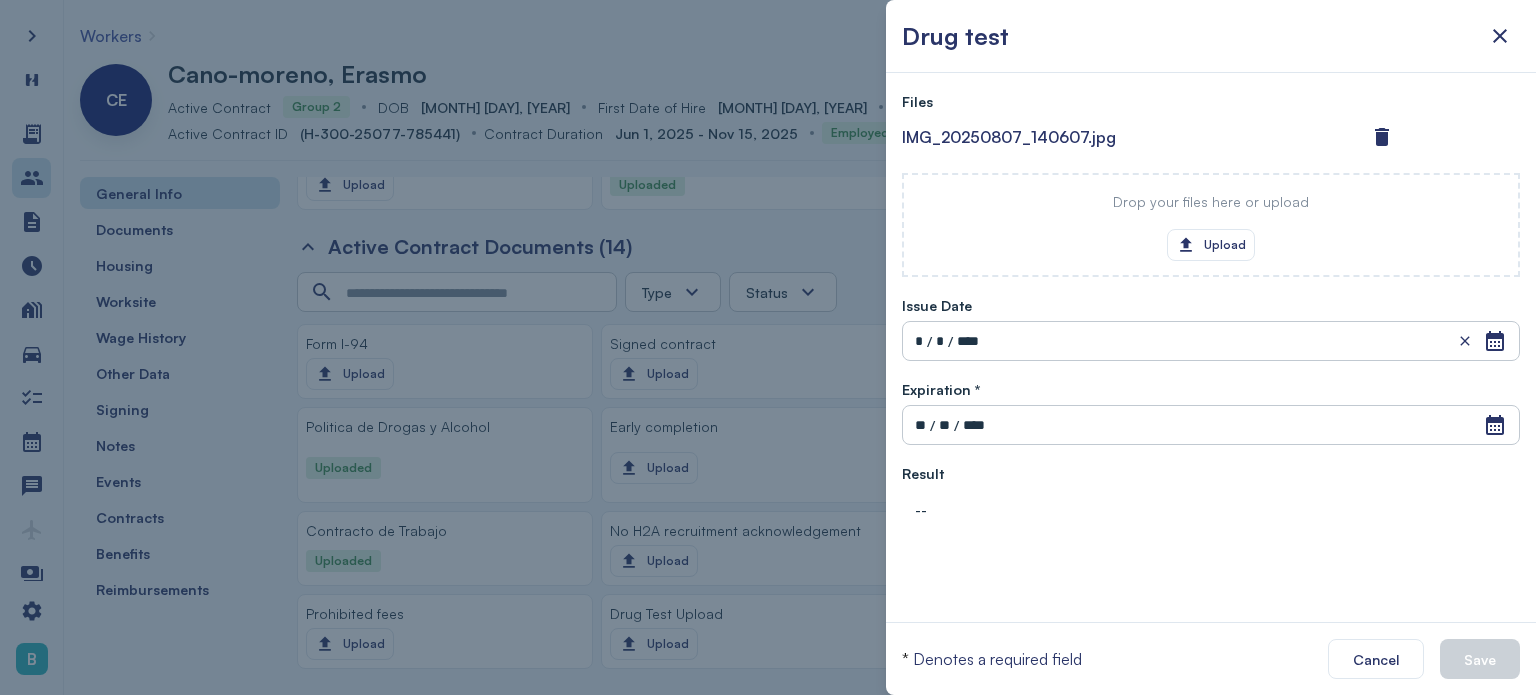 click on "**" at bounding box center [944, 425] 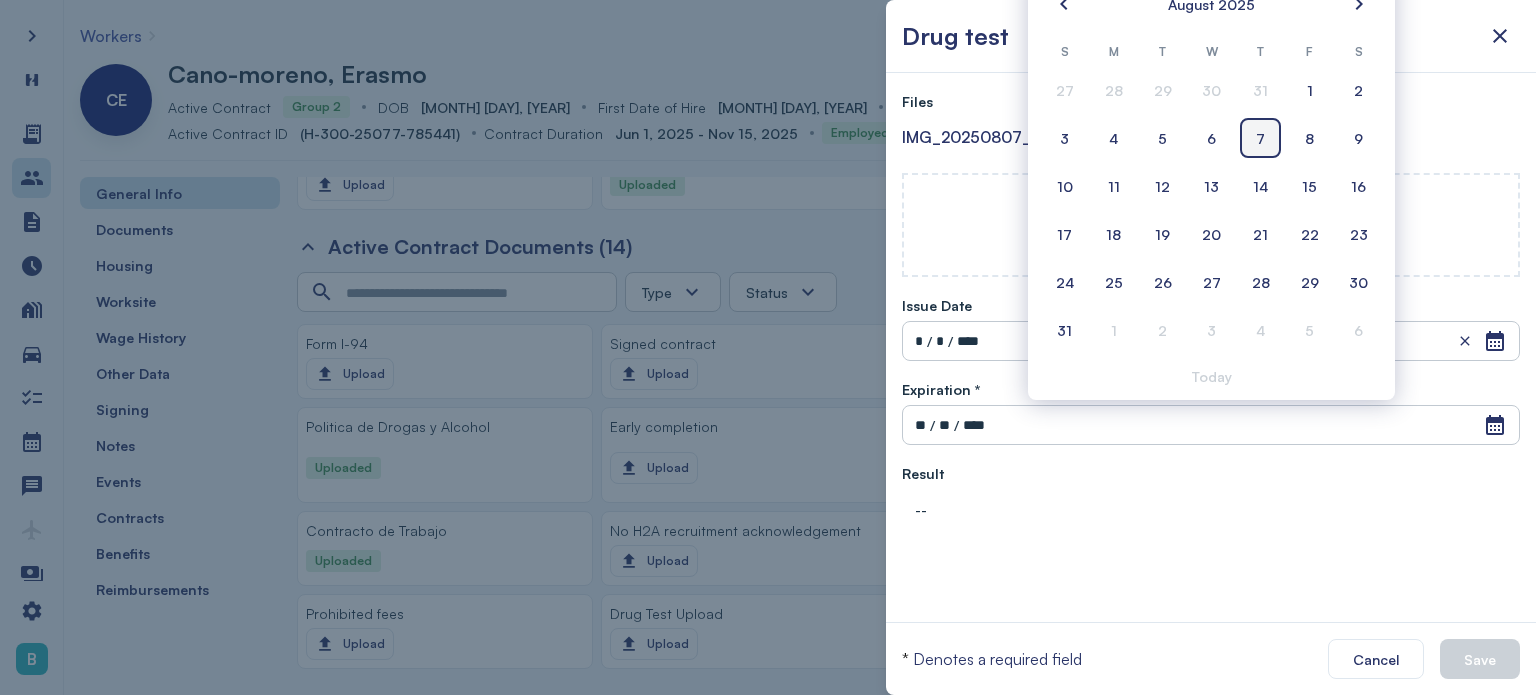 click on "7" at bounding box center [1260, 138] 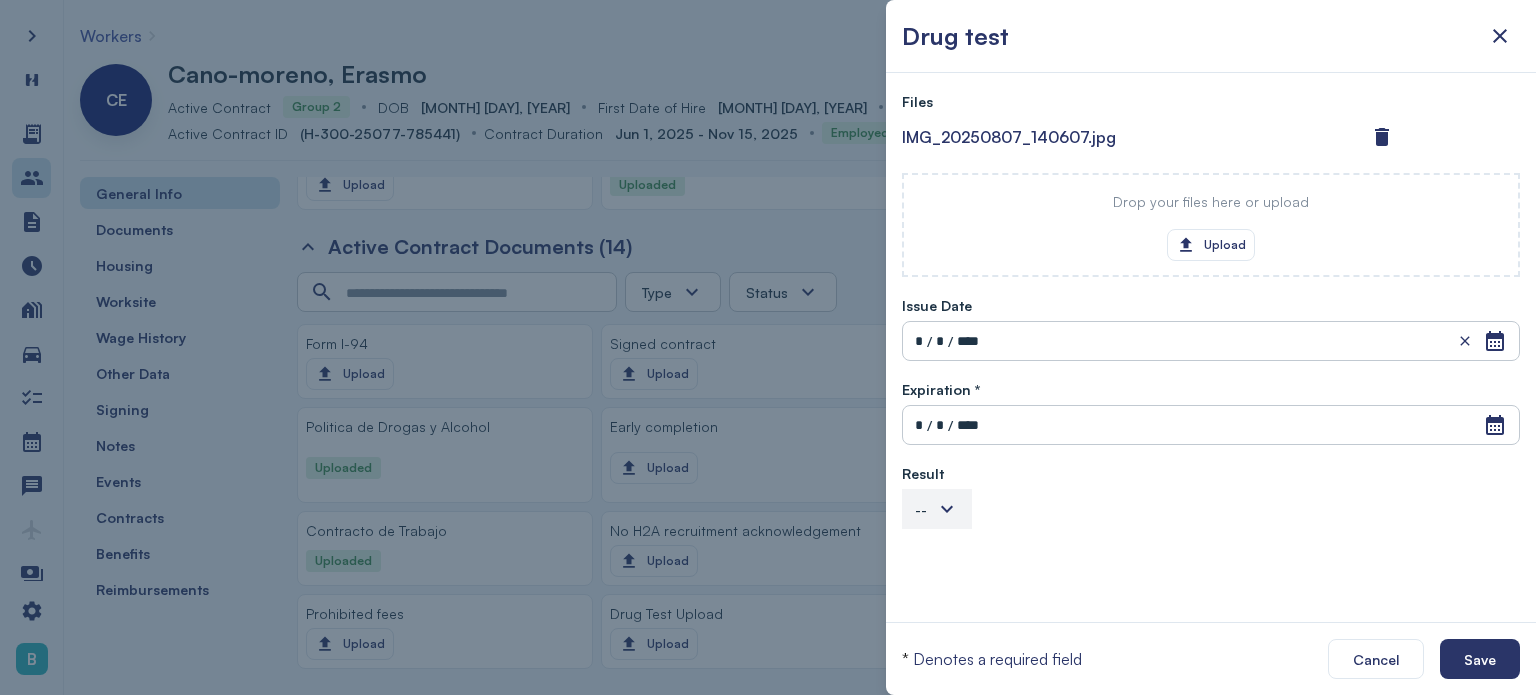 click on "--" at bounding box center [937, 509] 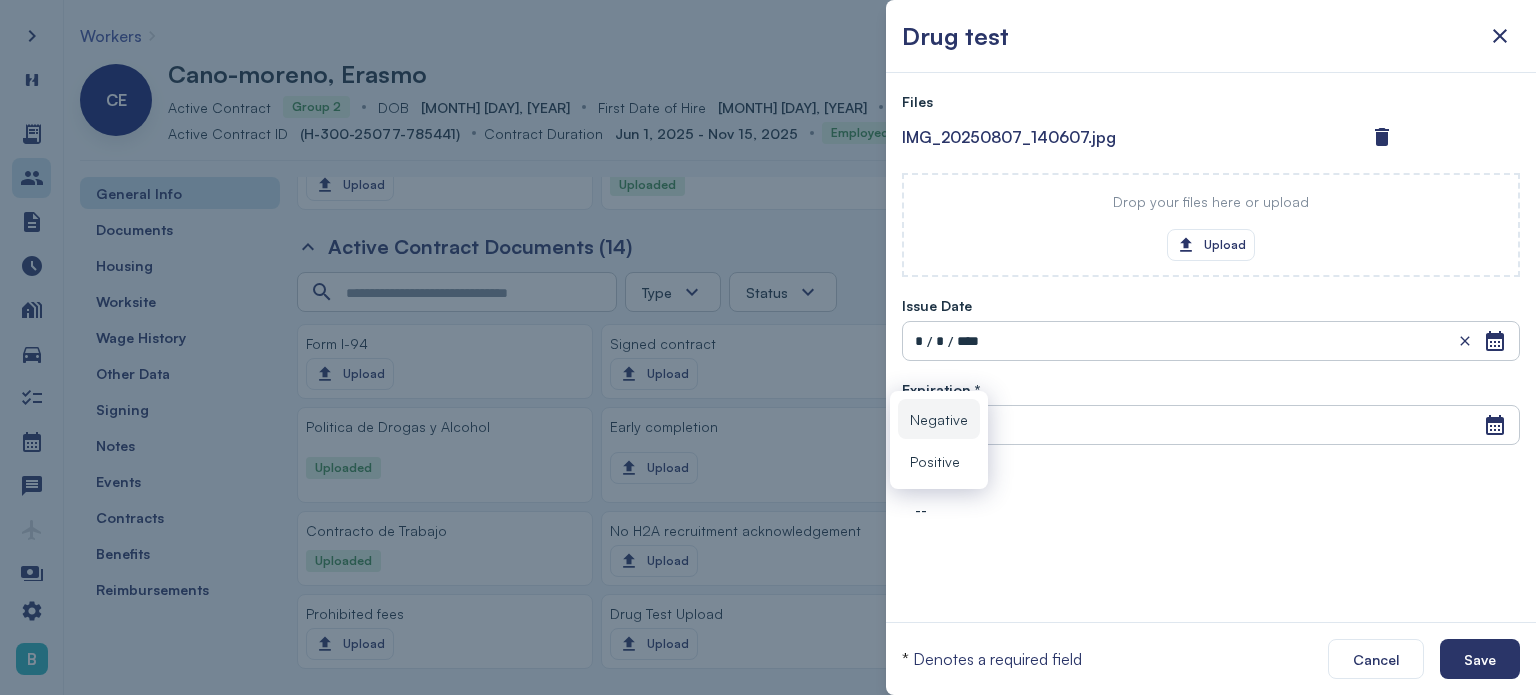click on "Negative" at bounding box center [939, 419] 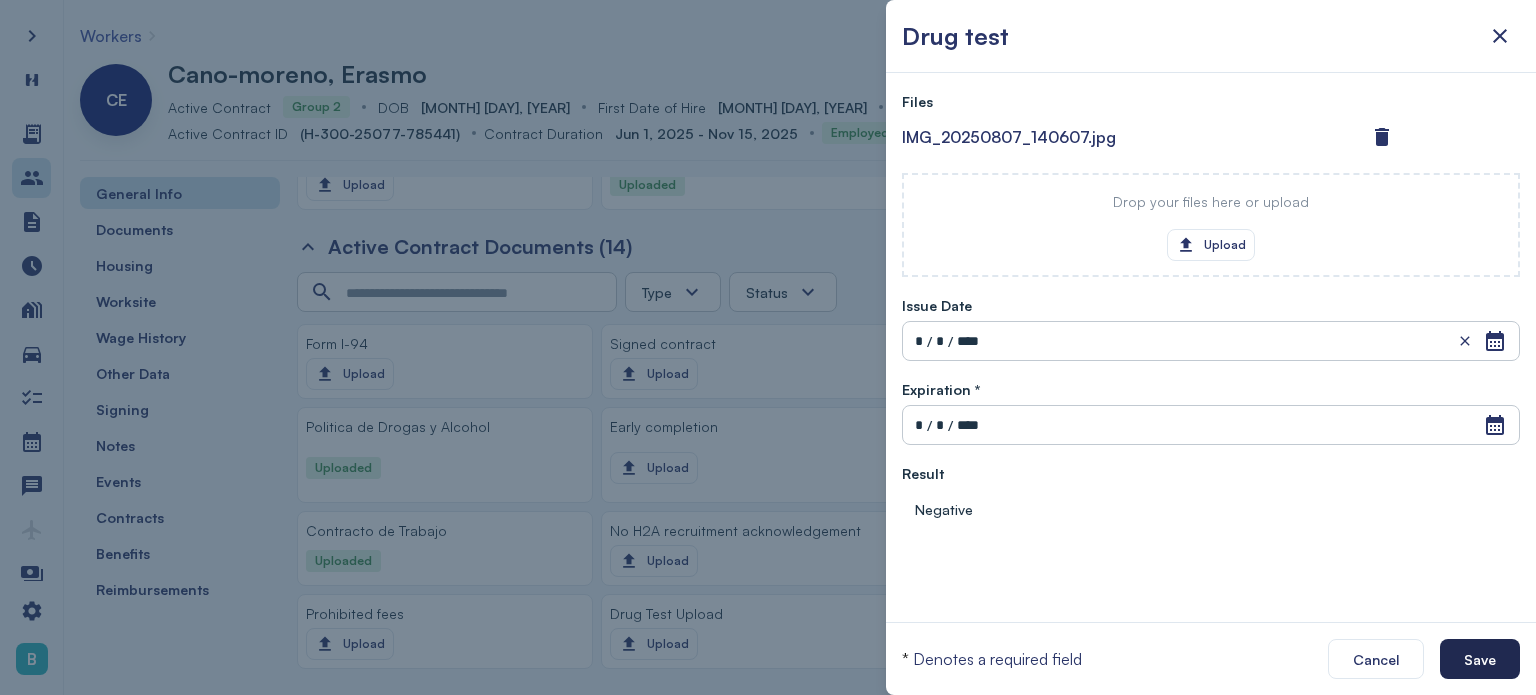 click on "Save" at bounding box center (1480, 659) 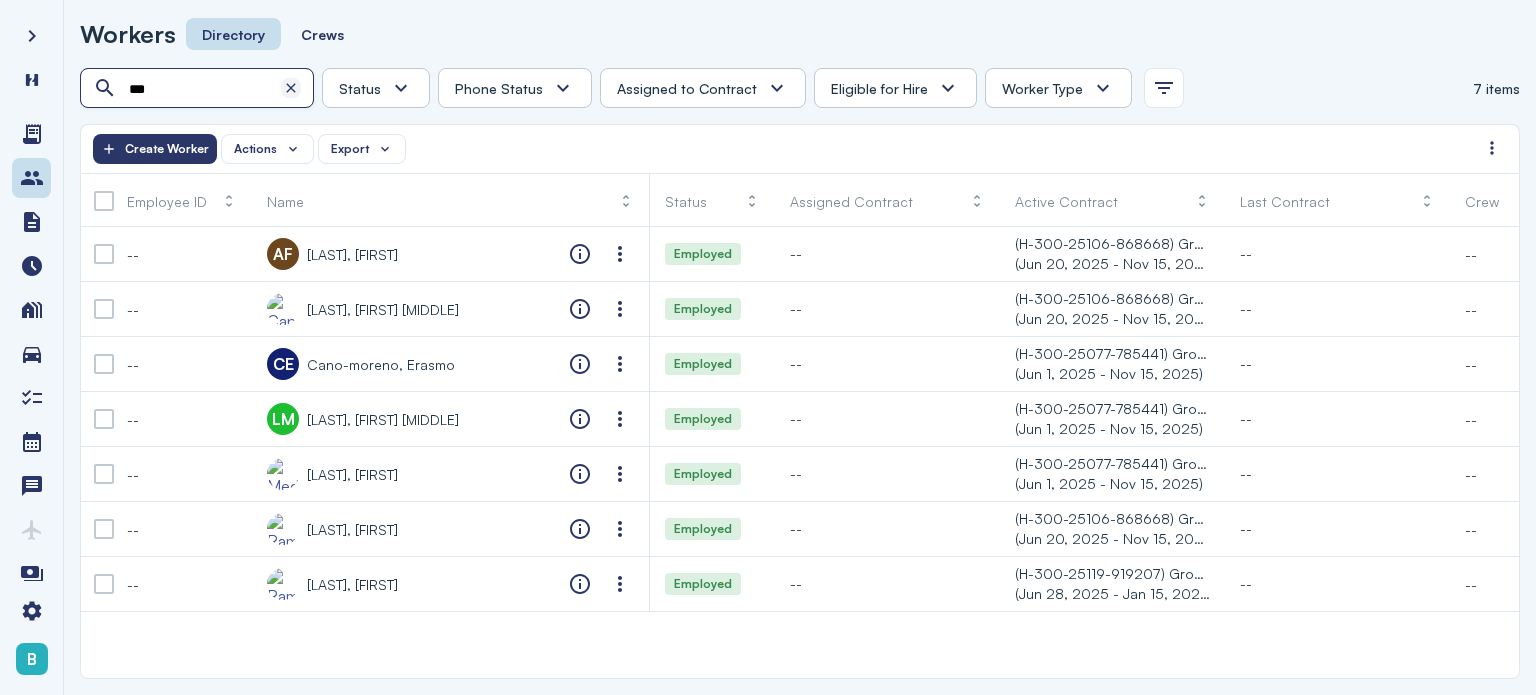 click at bounding box center [291, 88] 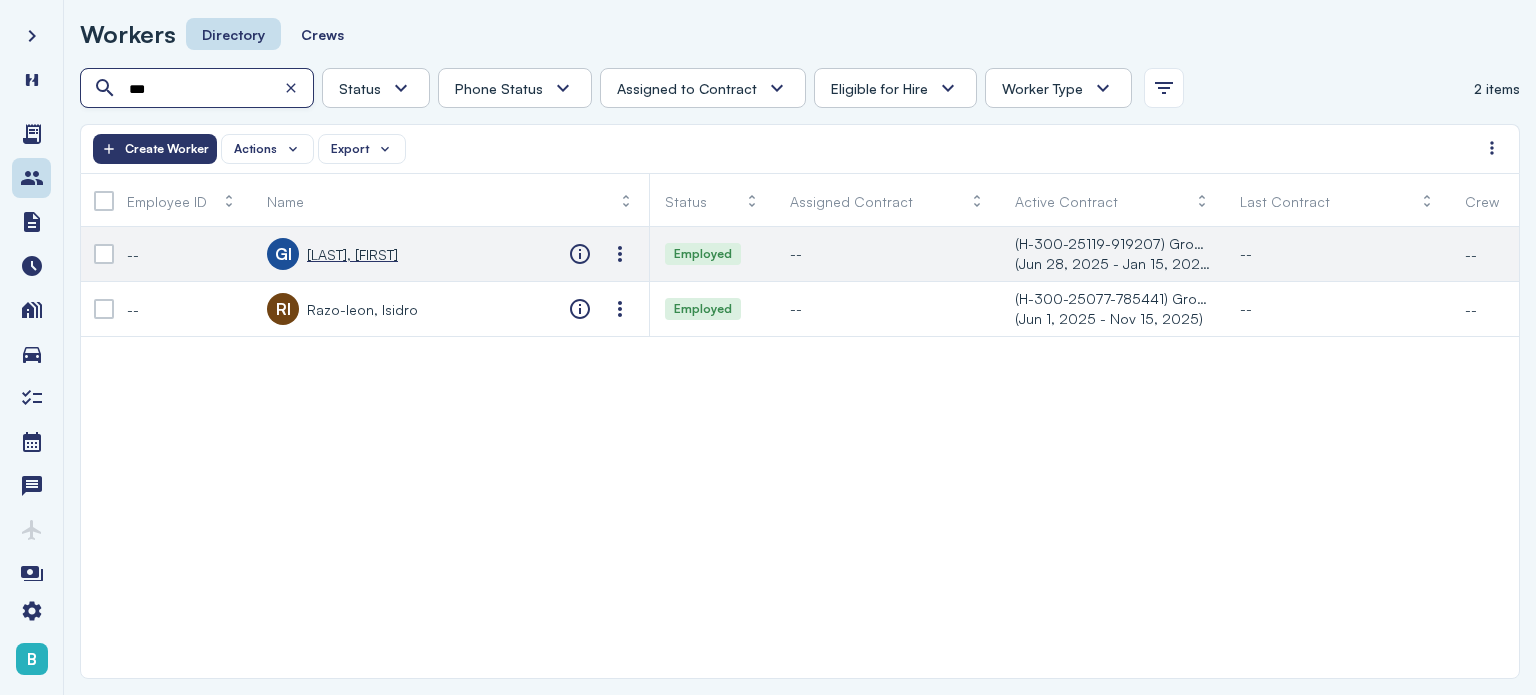 type on "***" 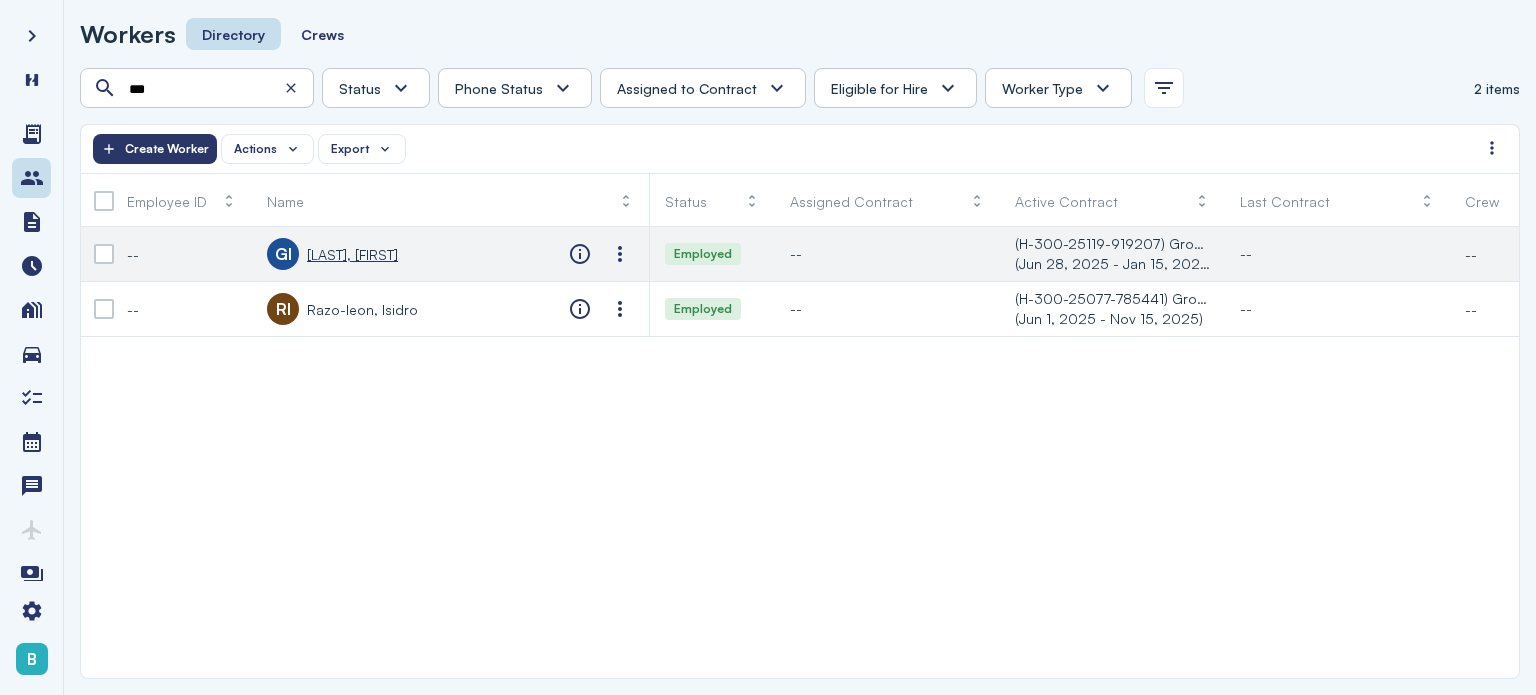 click on "[LAST], [FIRST]" at bounding box center [352, 254] 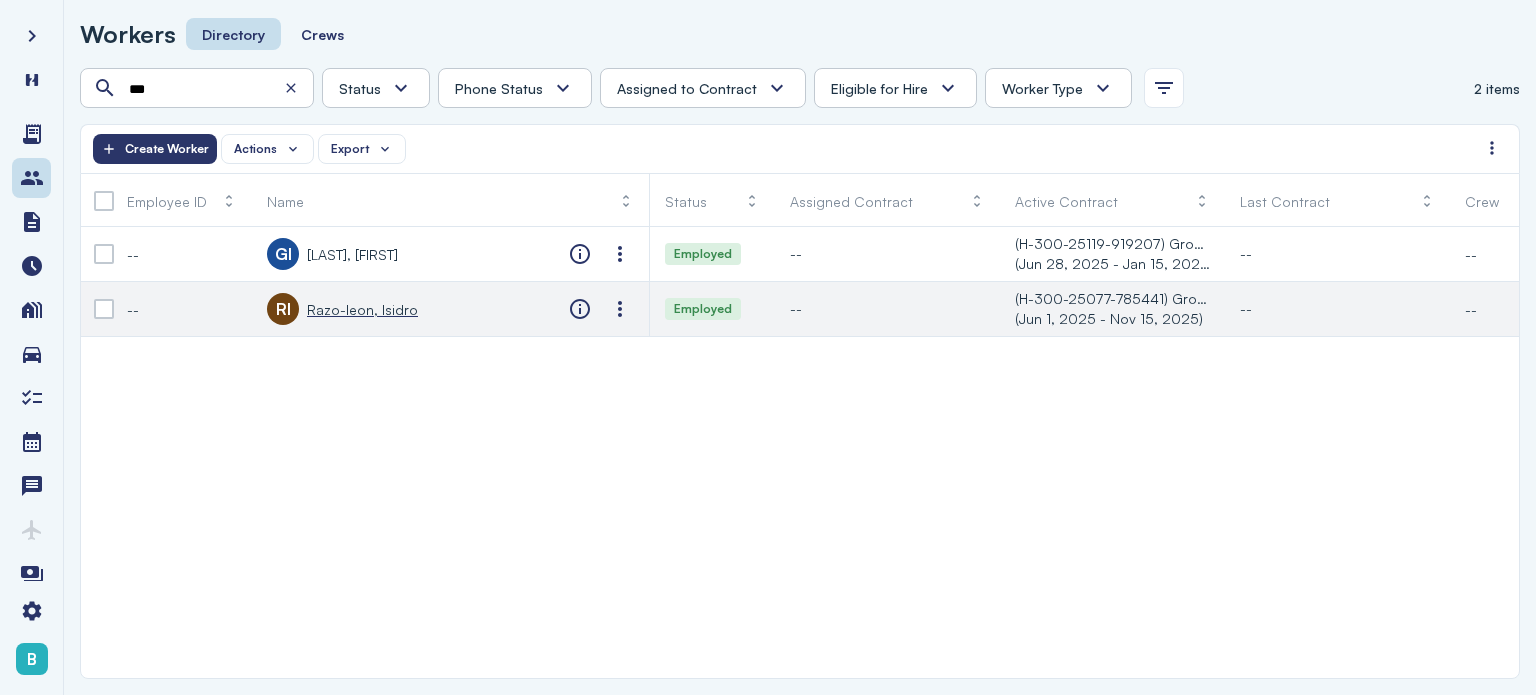 click on "Razo-leon, Isidro" at bounding box center [362, 309] 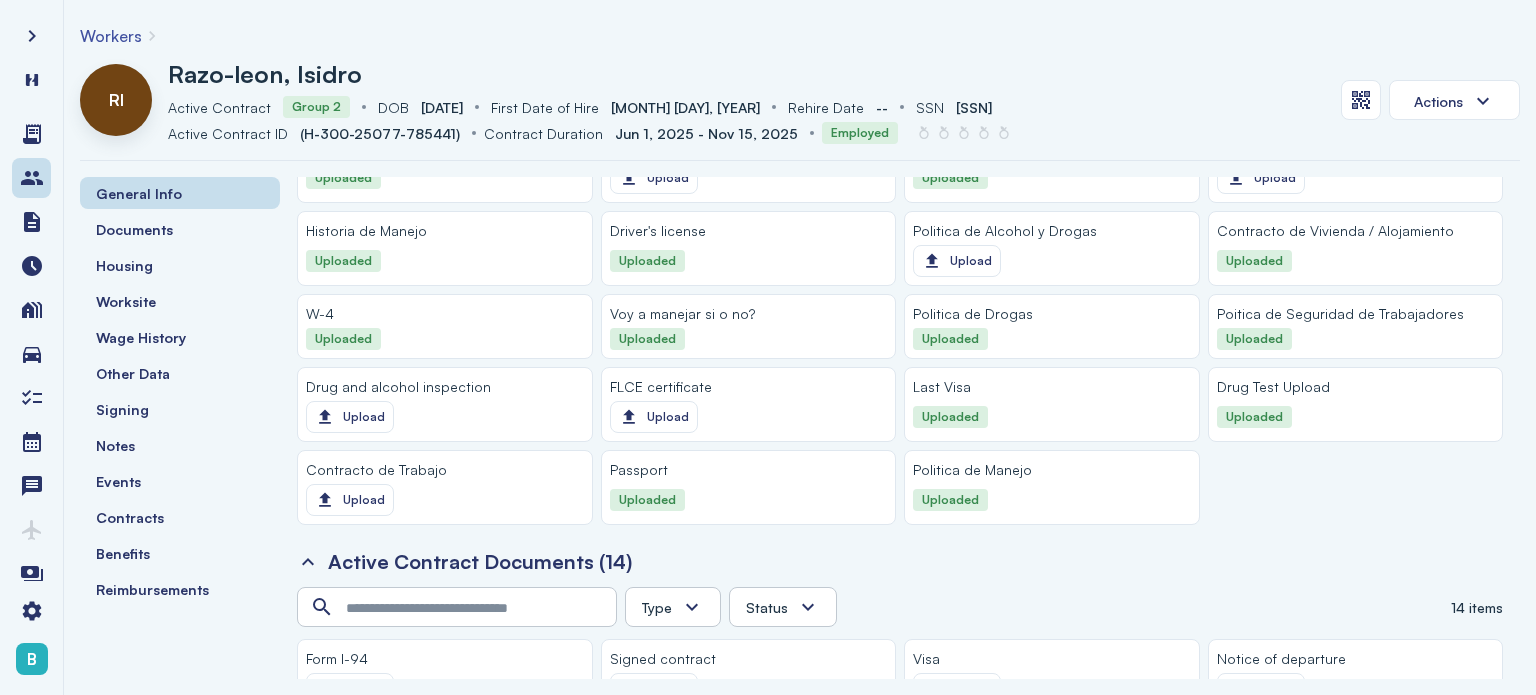 scroll, scrollTop: 2231, scrollLeft: 0, axis: vertical 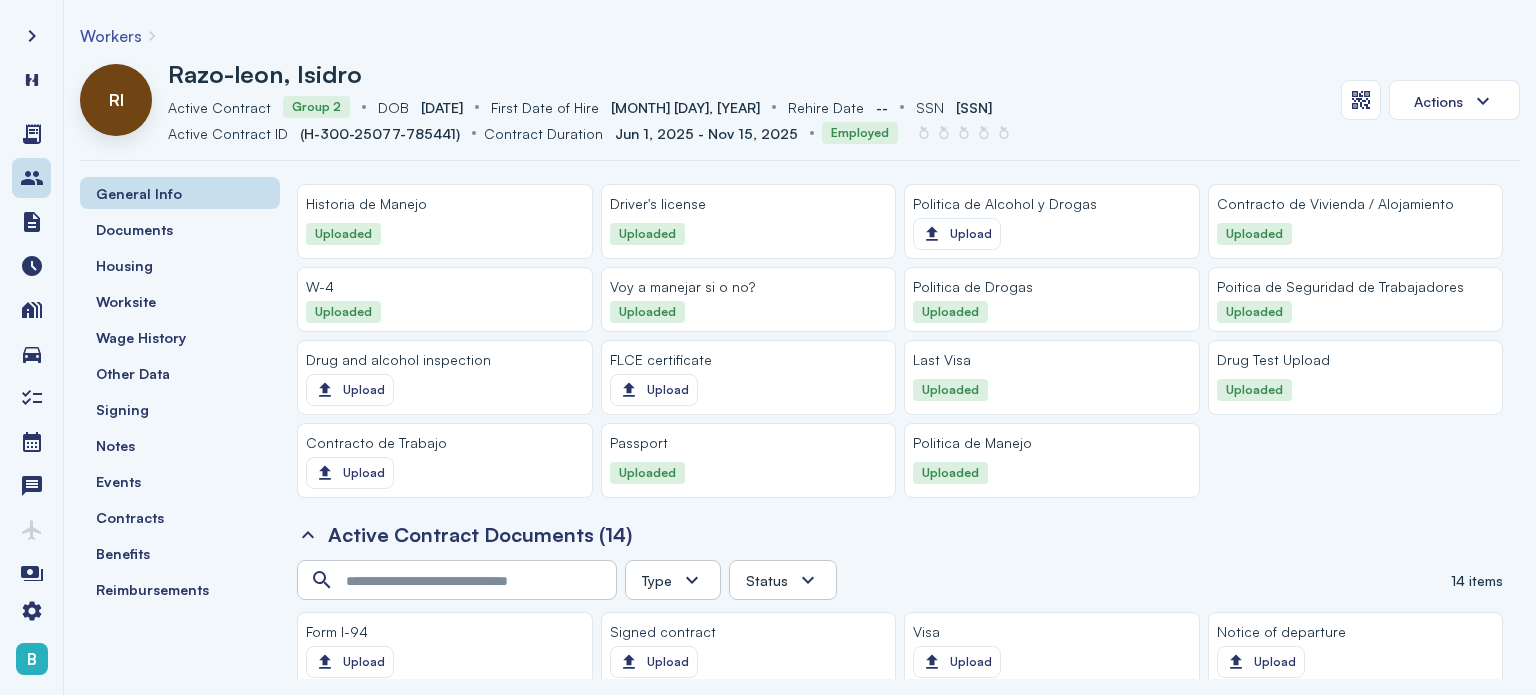 click 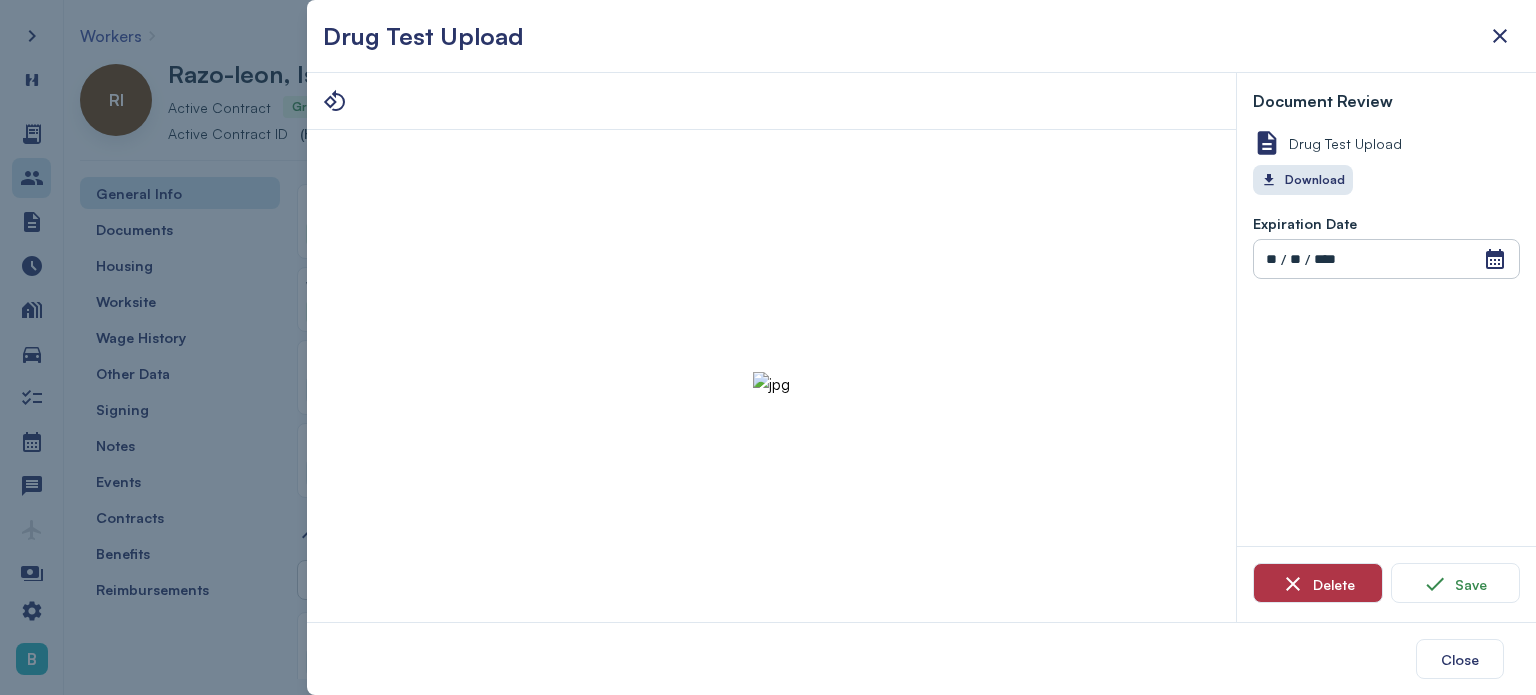 click on "Delete" at bounding box center [1317, 583] 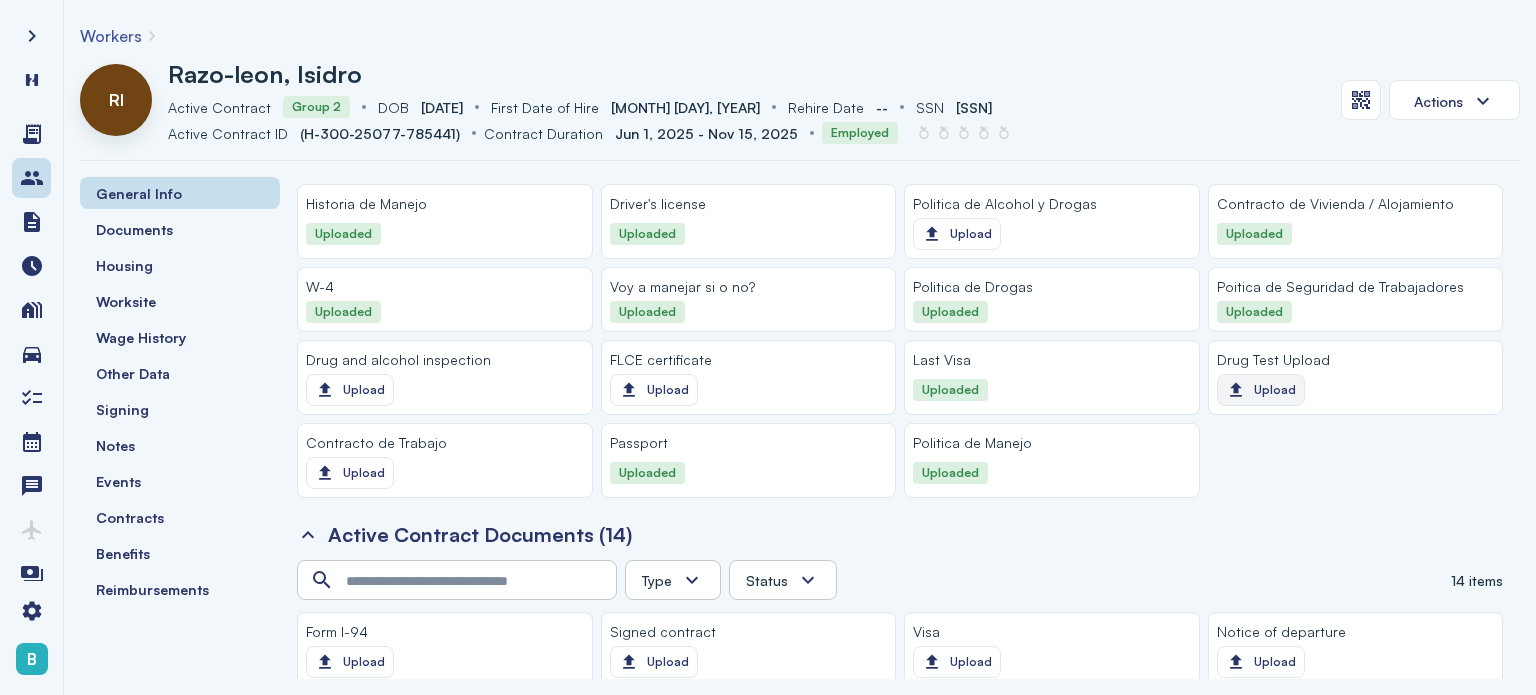 click on "Upload" 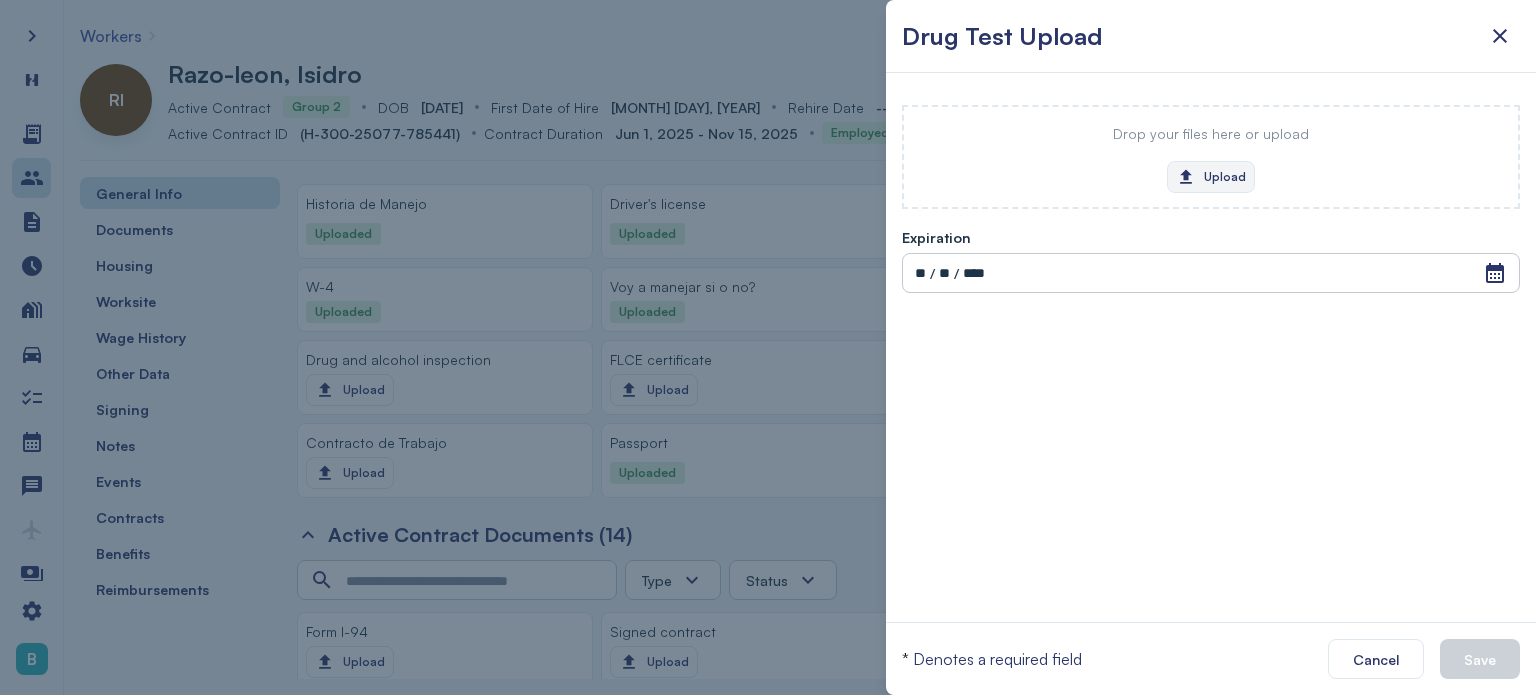 click on "Upload" at bounding box center (1211, 177) 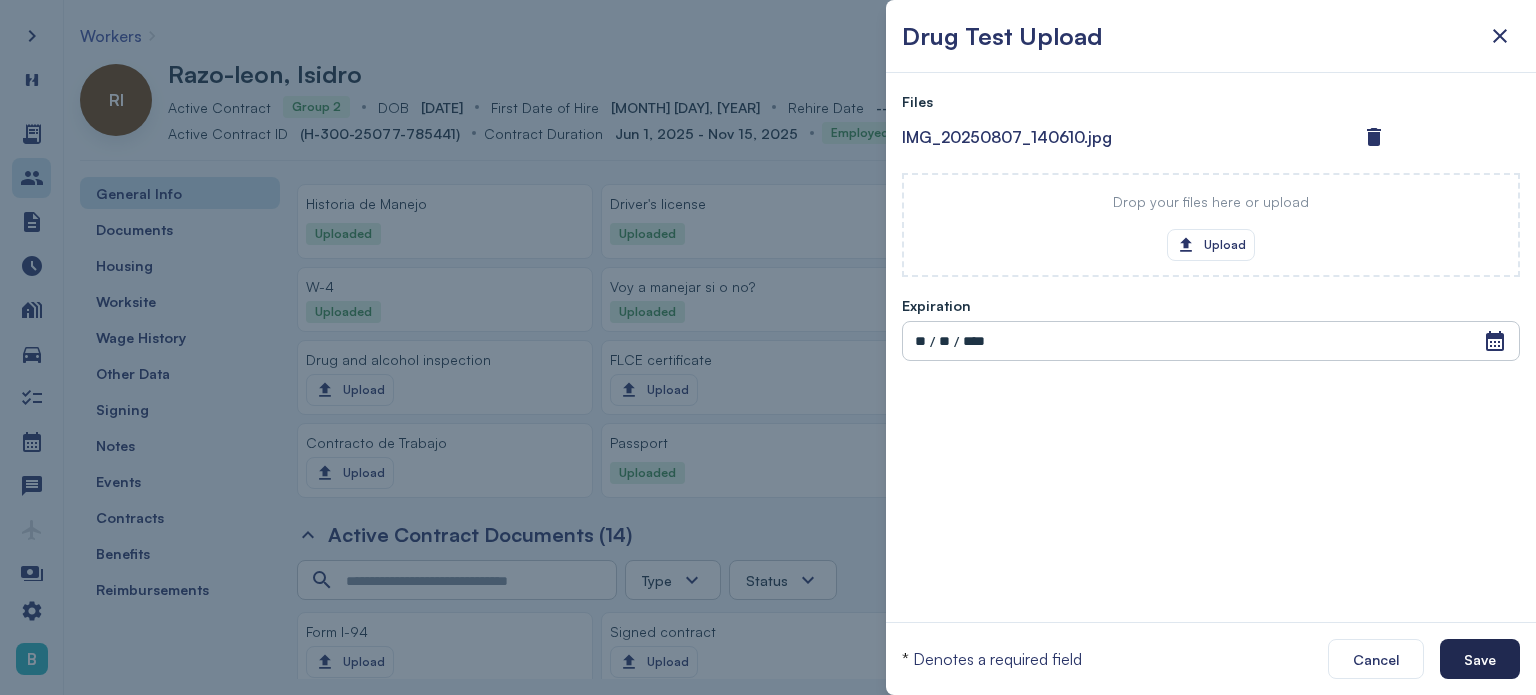 click on "Save" at bounding box center [1480, 659] 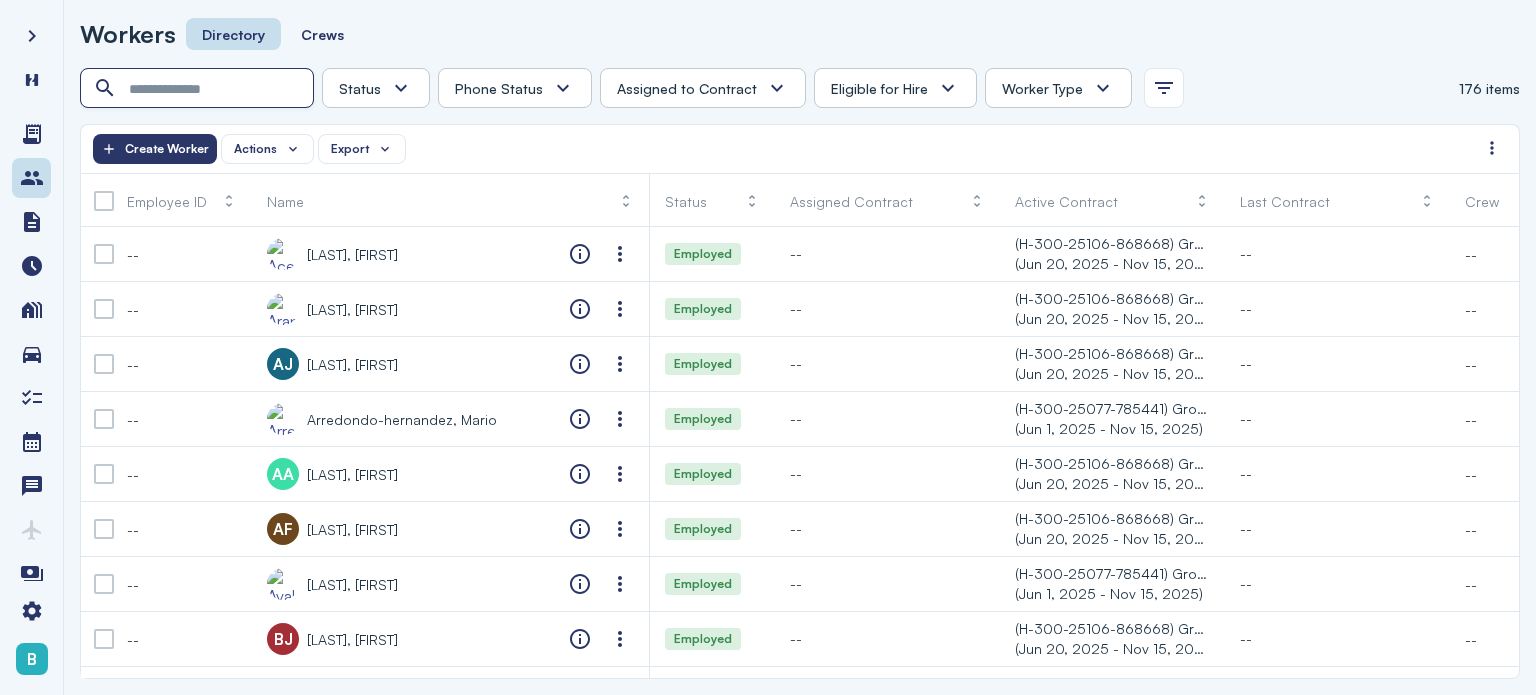 click at bounding box center (199, 89) 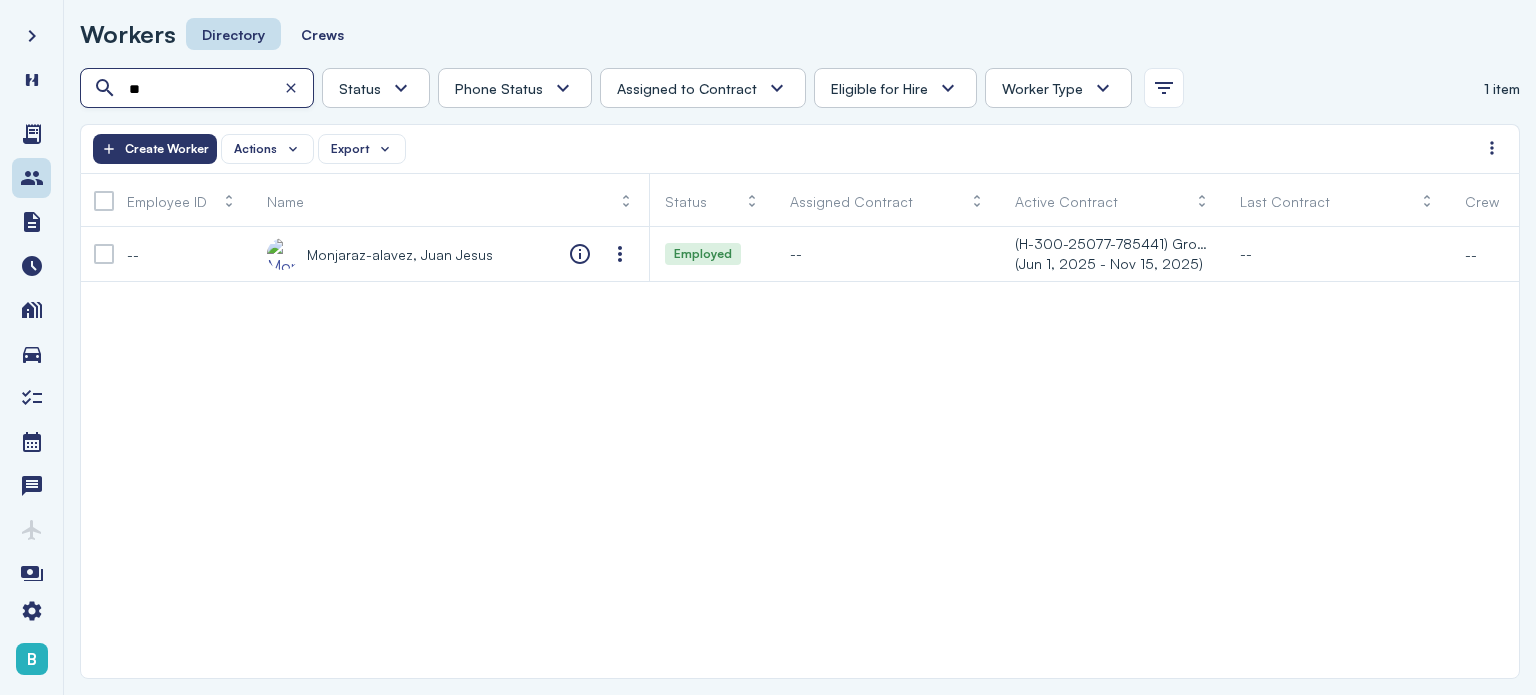 type on "*" 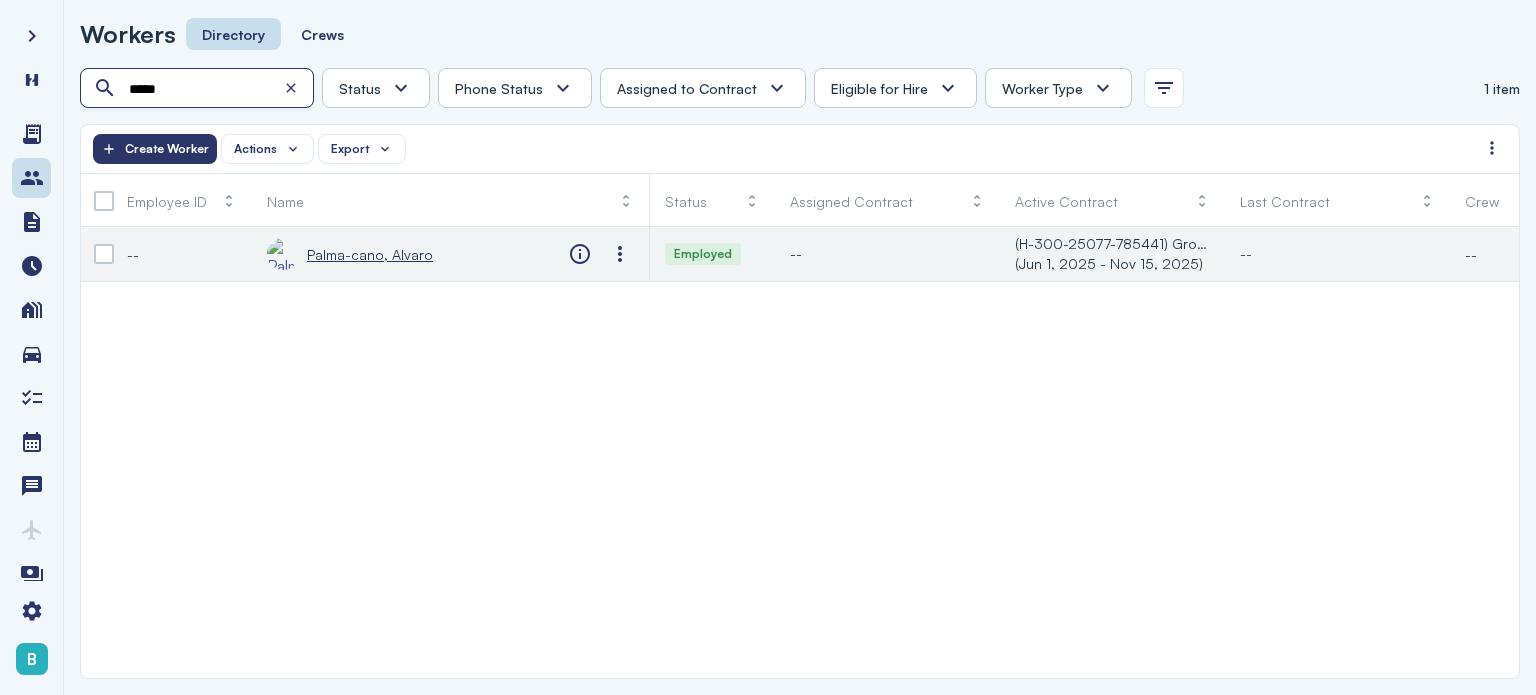 type on "*****" 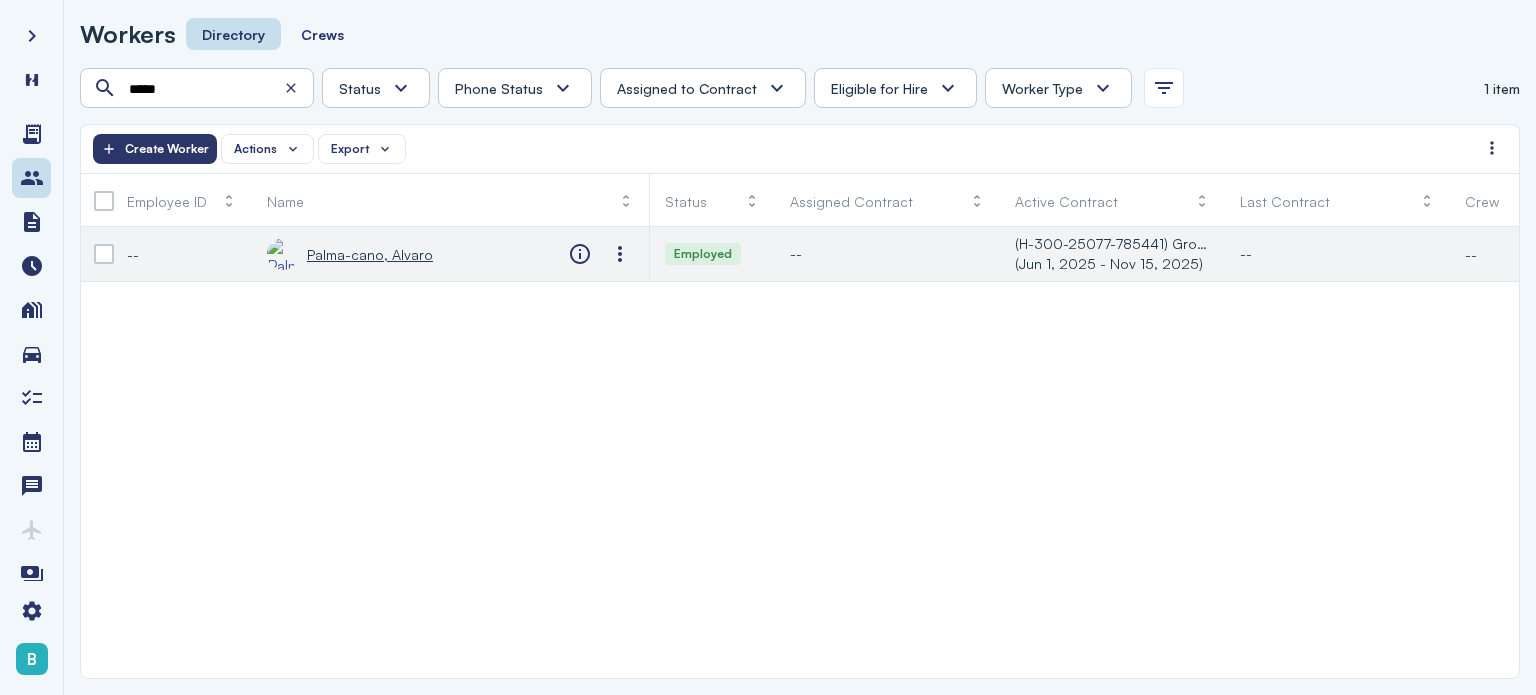 click on "Palma-cano, Alvaro" at bounding box center [370, 254] 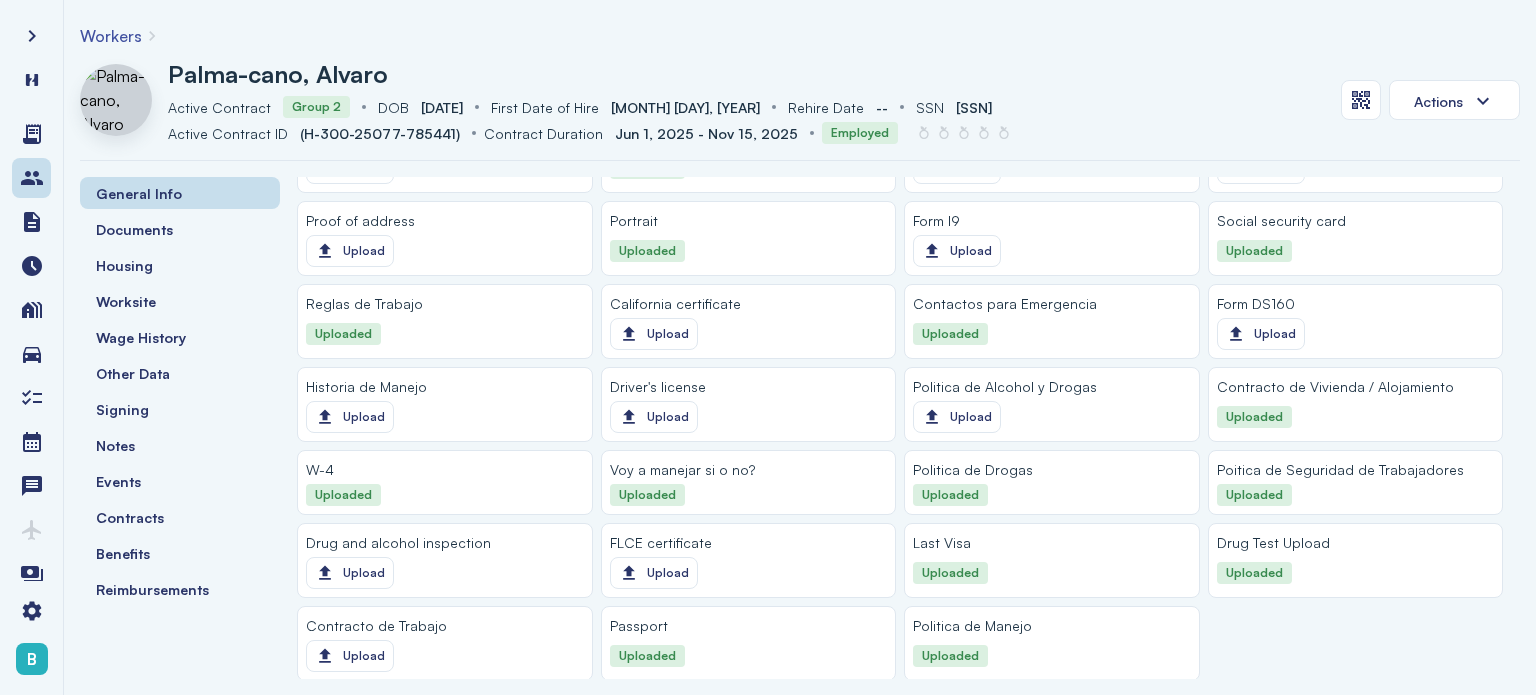 scroll, scrollTop: 2097, scrollLeft: 0, axis: vertical 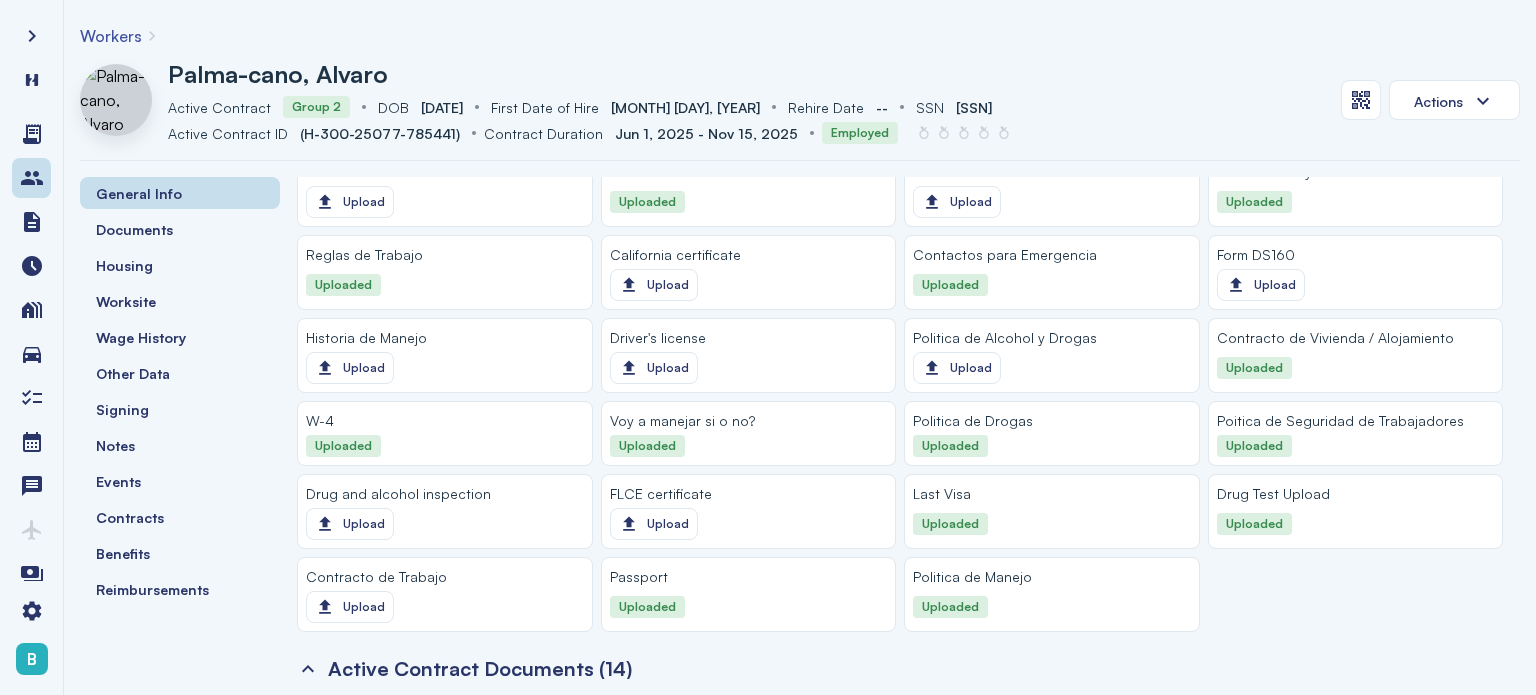 click 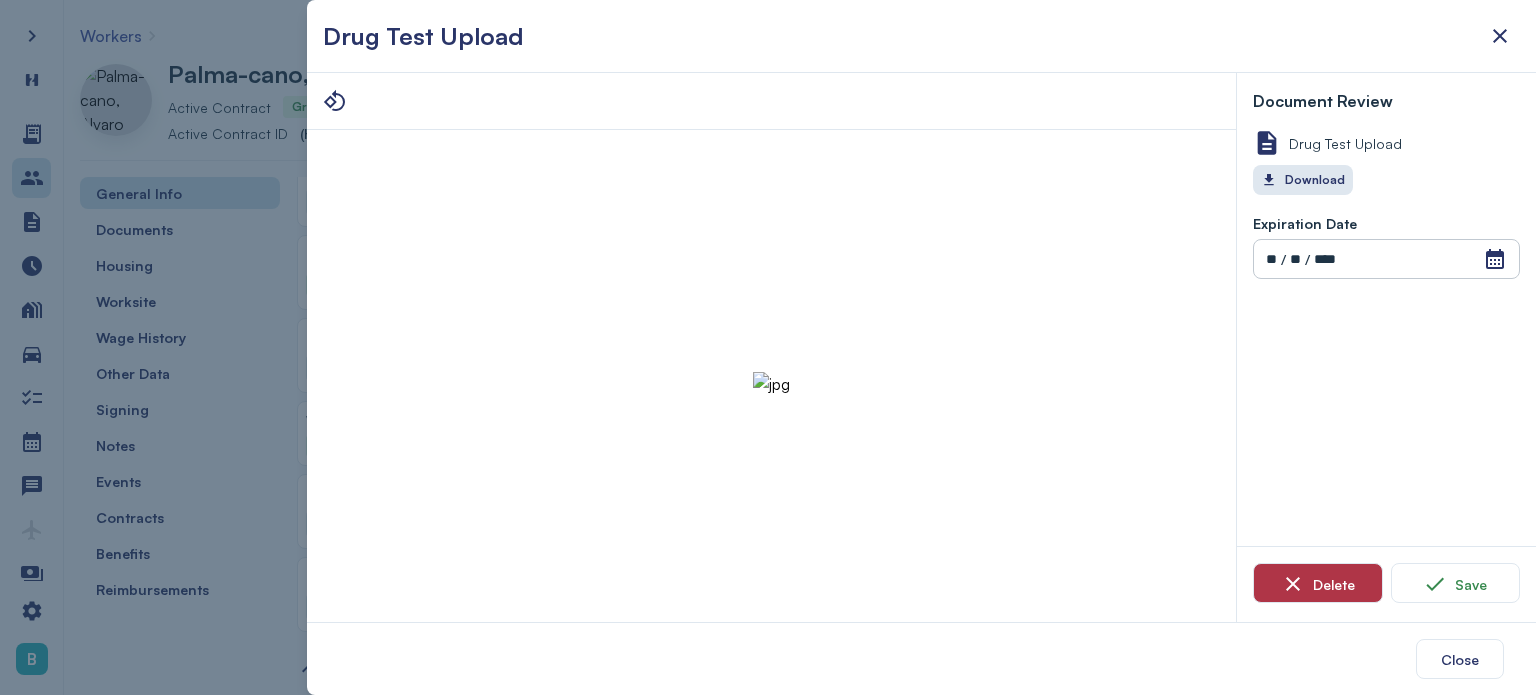 click on "Delete" 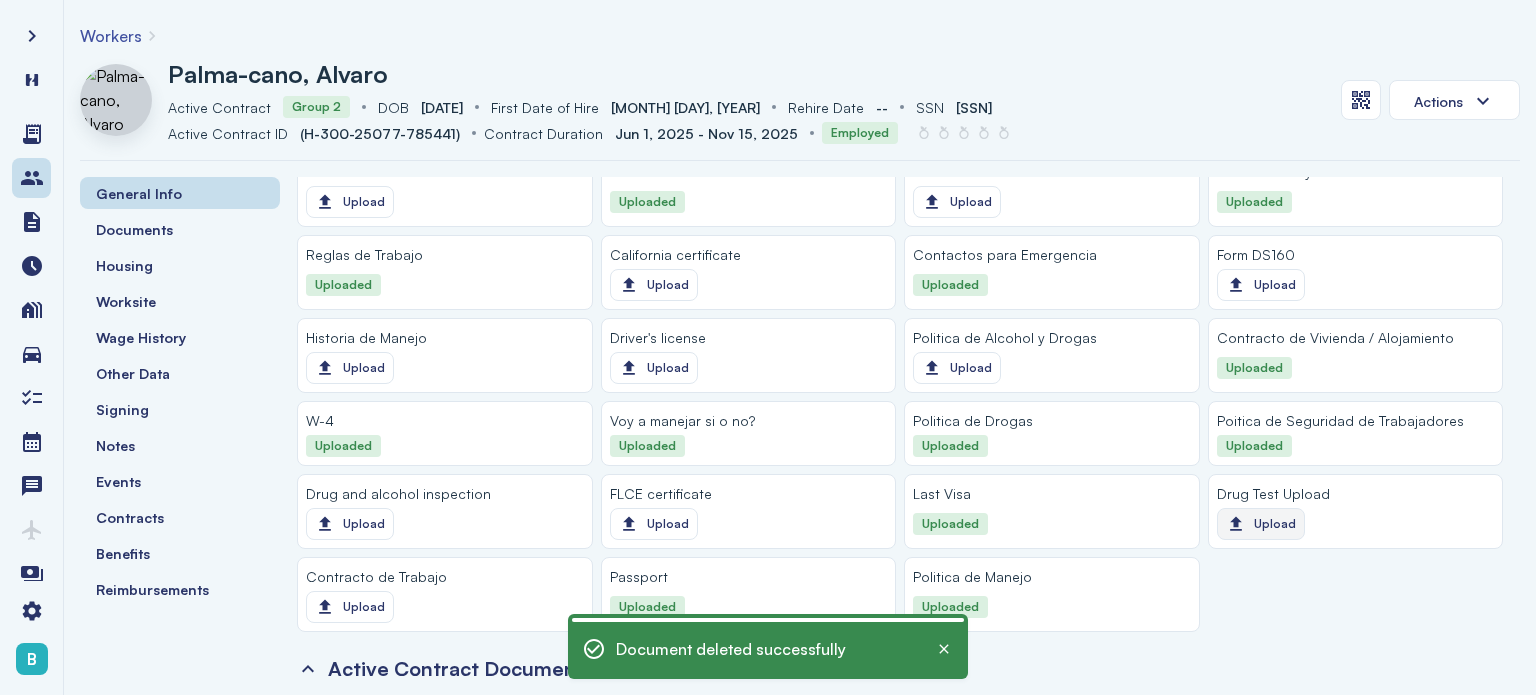 click on "Upload" 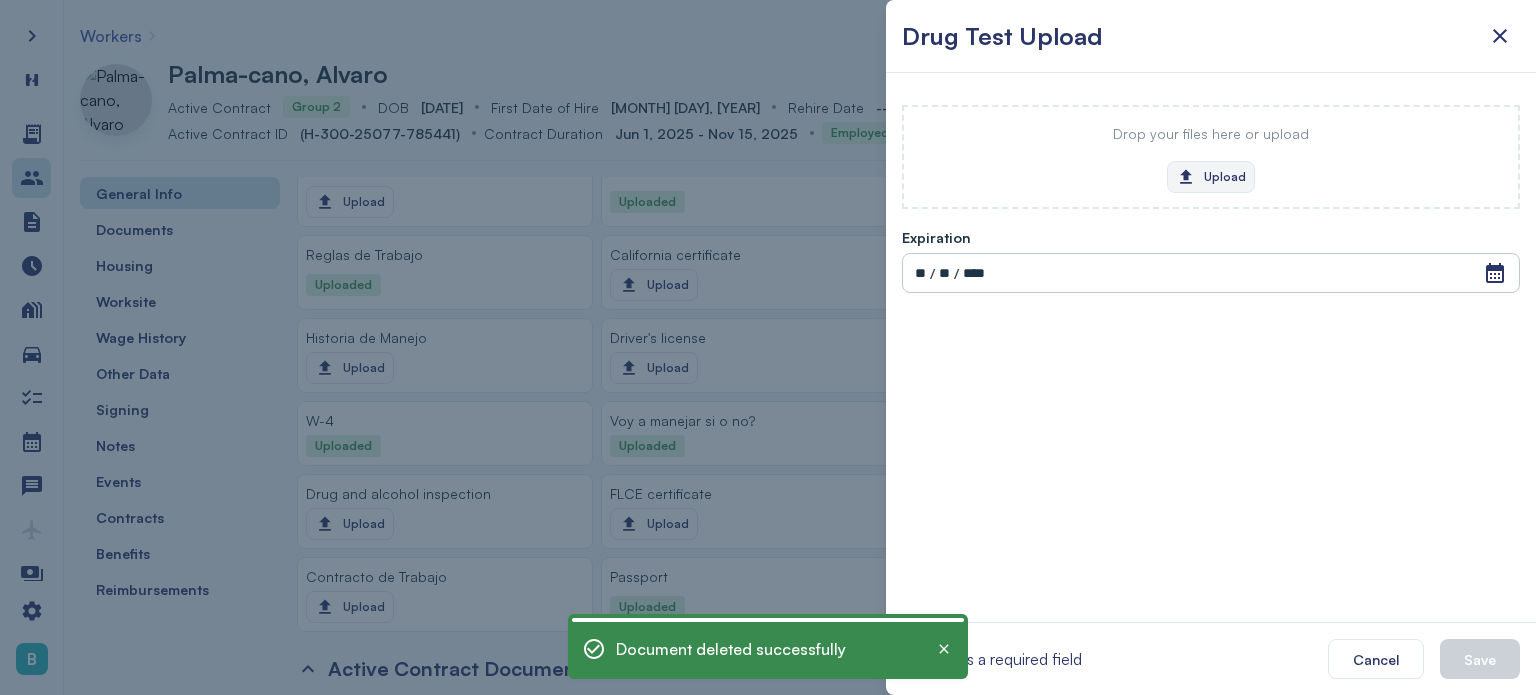 click on "Upload" at bounding box center (1211, 177) 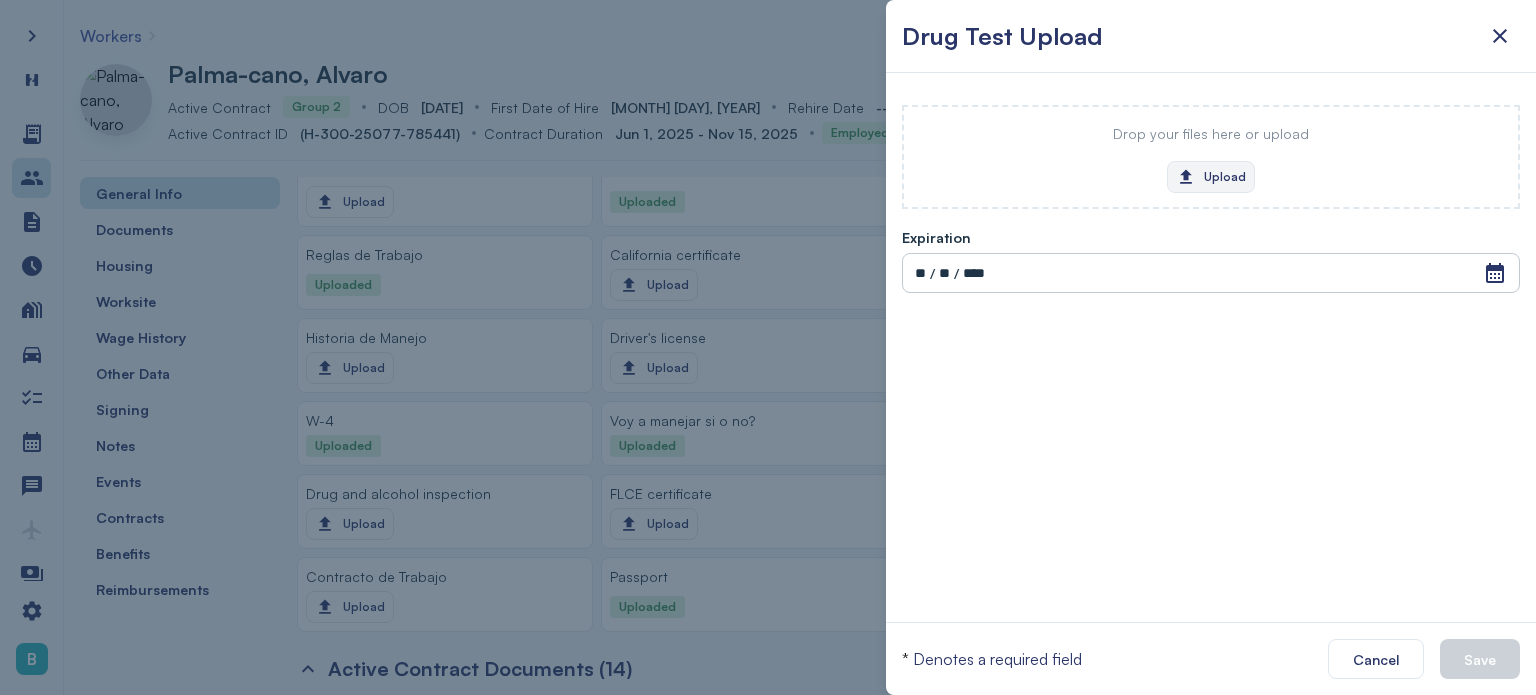 click on "Upload" at bounding box center [1211, 177] 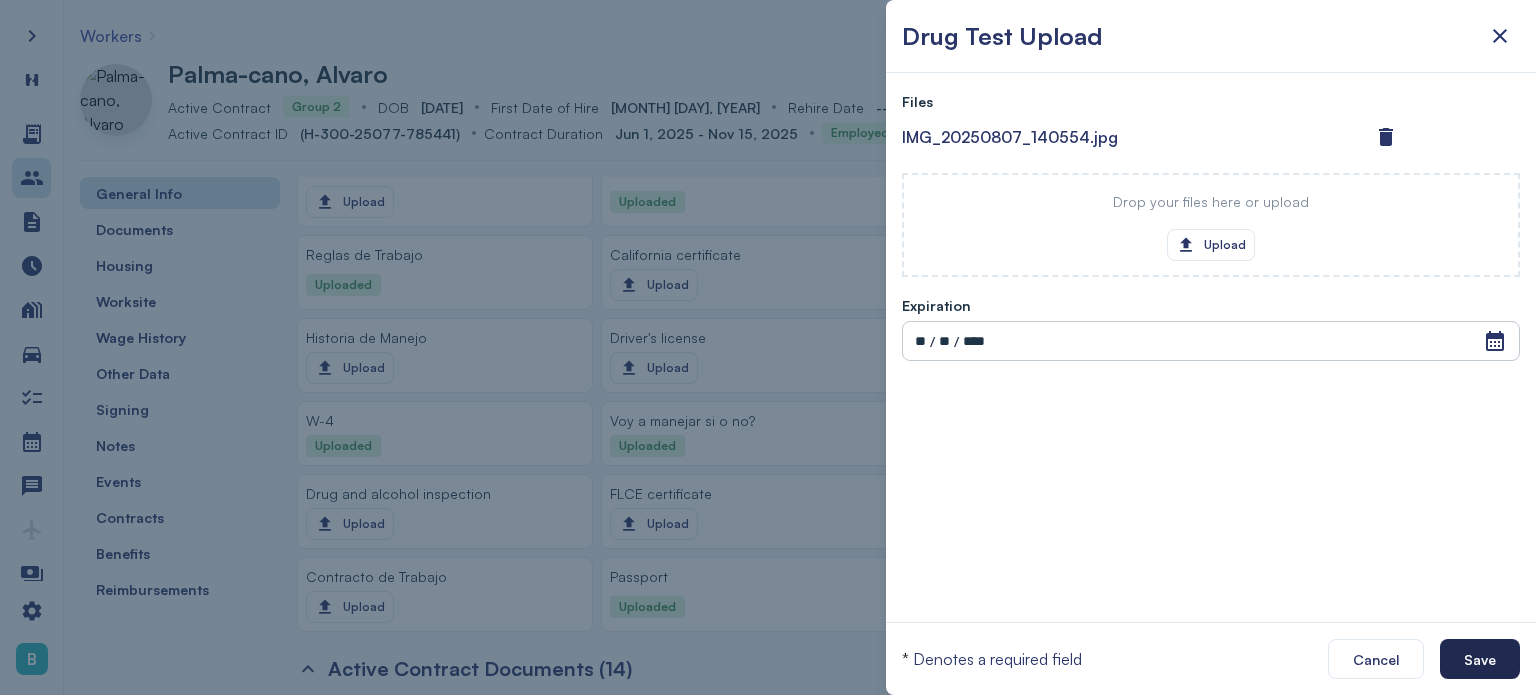 click on "Save" at bounding box center (1480, 659) 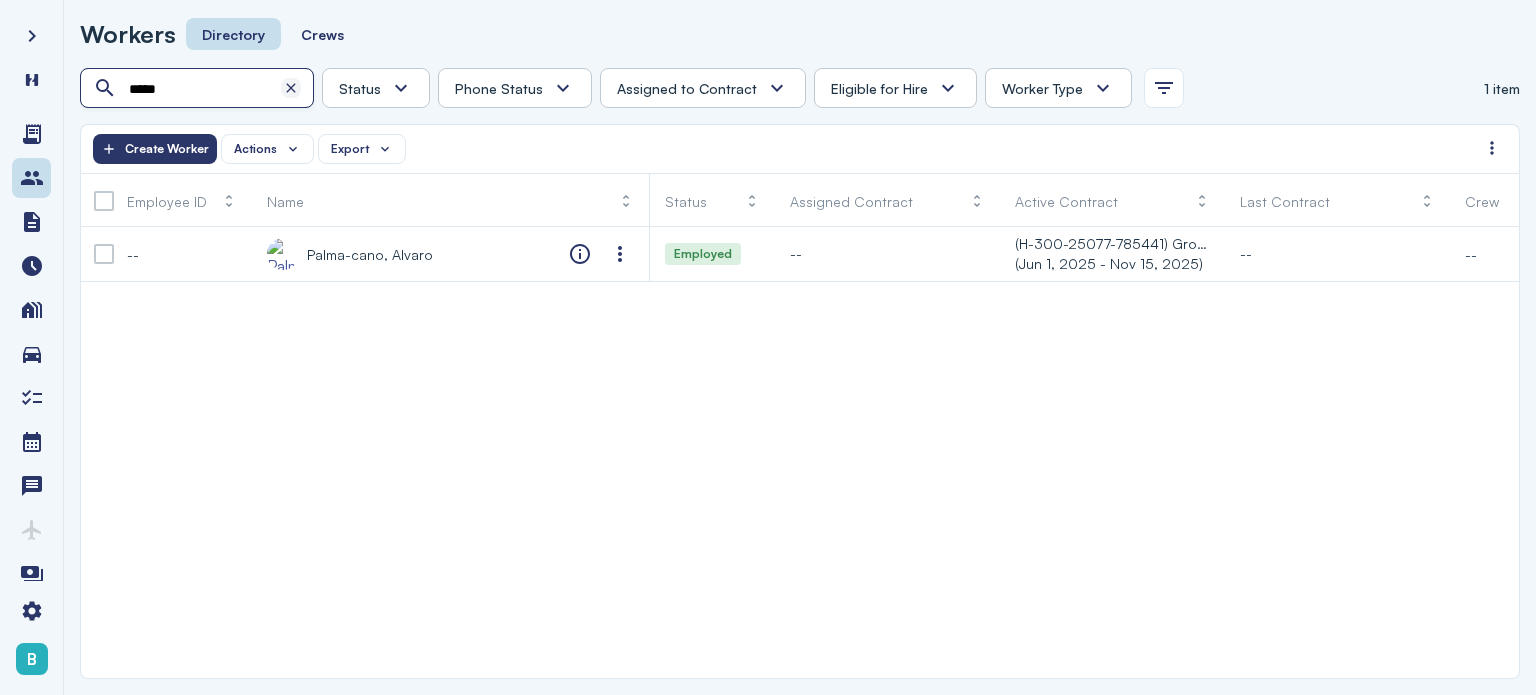 click at bounding box center [291, 88] 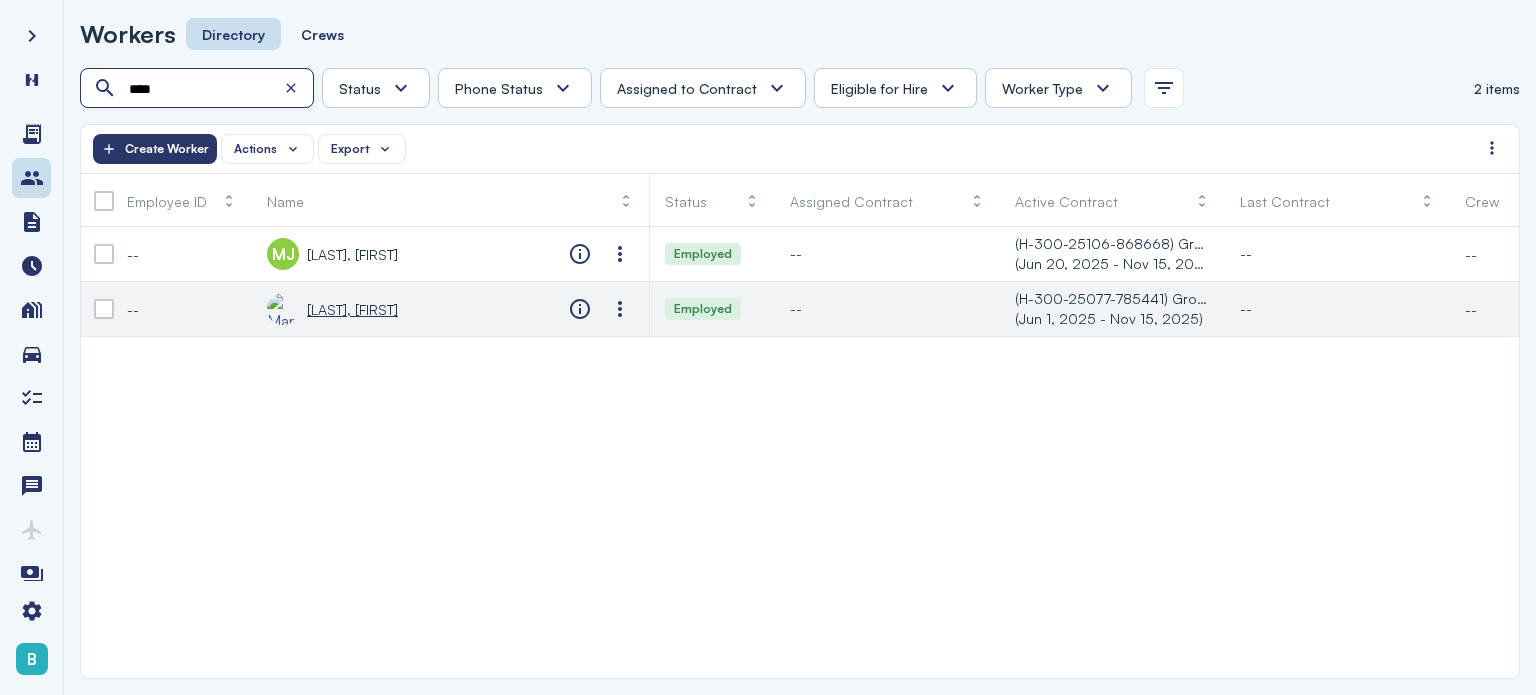 type on "****" 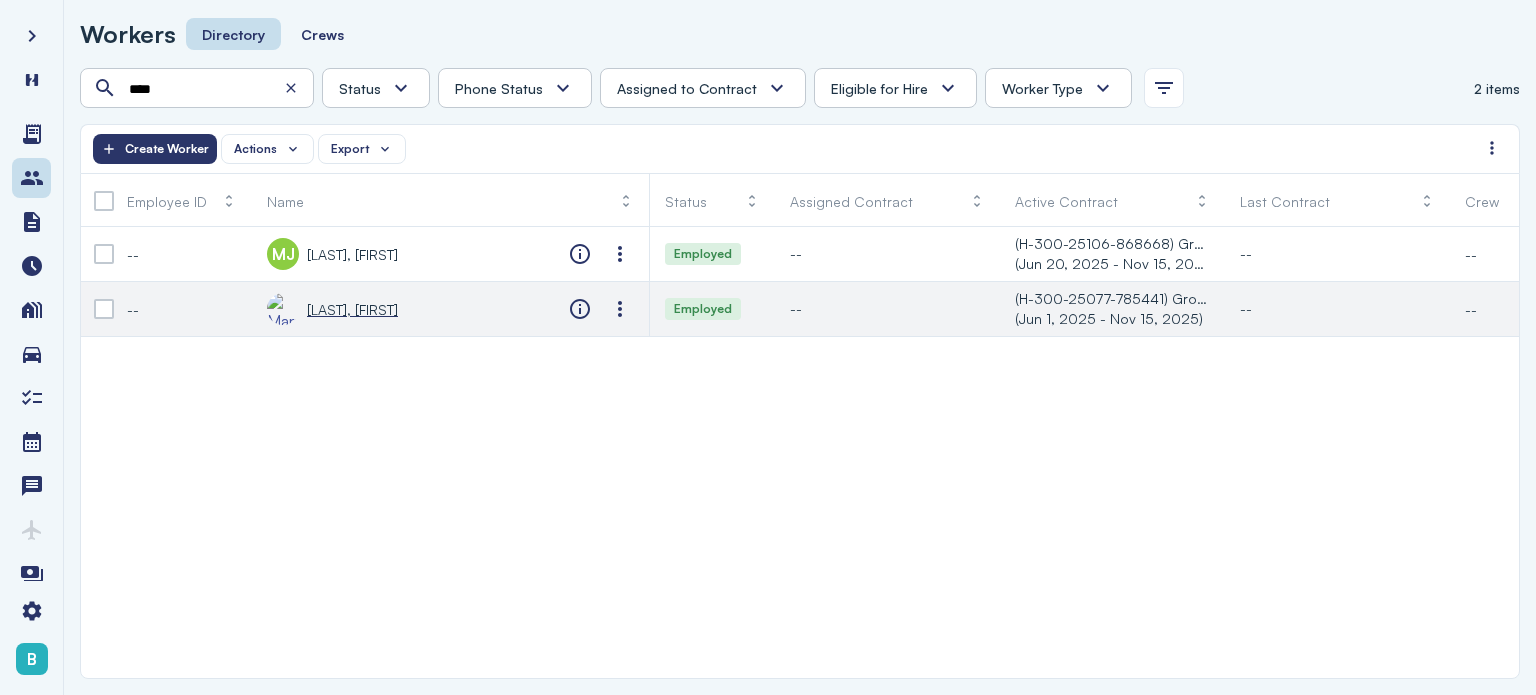 click on "[LAST], [FIRST]" at bounding box center (352, 309) 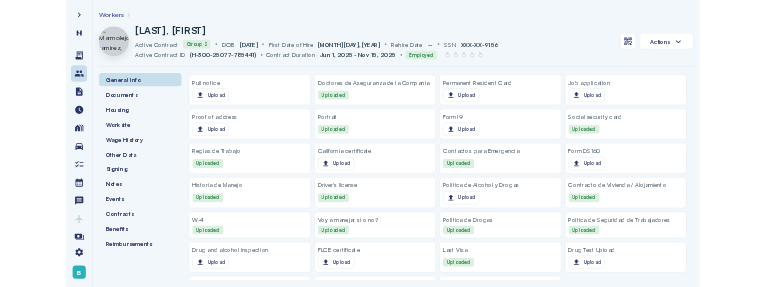 scroll, scrollTop: 2068, scrollLeft: 0, axis: vertical 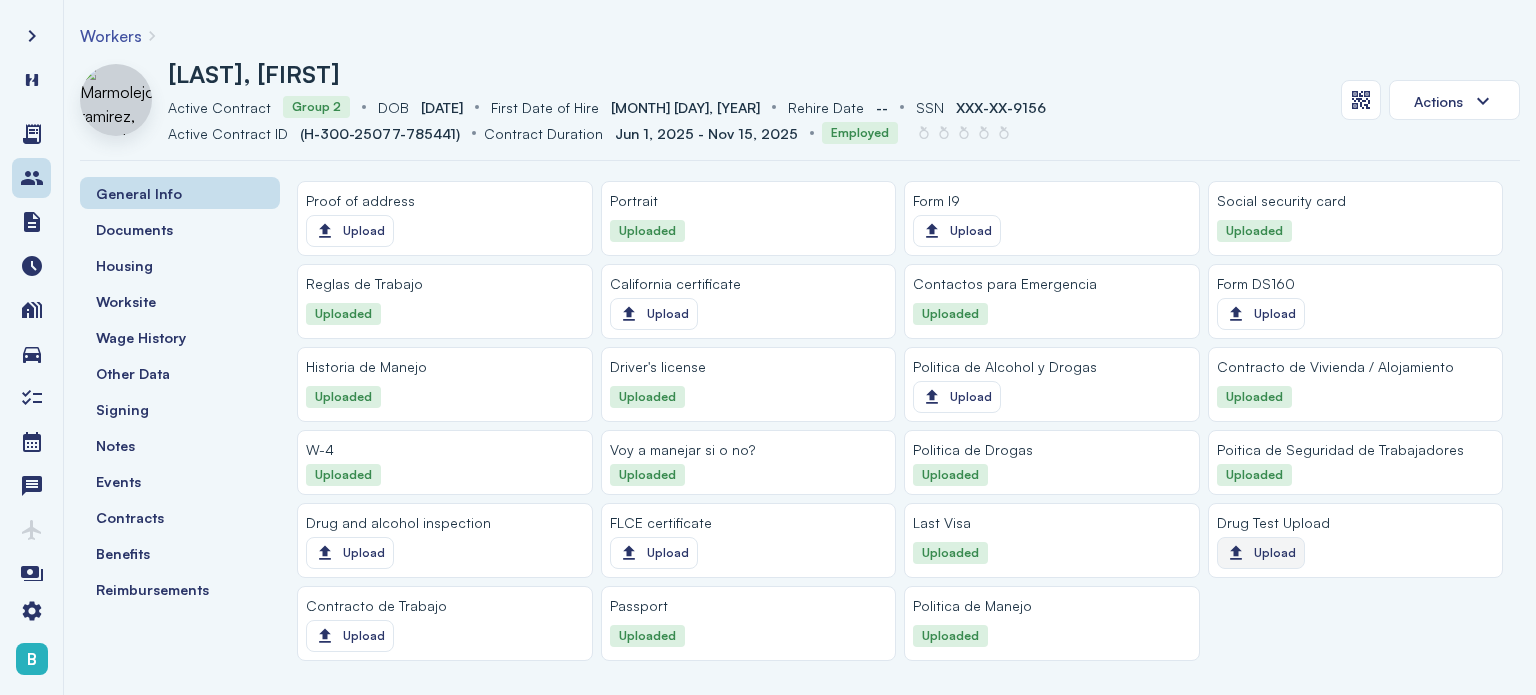 click on "Upload" at bounding box center (1261, 553) 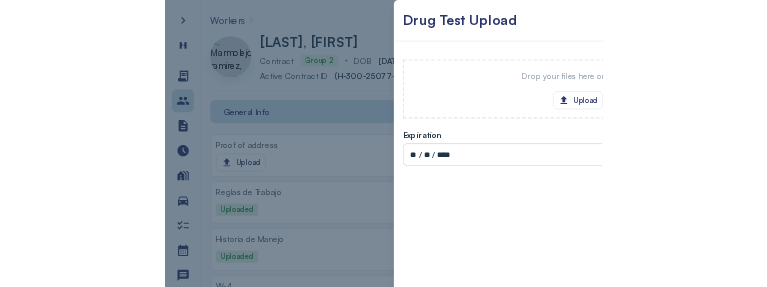 scroll, scrollTop: 2147, scrollLeft: 0, axis: vertical 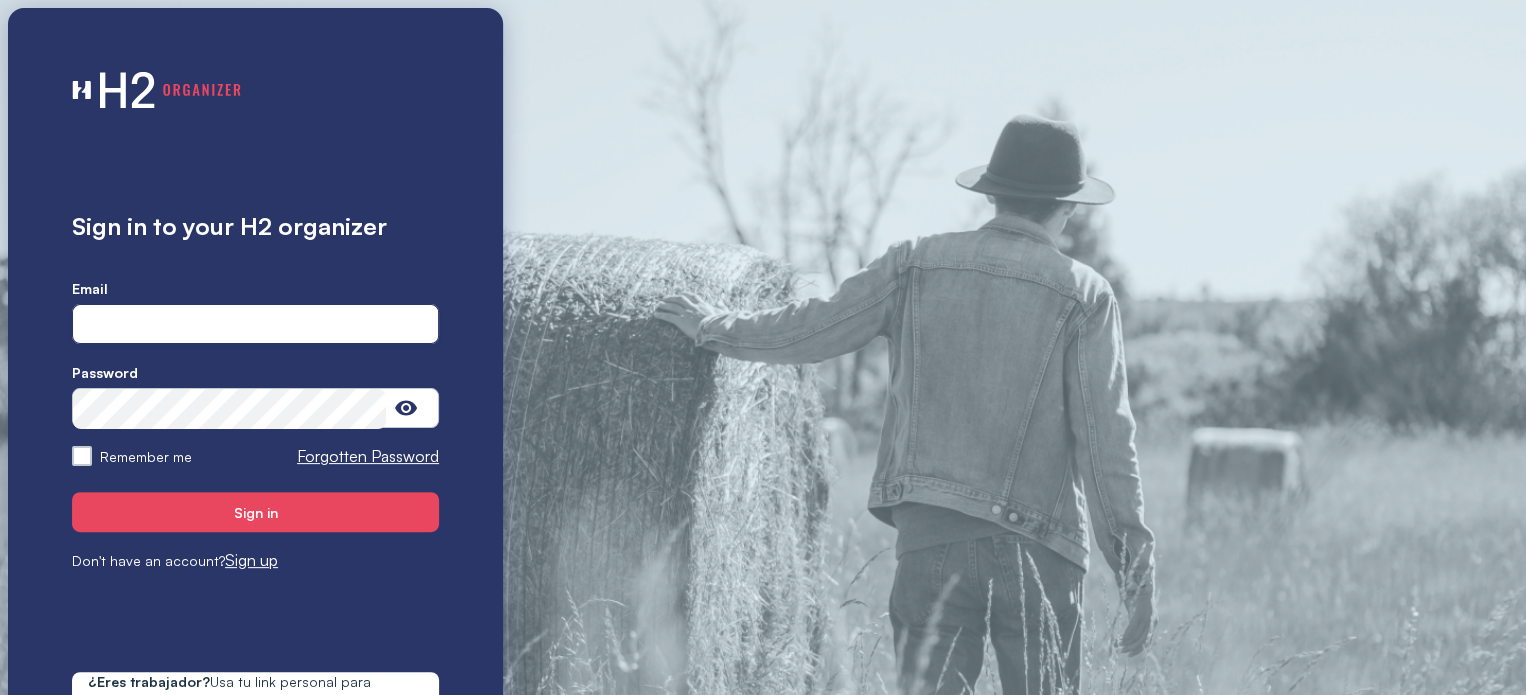 type on "**********" 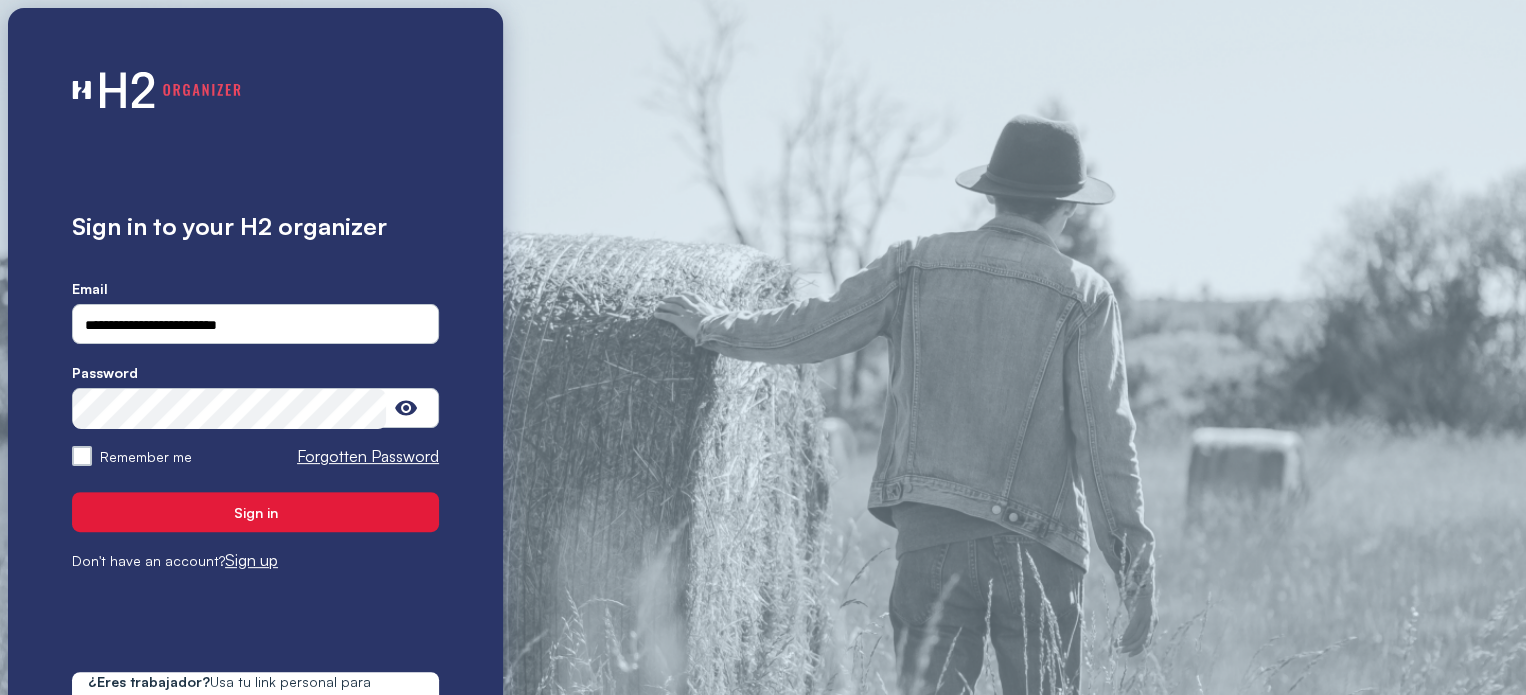 click on "Sign in" at bounding box center [255, 512] 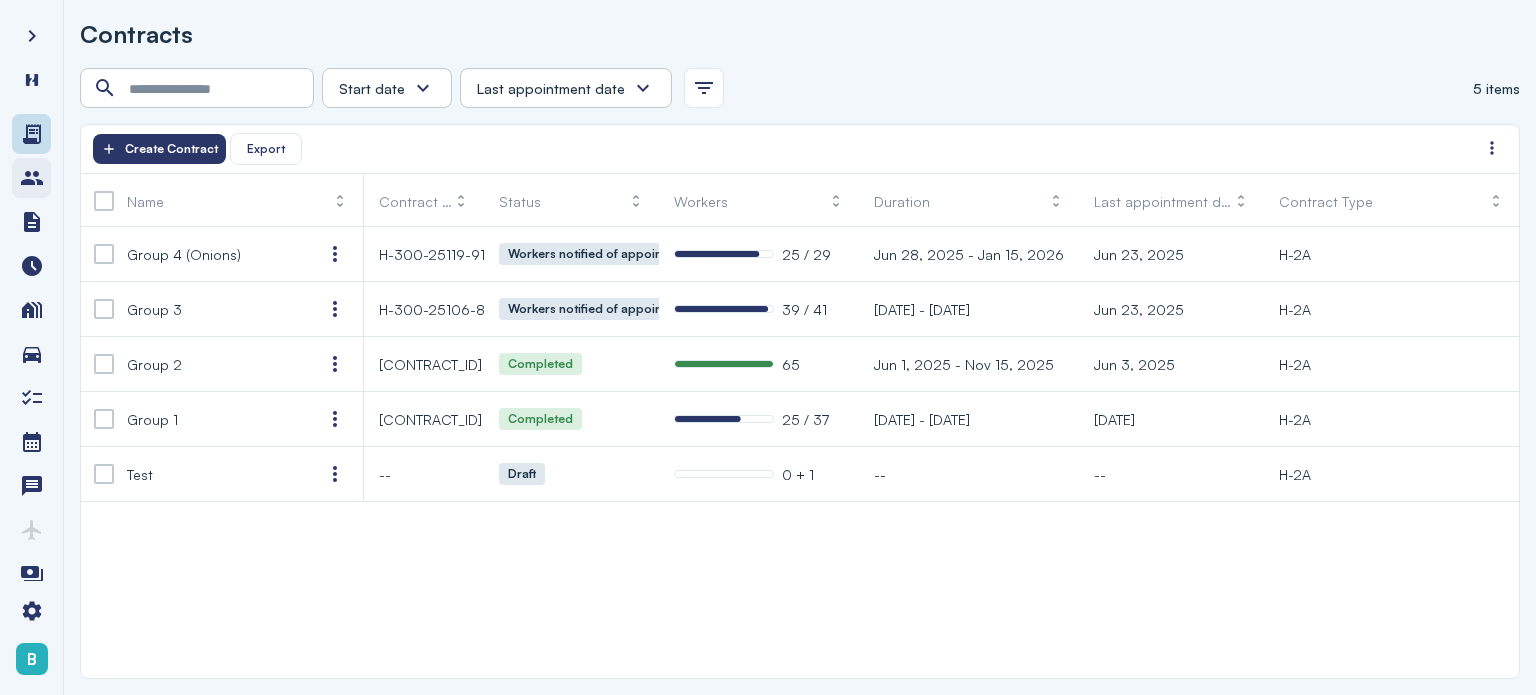 click at bounding box center [32, 178] 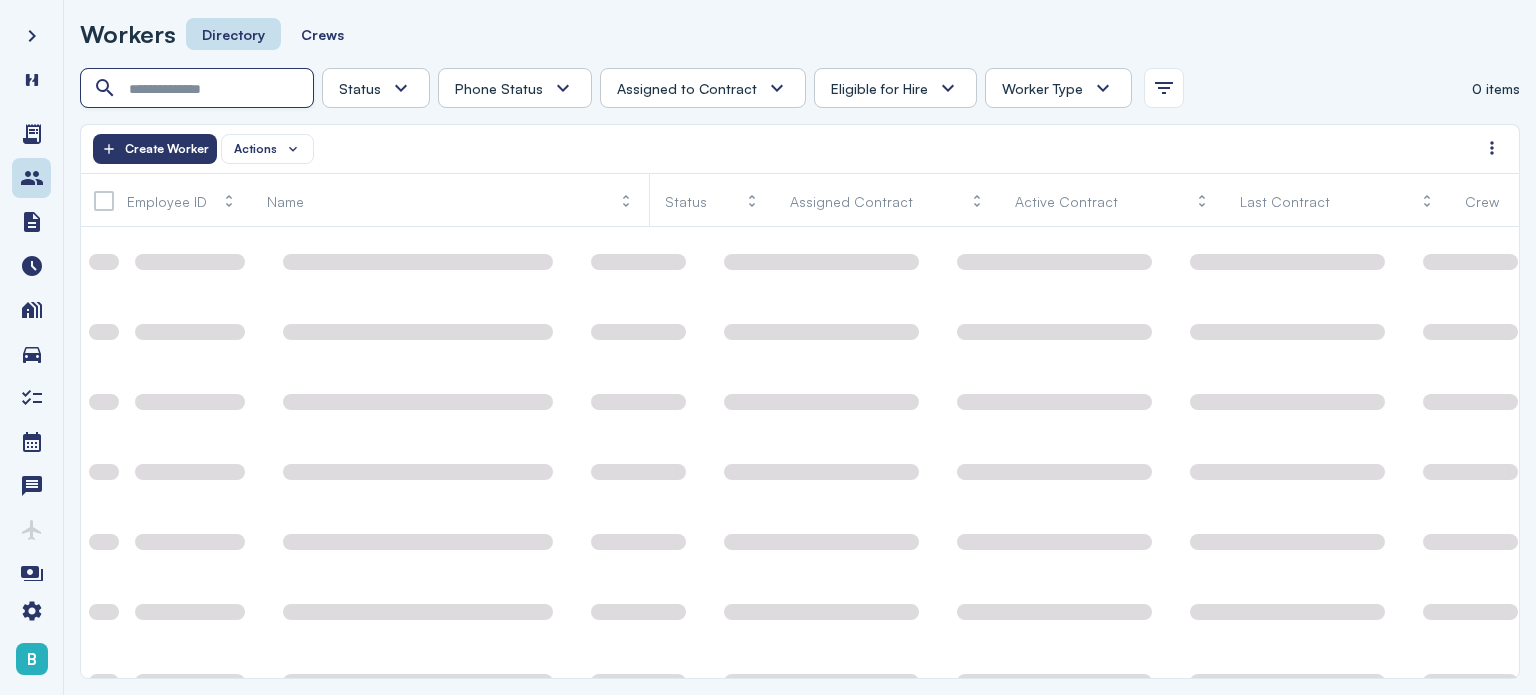 click at bounding box center (199, 89) 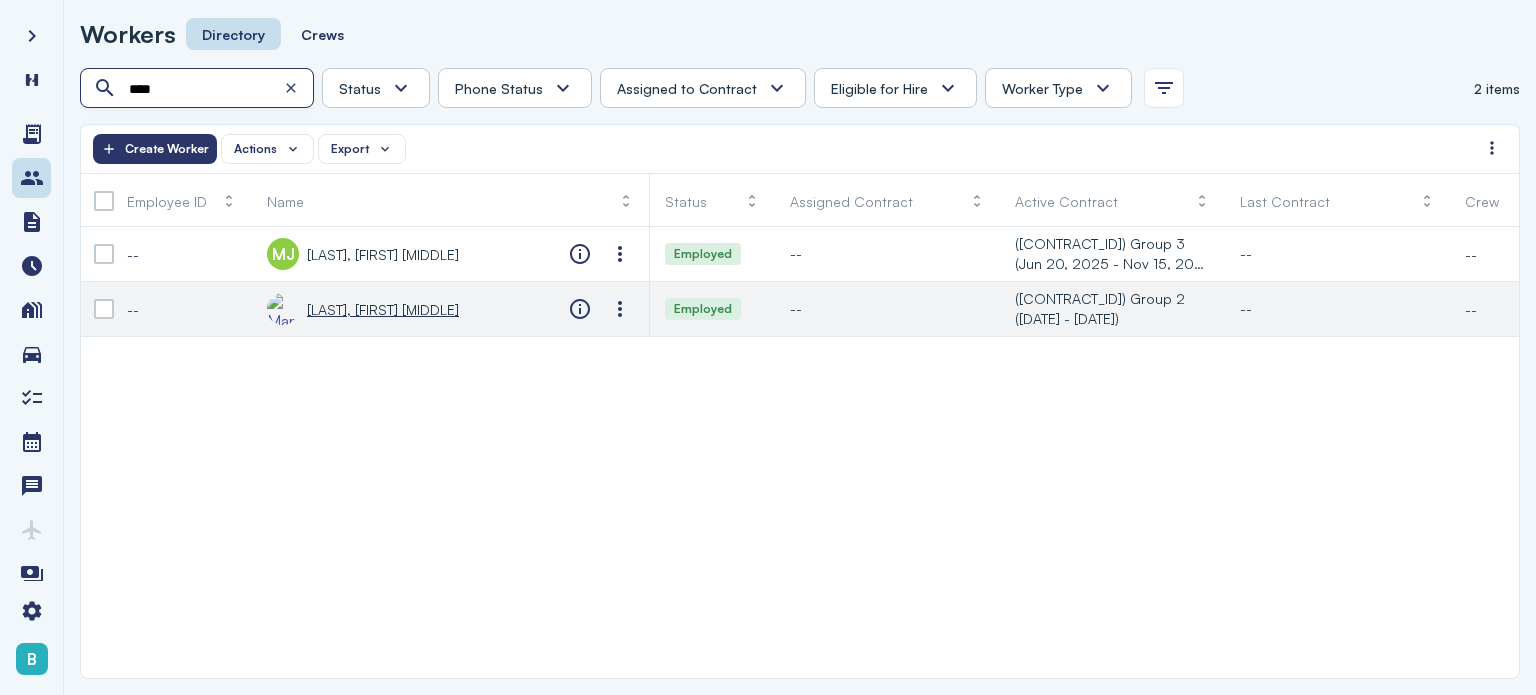 type on "****" 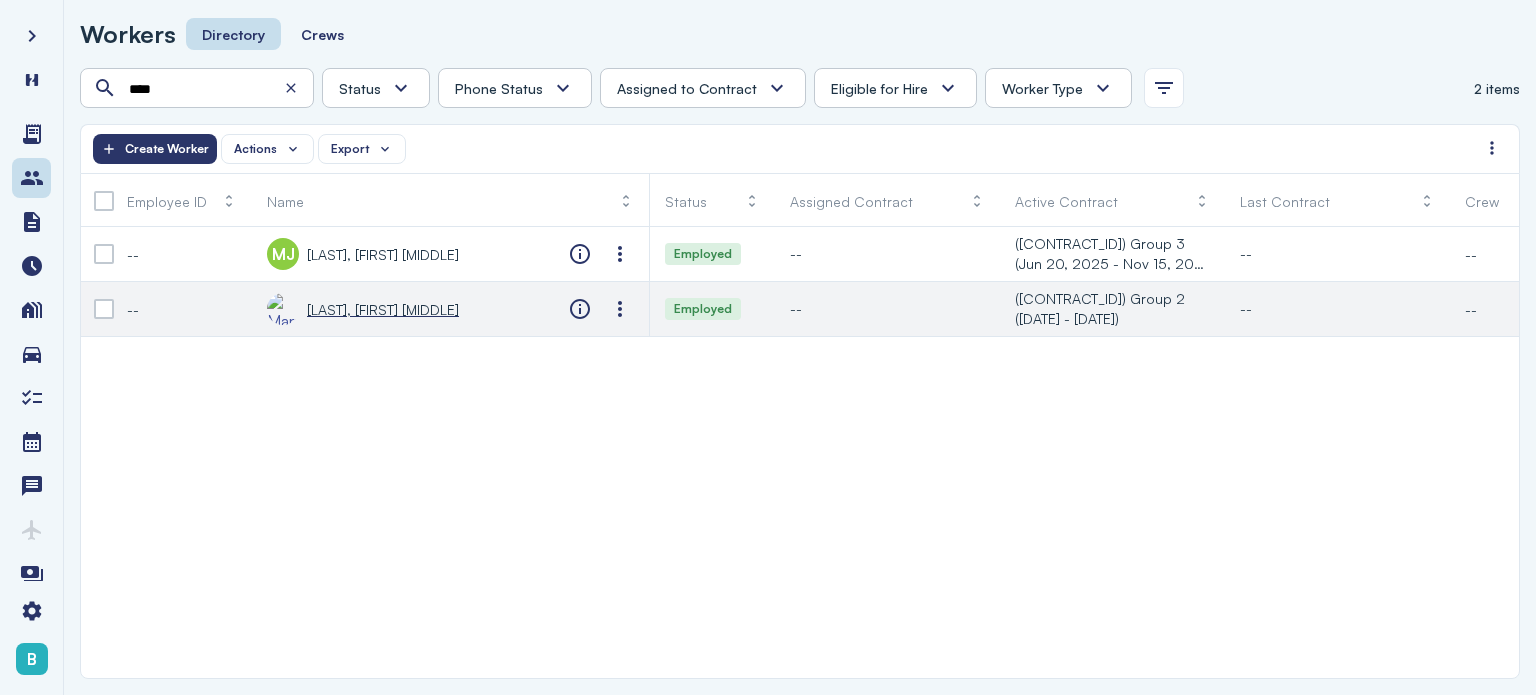 click on "[LAST], [FIRST]" at bounding box center [383, 309] 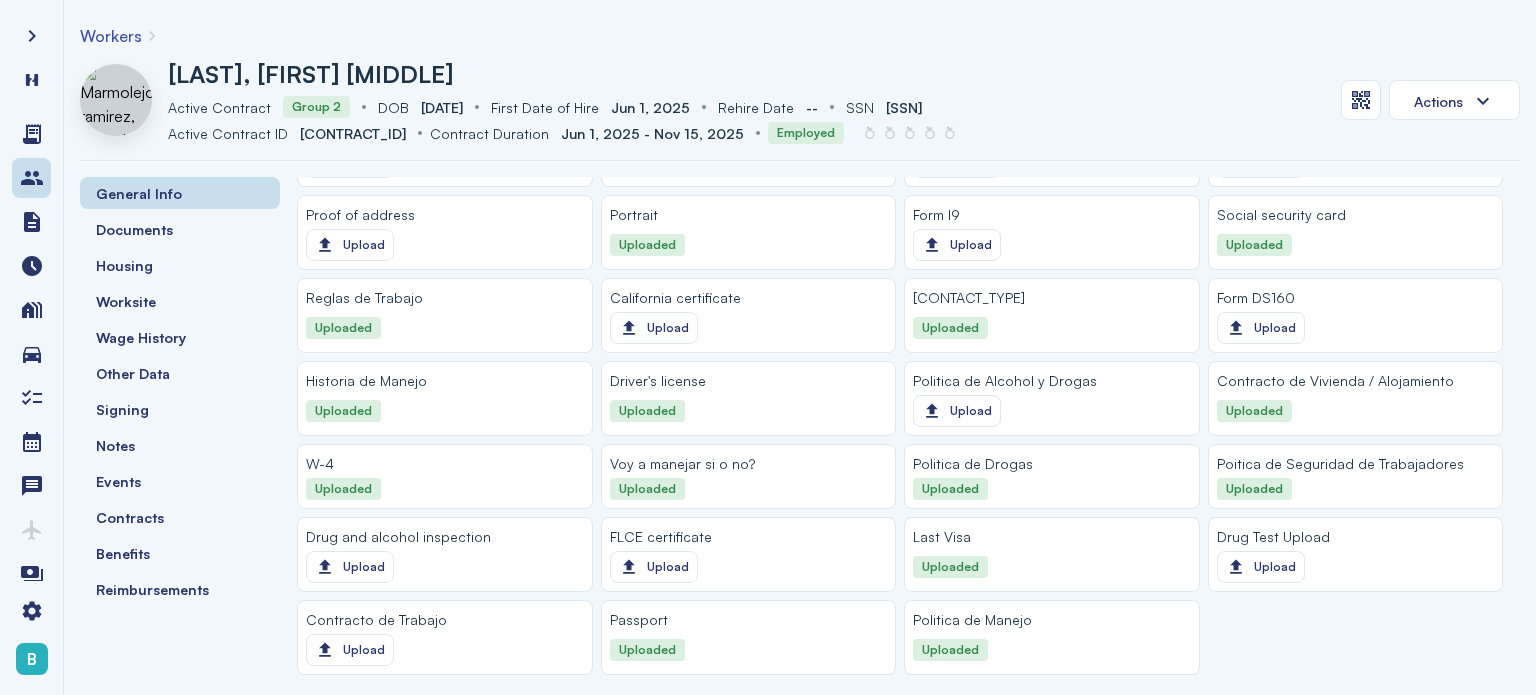 scroll, scrollTop: 2081, scrollLeft: 0, axis: vertical 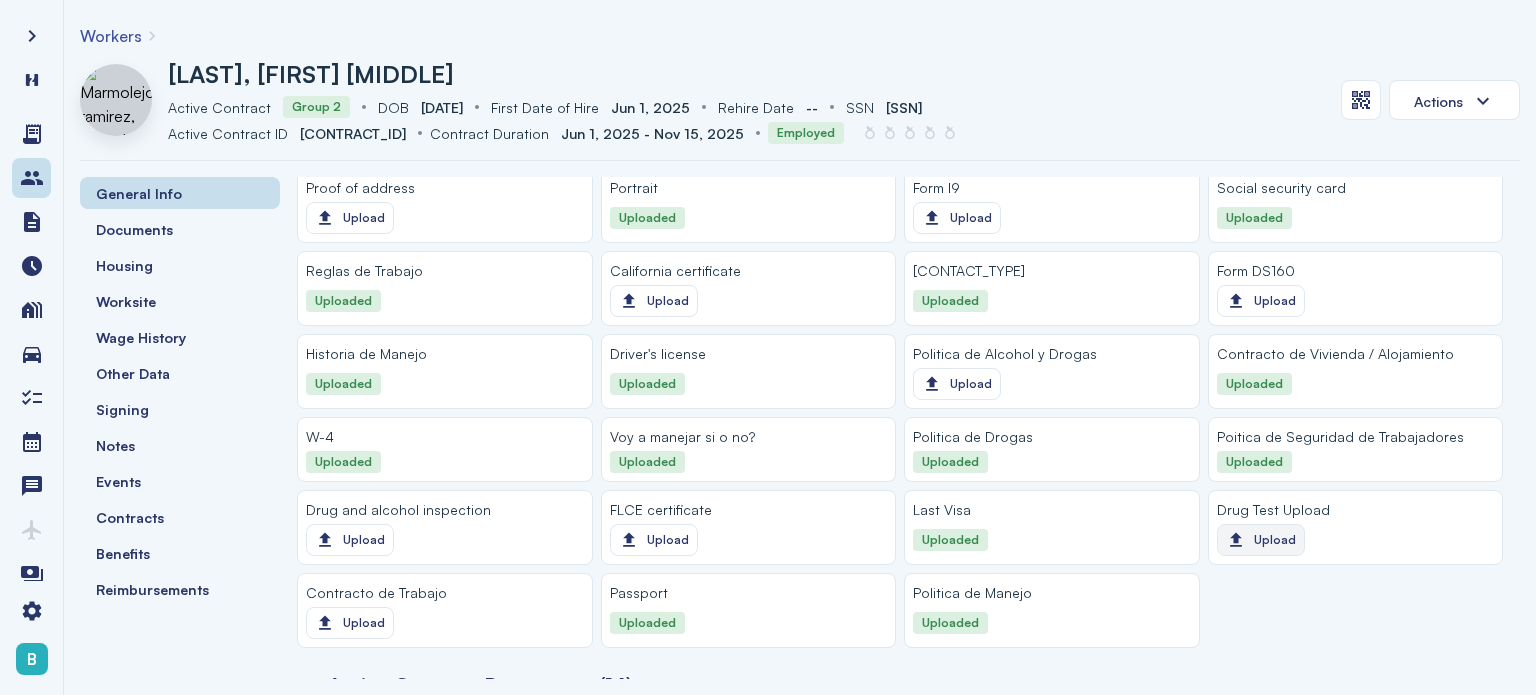 click on "Upload" 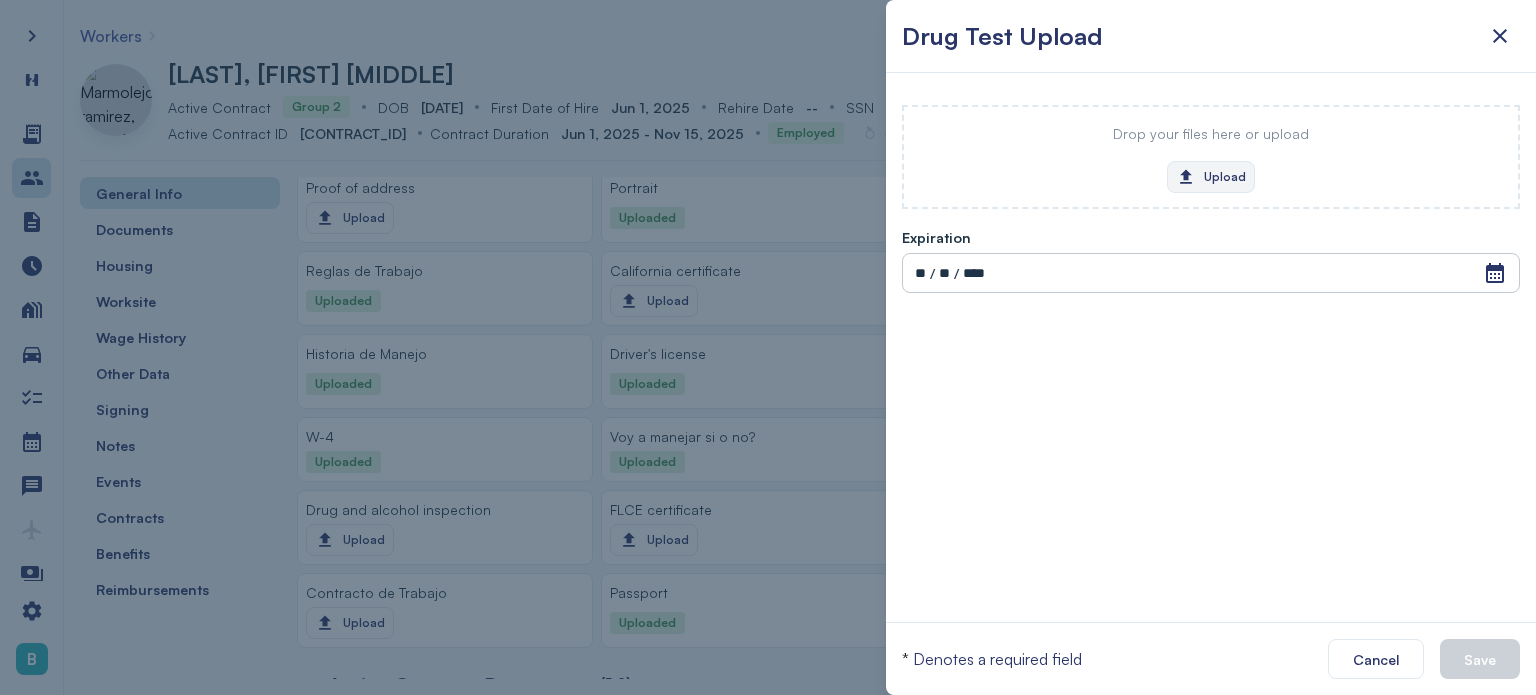 click on "Upload" 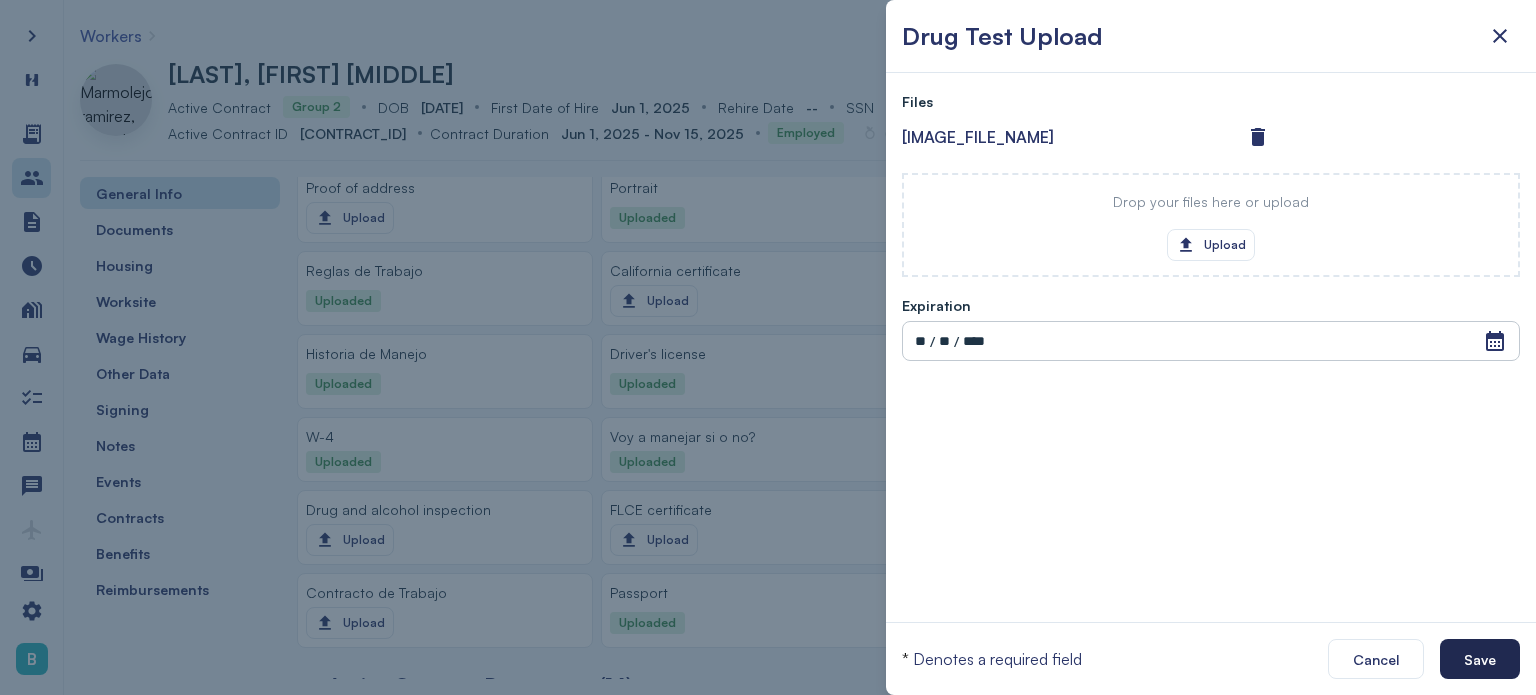 click on "Save" at bounding box center [1480, 659] 